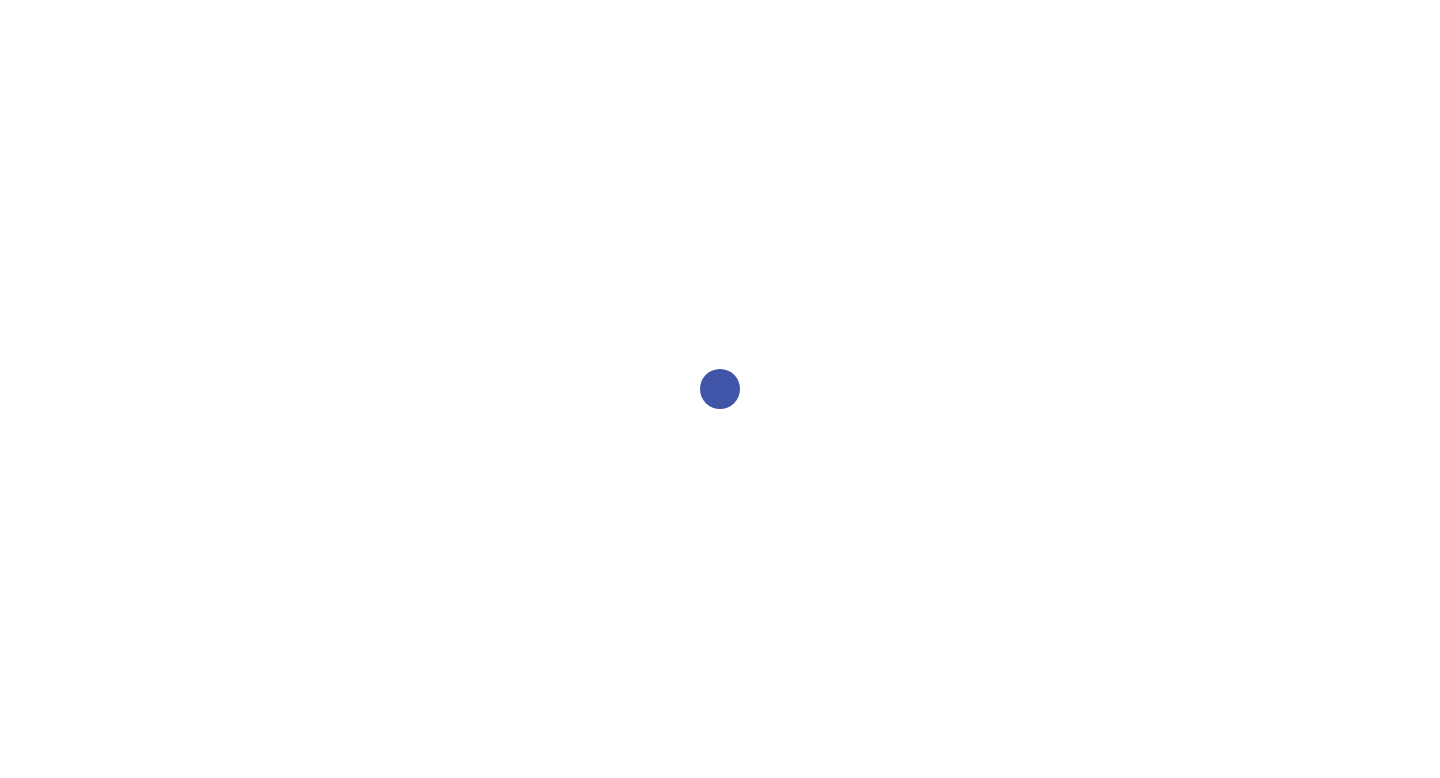 scroll, scrollTop: 0, scrollLeft: 0, axis: both 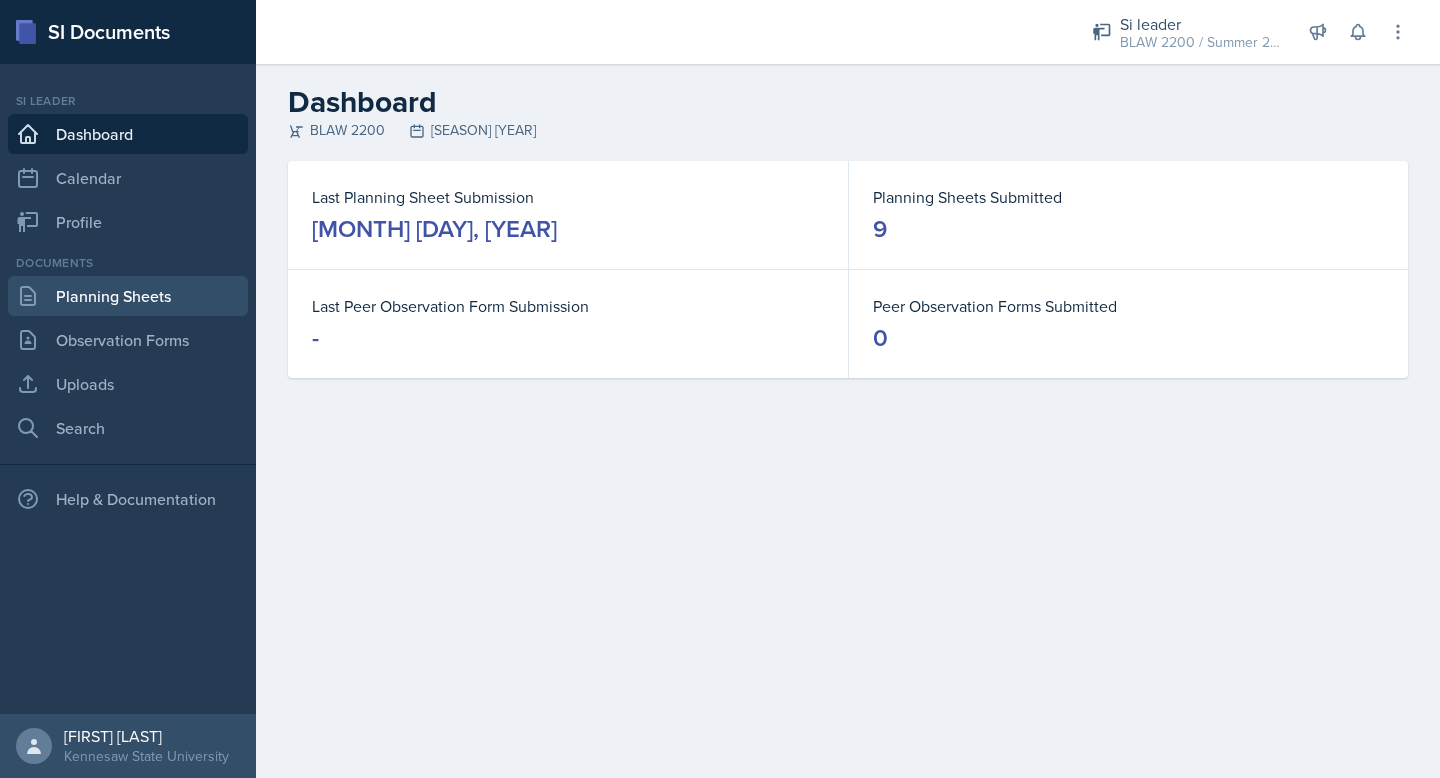 click on "Planning Sheets" at bounding box center [128, 296] 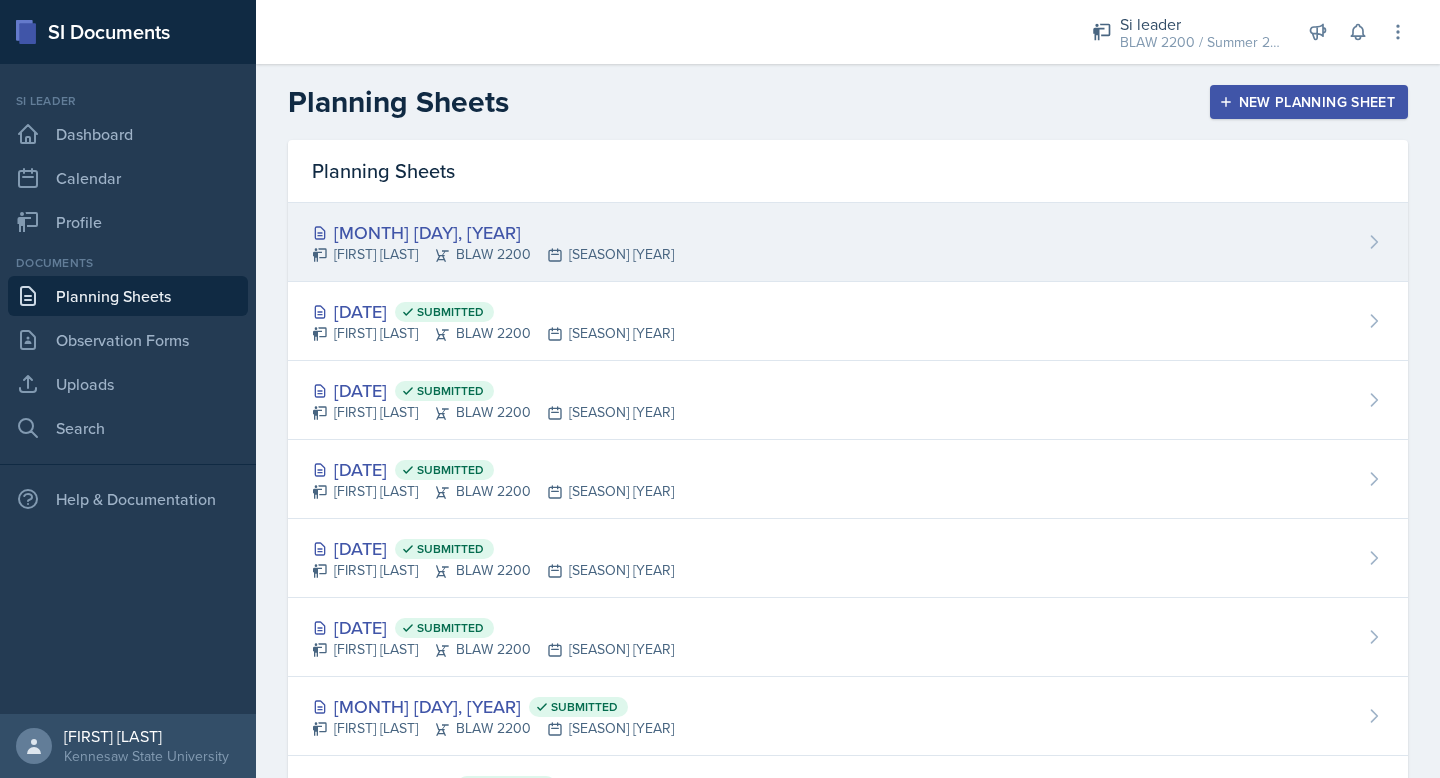 click on "[MONTH] [DAY]th, [YEAR]
[NAME] [LAST]
BLAW 2200
Summer [YEAR]" at bounding box center [493, 242] 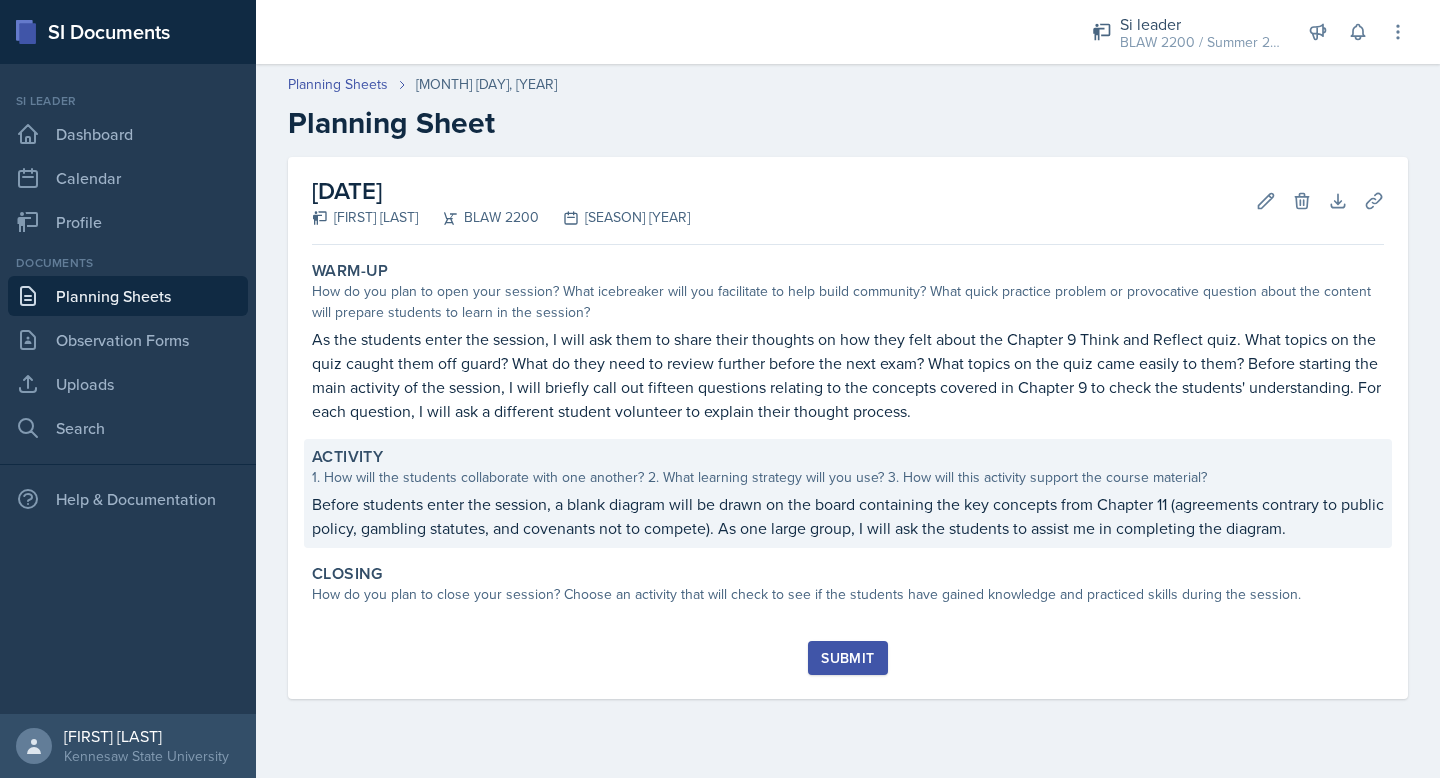 click on "Before students enter the session, a blank diagram will be drawn on the board containing the key concepts from Chapter 11 (agreements contrary to public policy, gambling statutes, and covenants not to compete). As one large group, I will ask the students to assist me in completing the diagram." at bounding box center (848, 375) 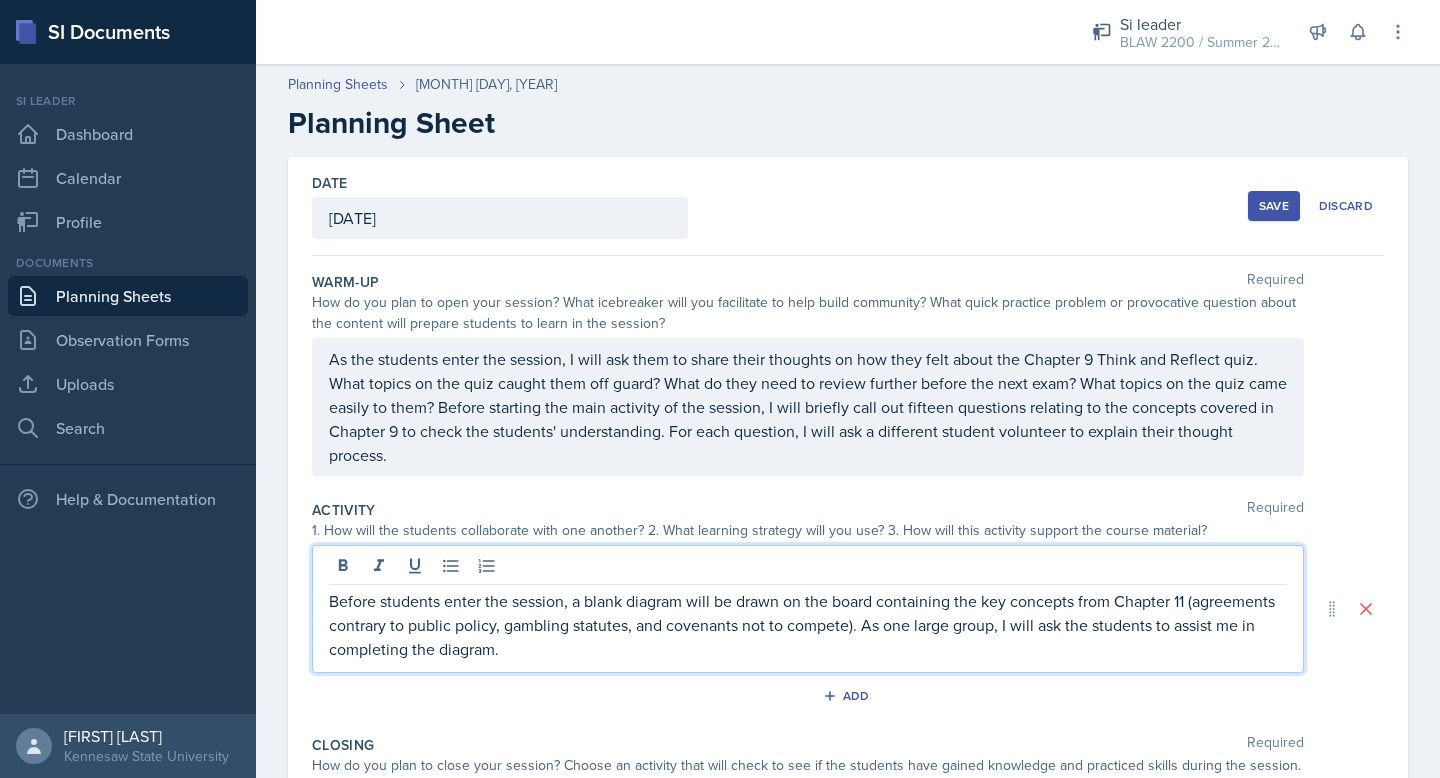 click on "Before students enter the session, a blank diagram will be drawn on the board containing the key concepts from Chapter 11 (agreements contrary to public policy, gambling statutes, and covenants not to compete). As one large group, I will ask the students to assist me in completing the diagram." at bounding box center [808, 625] 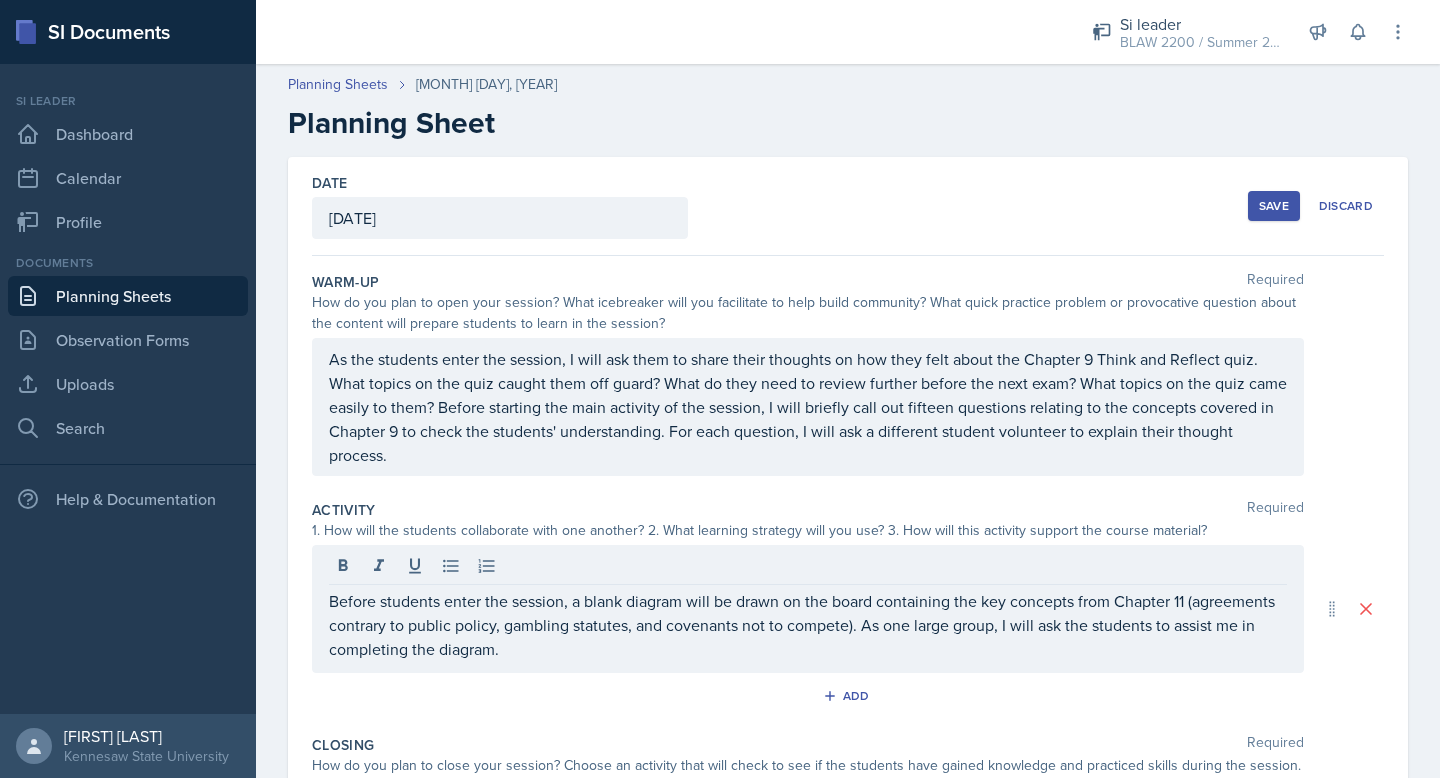 click on "Before students enter the session, a blank diagram will be drawn on the board containing the key concepts from Chapter 11 (agreements contrary to public policy, gambling statutes, and covenants not to compete). As one large group, I will ask the students to assist me in completing the diagram." at bounding box center (808, 407) 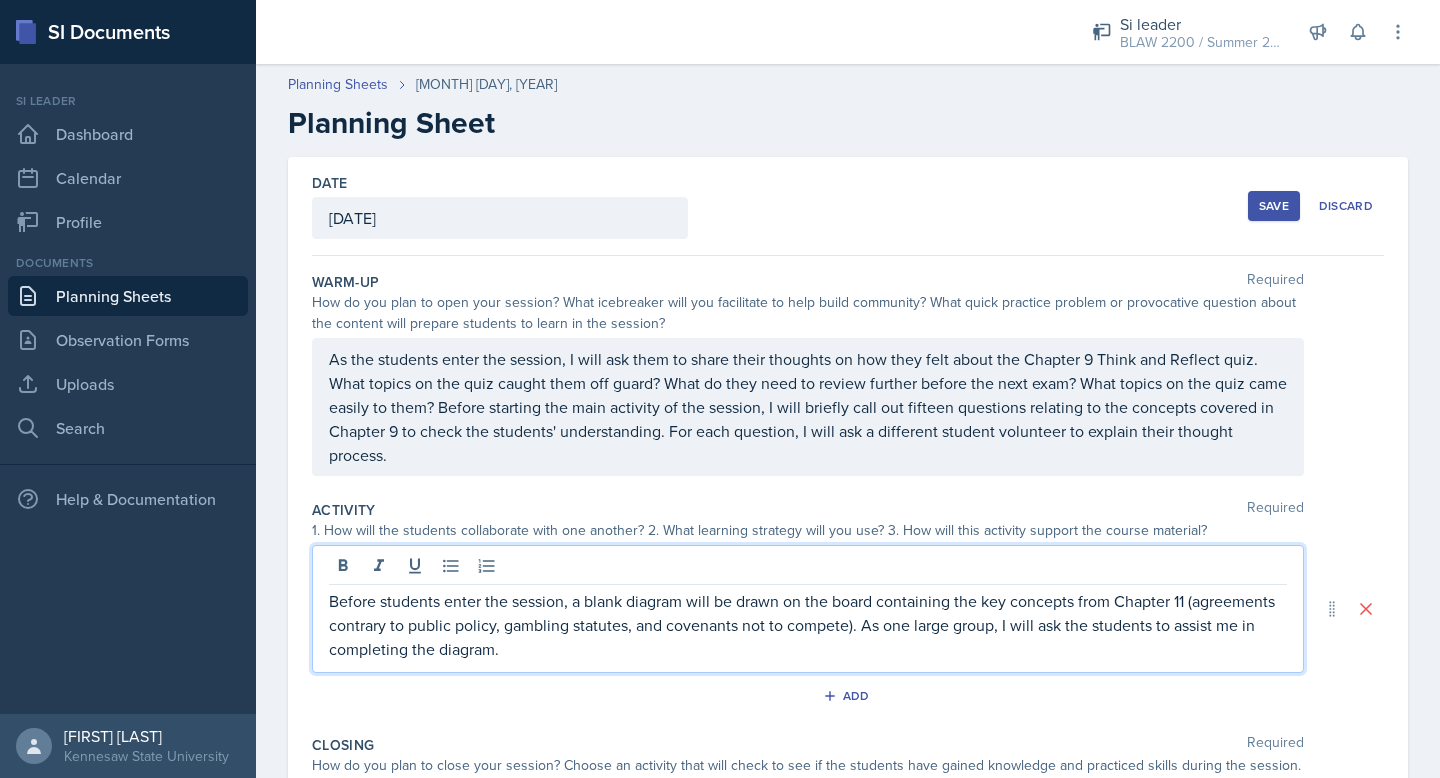click on "Before students enter the session, a blank diagram will be drawn on the board containing the key concepts from Chapter 11 (agreements contrary to public policy, gambling statutes, and covenants not to compete). As one large group, I will ask the students to assist me in completing the diagram." at bounding box center (808, 625) 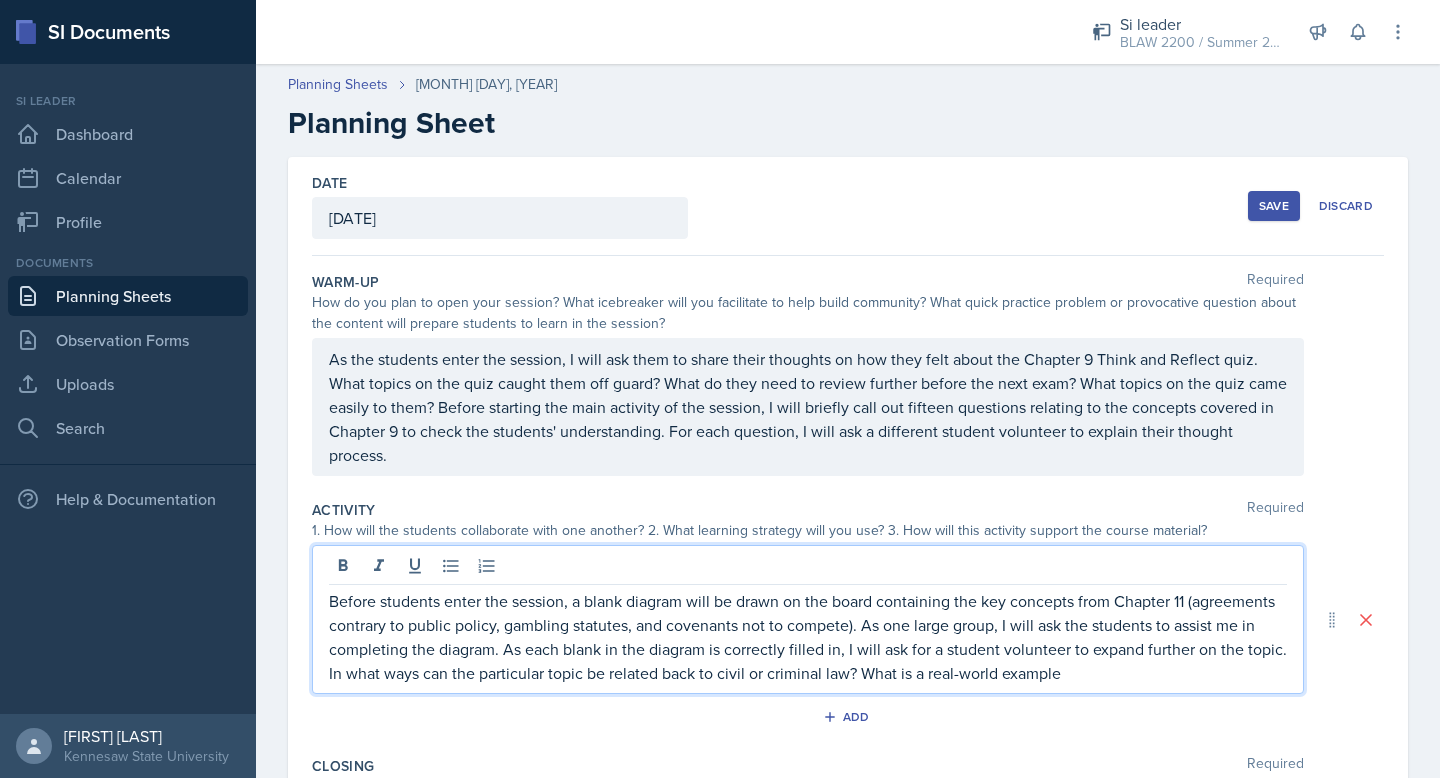 click on "Before students enter the session, a blank diagram will be drawn on the board containing the key concepts from Chapter 11 (agreements contrary to public policy, gambling statutes, and covenants not to compete). As one large group, I will ask the students to assist me in completing the diagram. As each blank in the diagram is correctly filled in, I will ask for a student volunteer to expand further on the topic. In what ways can the particular topic be related back to civil or criminal law? What is a real-world example" at bounding box center (808, 637) 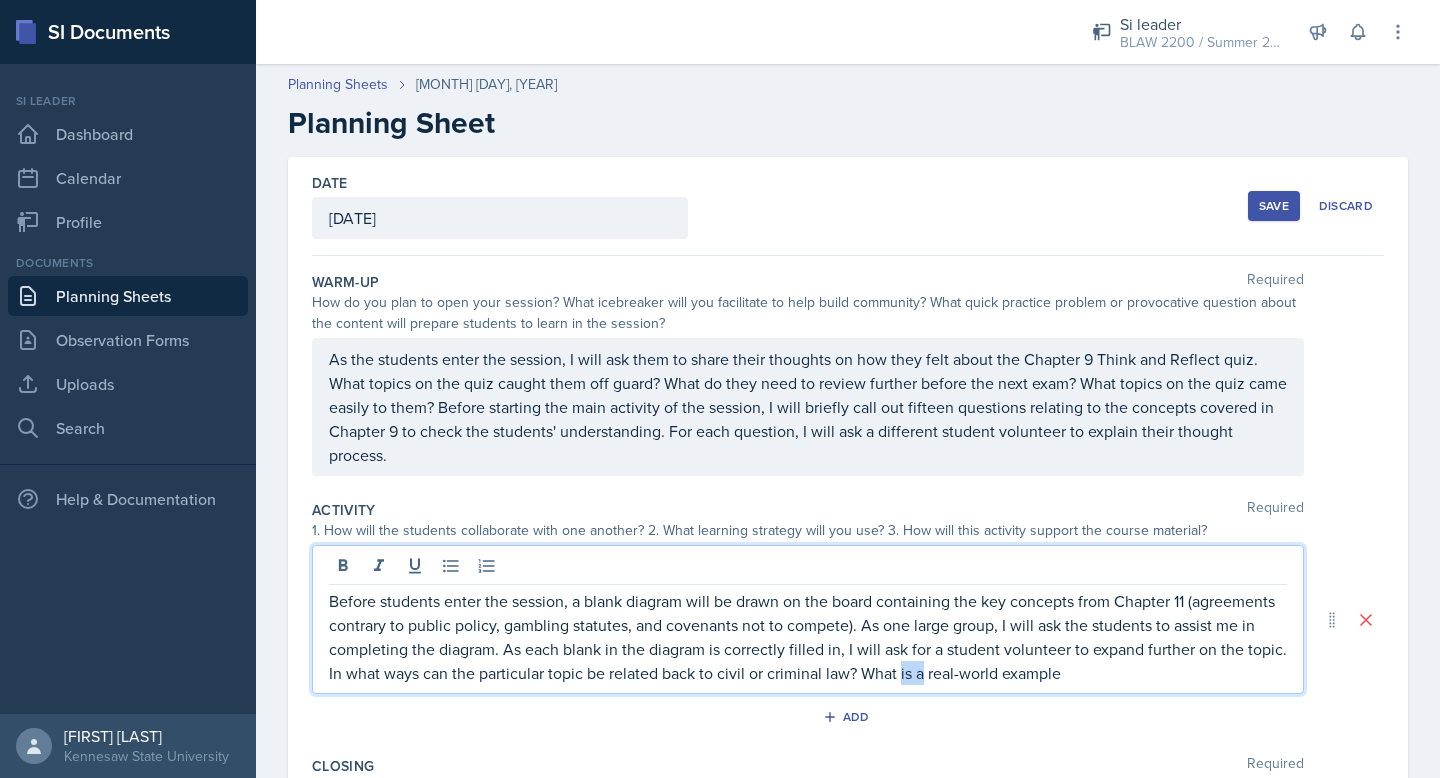 drag, startPoint x: 1066, startPoint y: 677, endPoint x: 1044, endPoint y: 679, distance: 22.090721 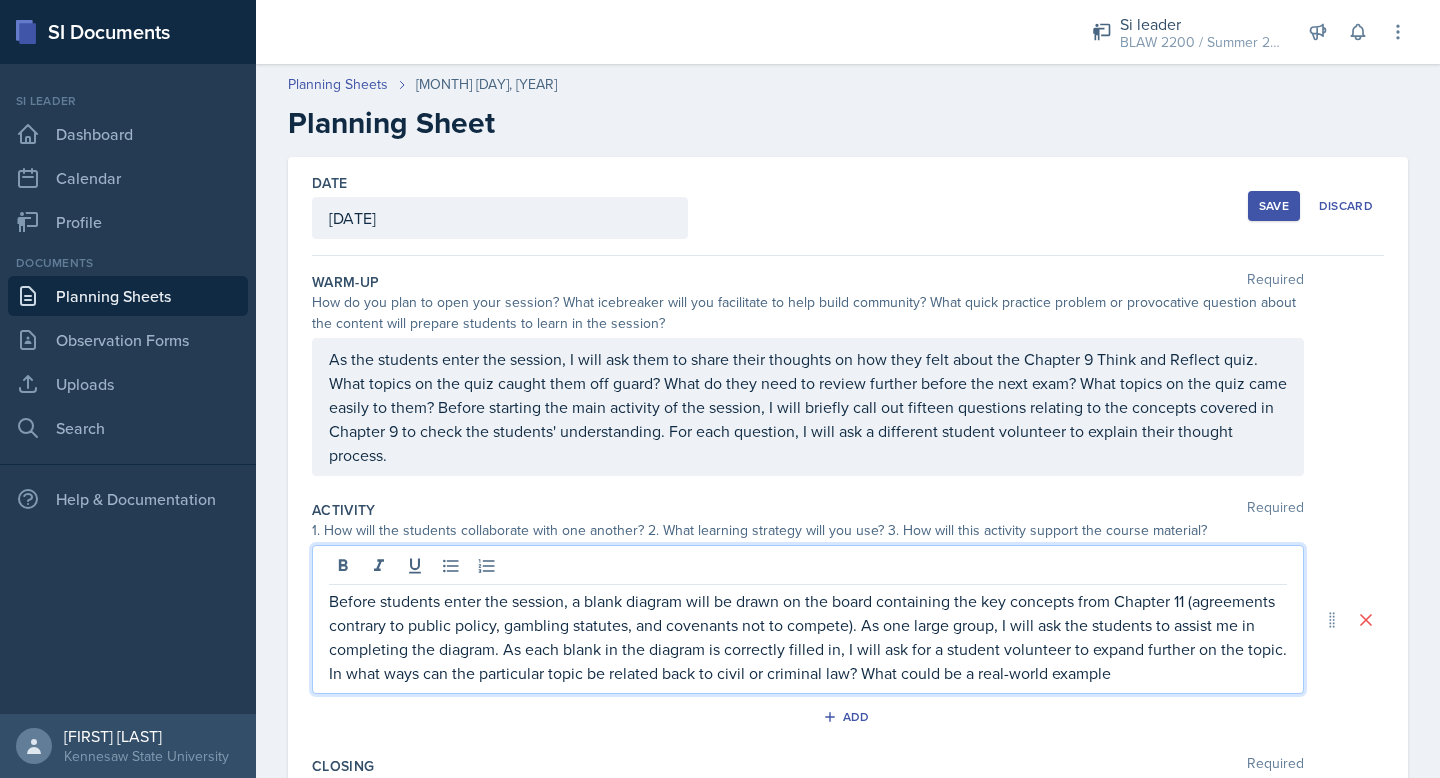 click on "Before students enter the session, a blank diagram will be drawn on the board containing the key concepts from Chapter 11 (agreements contrary to public policy, gambling statutes, and covenants not to compete). As one large group, I will ask the students to assist me in completing the diagram. As each blank in the diagram is correctly filled in, I will ask for a student volunteer to expand further on the topic. In what ways can the particular topic be related back to civil or criminal law? What could be a real-world example" at bounding box center (808, 637) 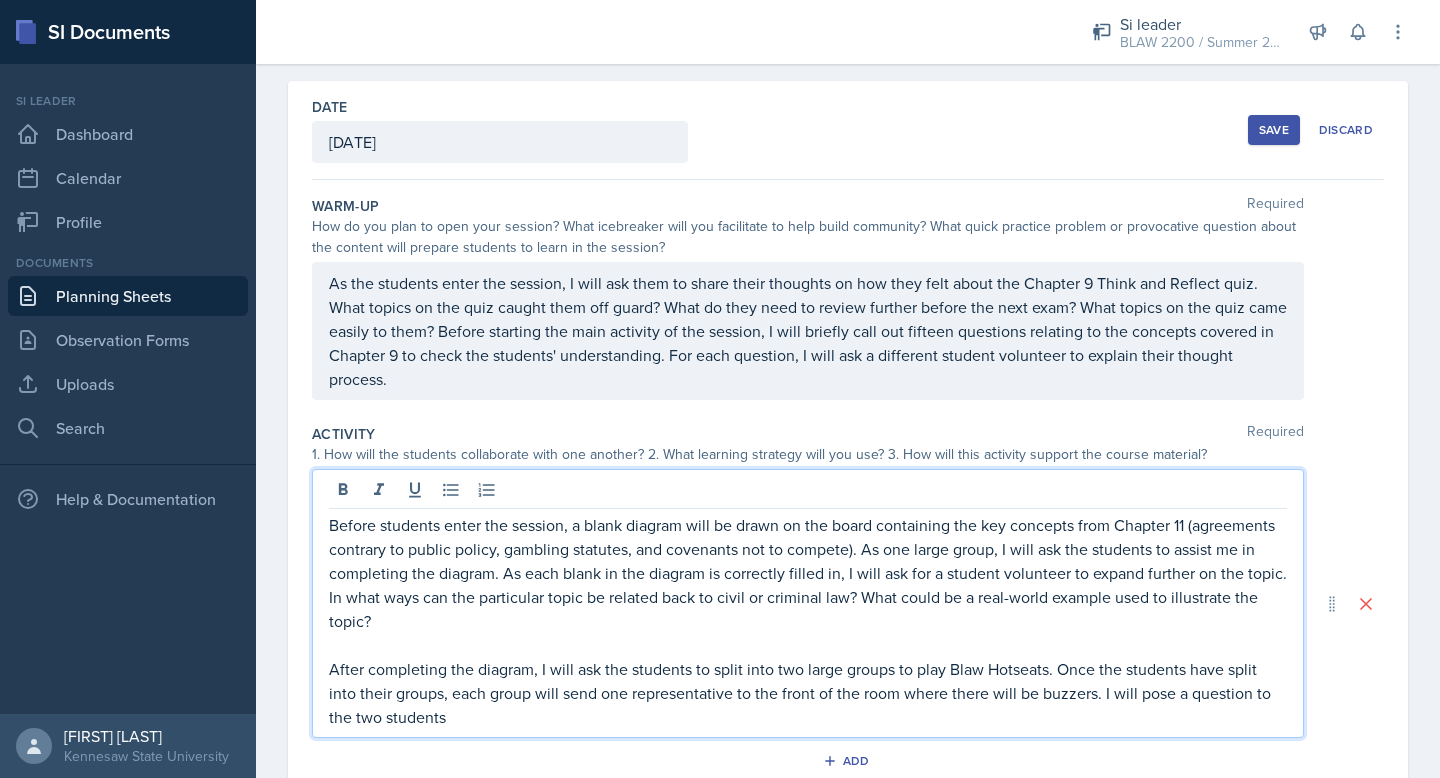 scroll, scrollTop: 283, scrollLeft: 0, axis: vertical 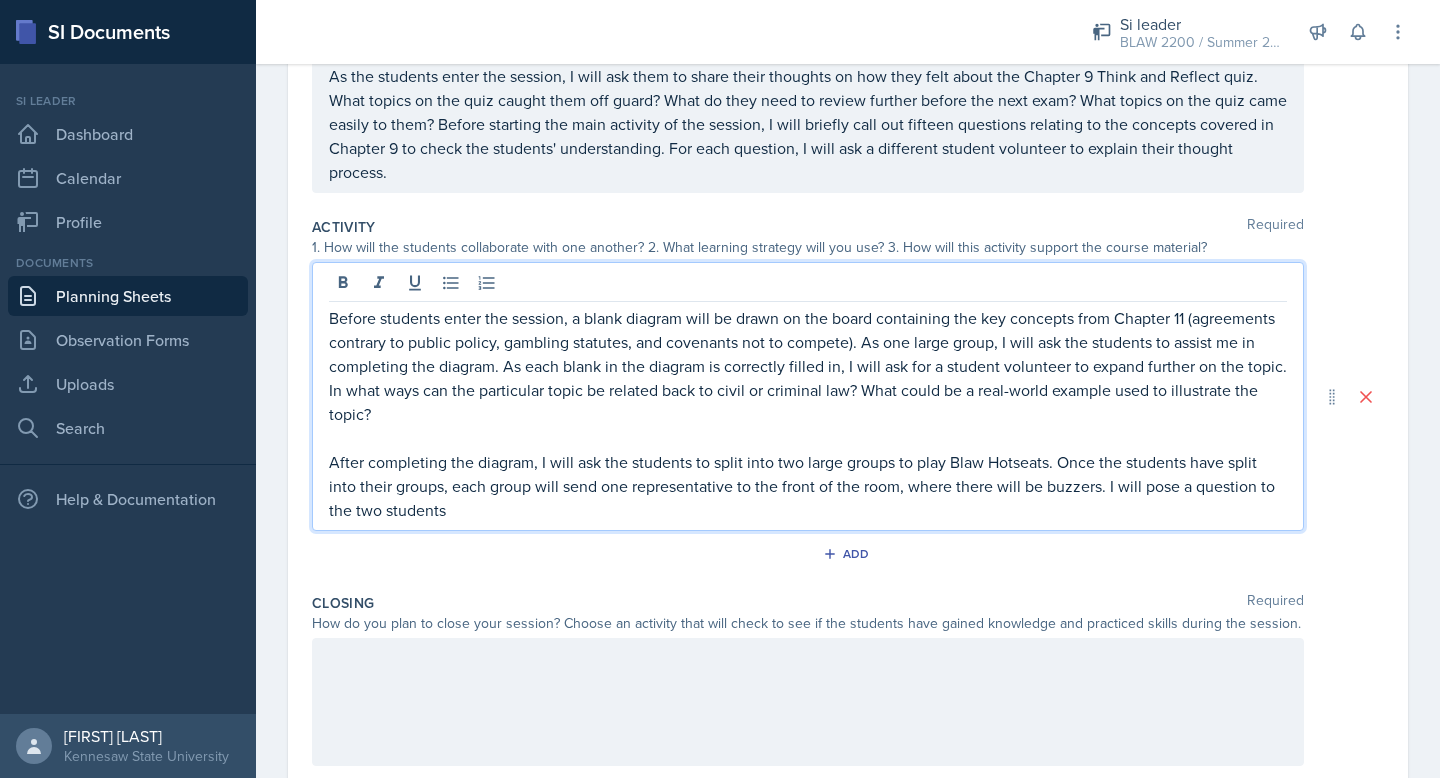 click on "After completing the diagram, I will ask the students to split into two large groups to play Blaw Hotseats. Once the students have split into their groups, each group will send one representative to the front of the room, where there will be buzzers. I will pose a question to the two students" at bounding box center [808, 486] 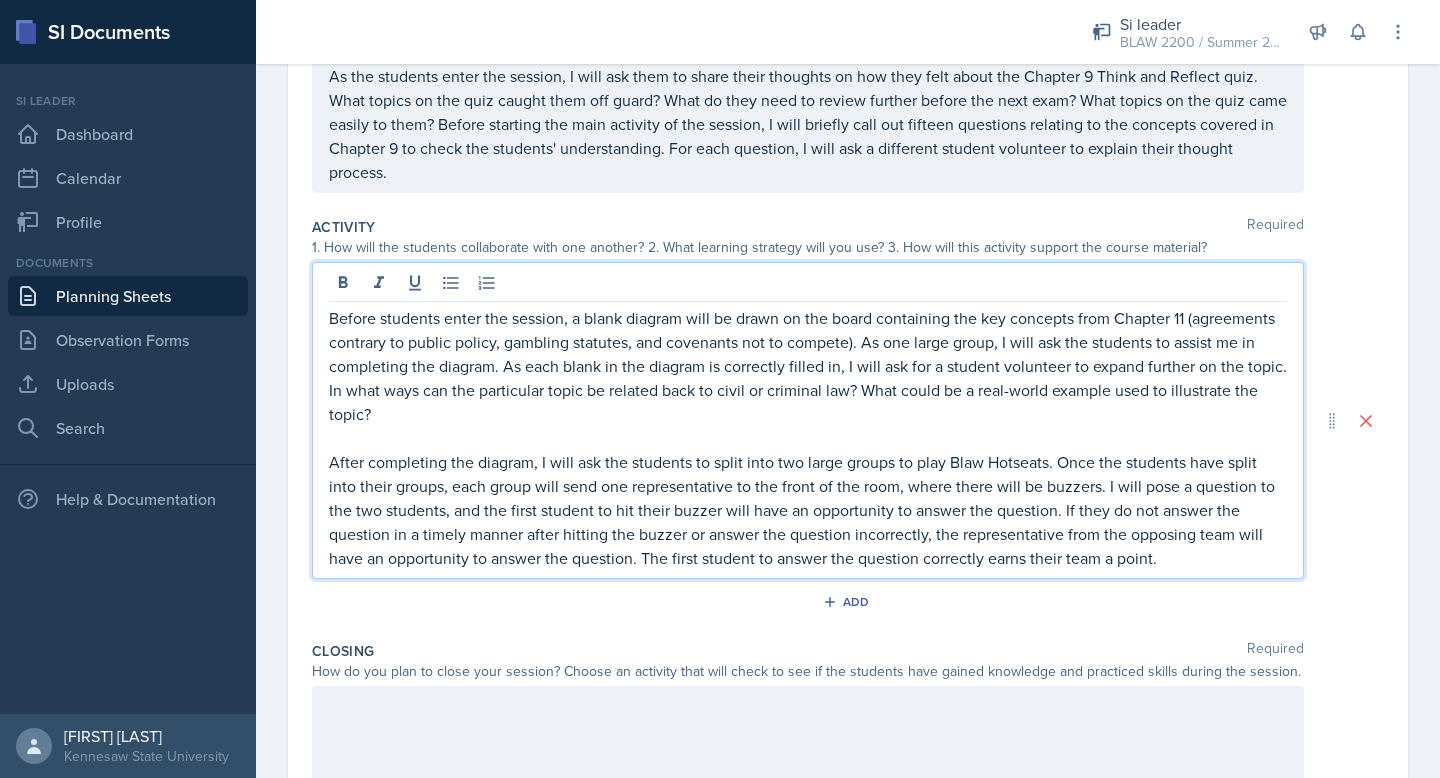 click on "After completing the diagram, I will ask the students to split into two large groups to play Blaw Hotseats. Once the students have split into their groups, each group will send one representative to the front of the room, where there will be buzzers. I will pose a question to the two students, and the first student to hit their buzzer will have an opportunity to answer the question. If they do not answer the question in a timely manner after hitting the buzzer or answer the question incorrectly, the representative from the opposing team will have an opportunity to answer the question. The first student to answer the question correctly earns their team a point." at bounding box center (808, 510) 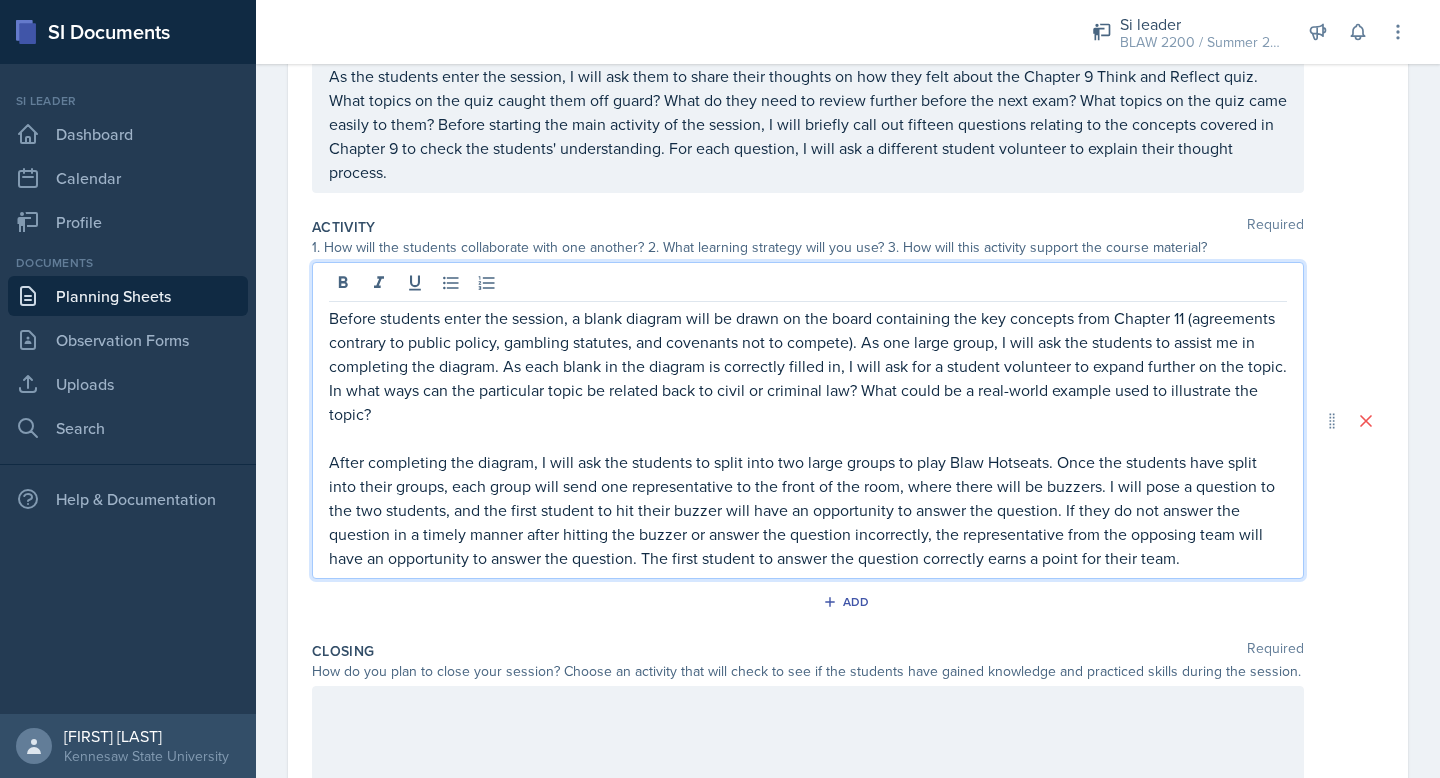 click on "After completing the diagram, I will ask the students to split into two large groups to play Blaw Hotseats. Once the students have split into their groups, each group will send one representative to the front of the room, where there will be buzzers. I will pose a question to the two students, and the first student to hit their buzzer will have an opportunity to answer the question. If they do not answer the question in a timely manner after hitting the buzzer or answer the question incorrectly, the representative from the opposing team will have an opportunity to answer the question. The first student to answer the question correctly earns a point for their team." at bounding box center [808, 510] 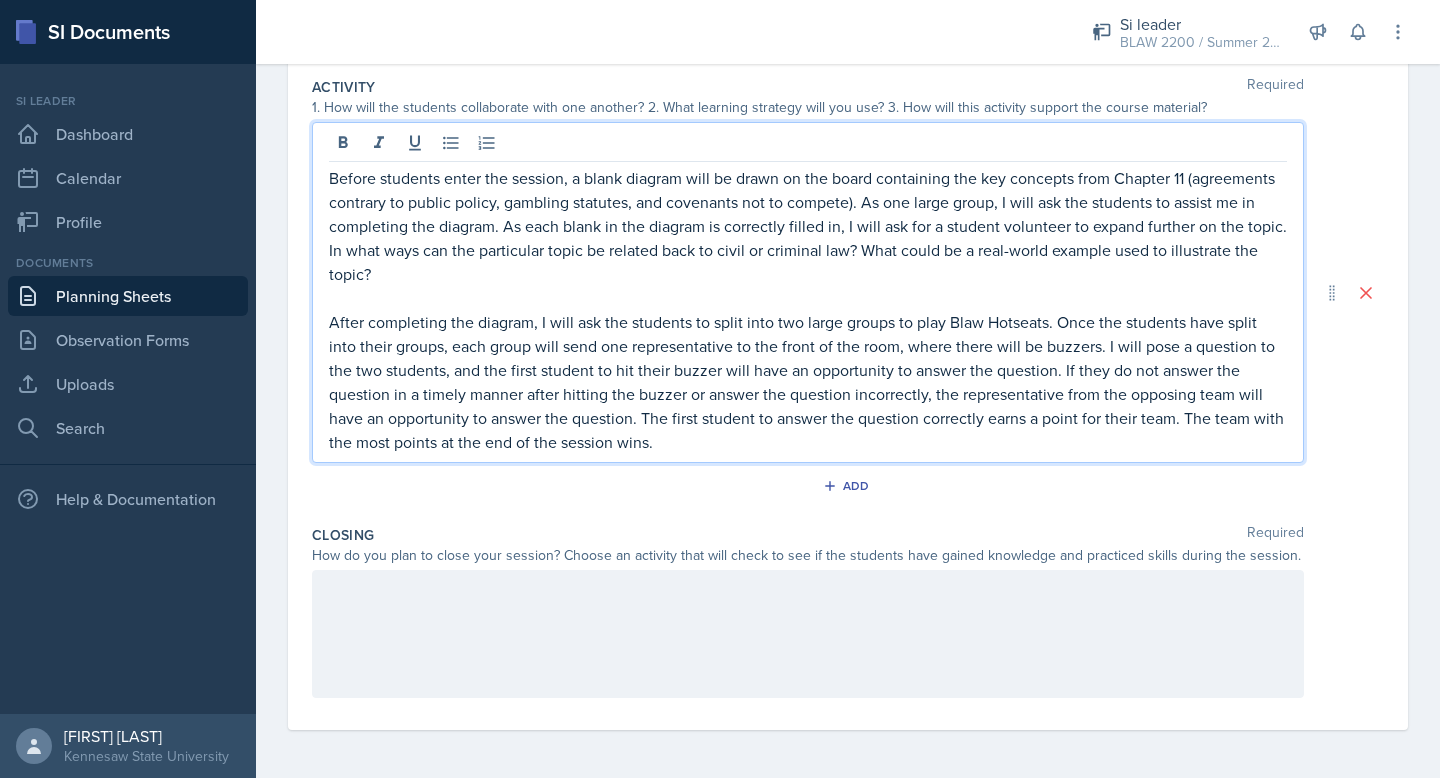 click at bounding box center [808, -16] 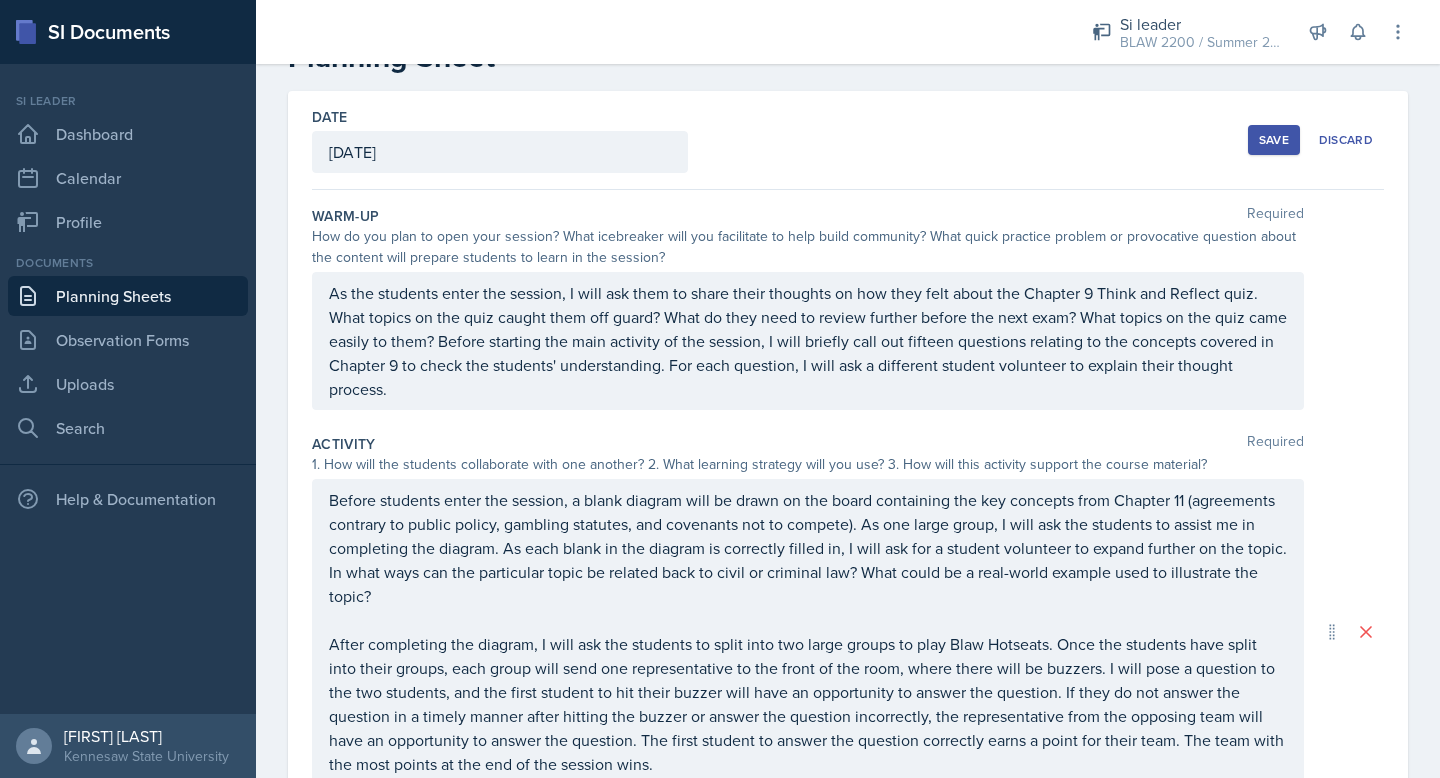 scroll, scrollTop: 341, scrollLeft: 0, axis: vertical 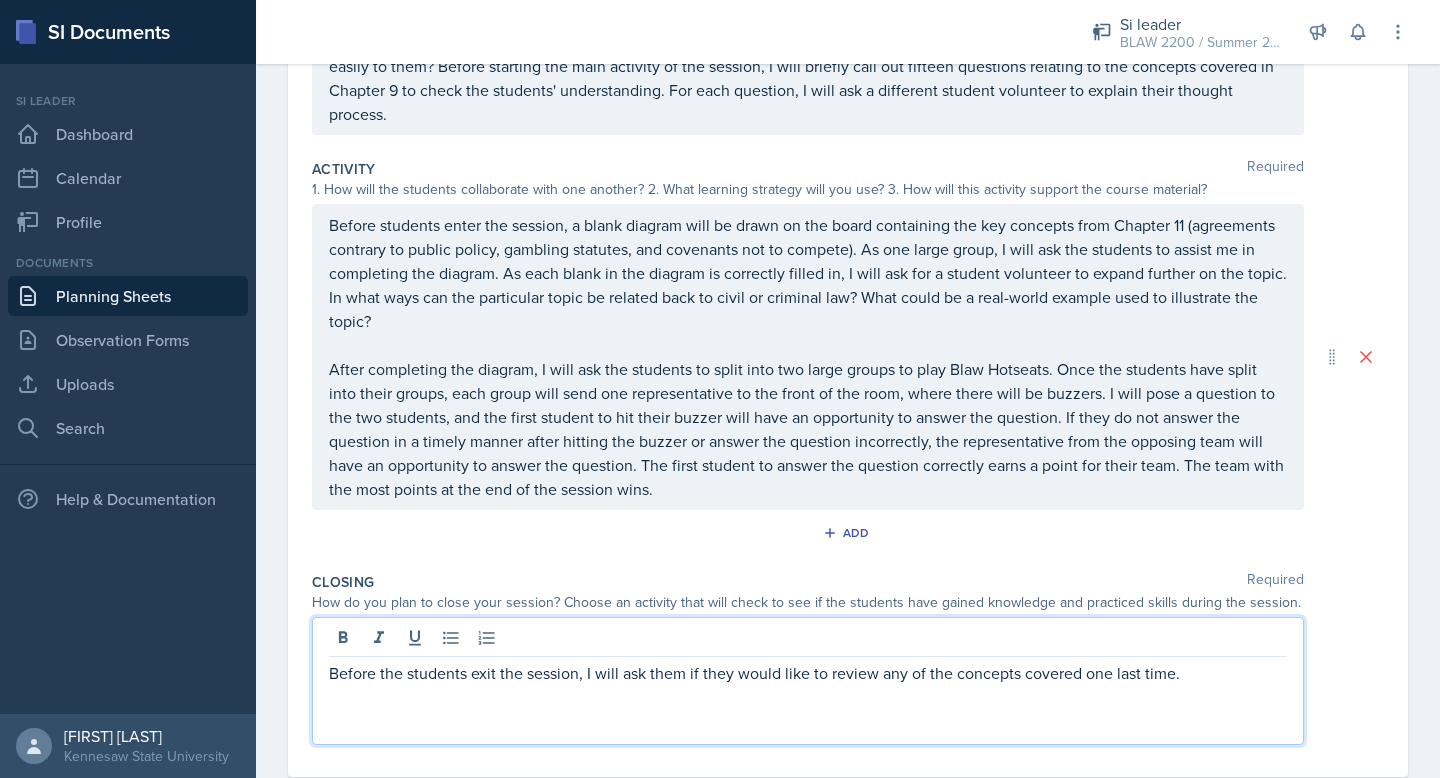 click on "Before the students exit the session, I will ask them if they would like to review any of the concepts covered one last time." at bounding box center [808, 673] 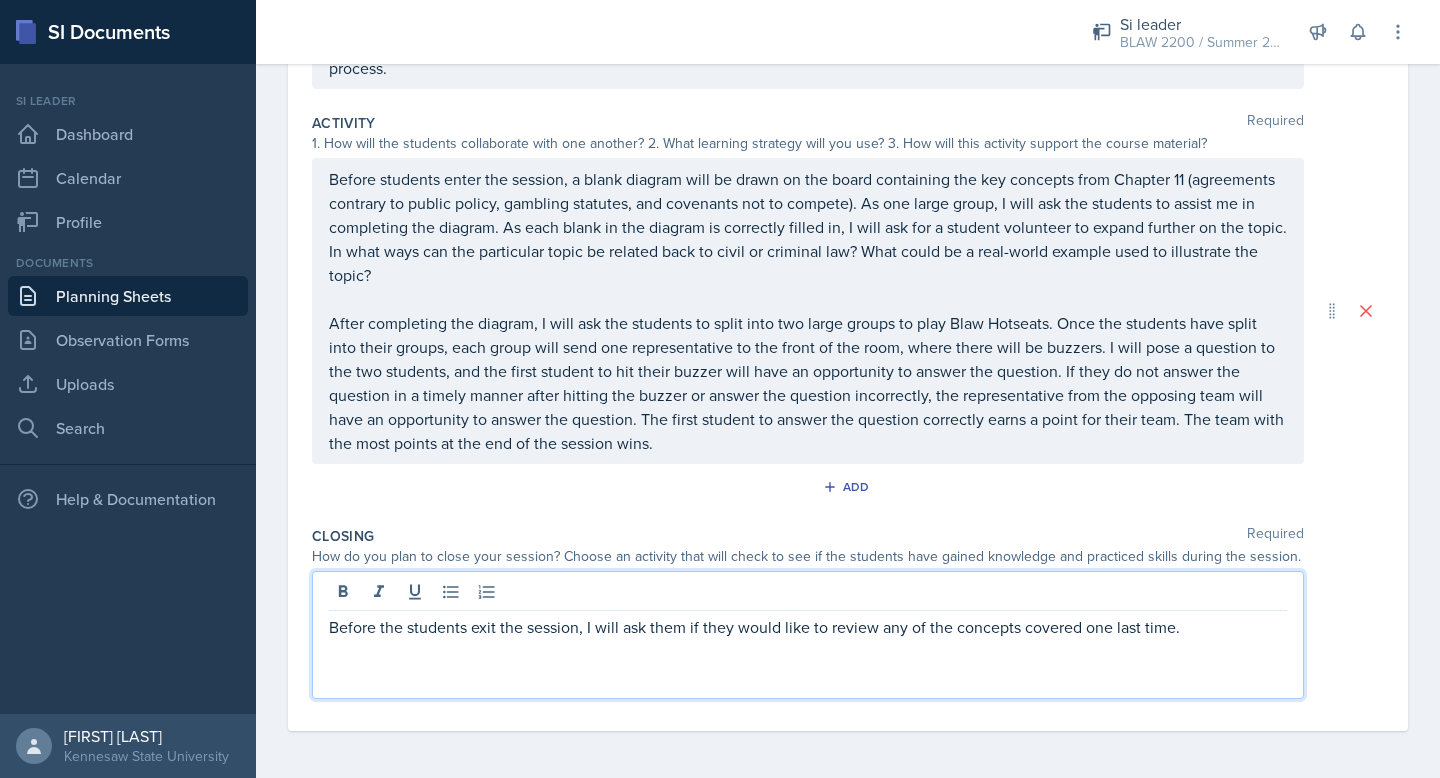 scroll, scrollTop: 388, scrollLeft: 0, axis: vertical 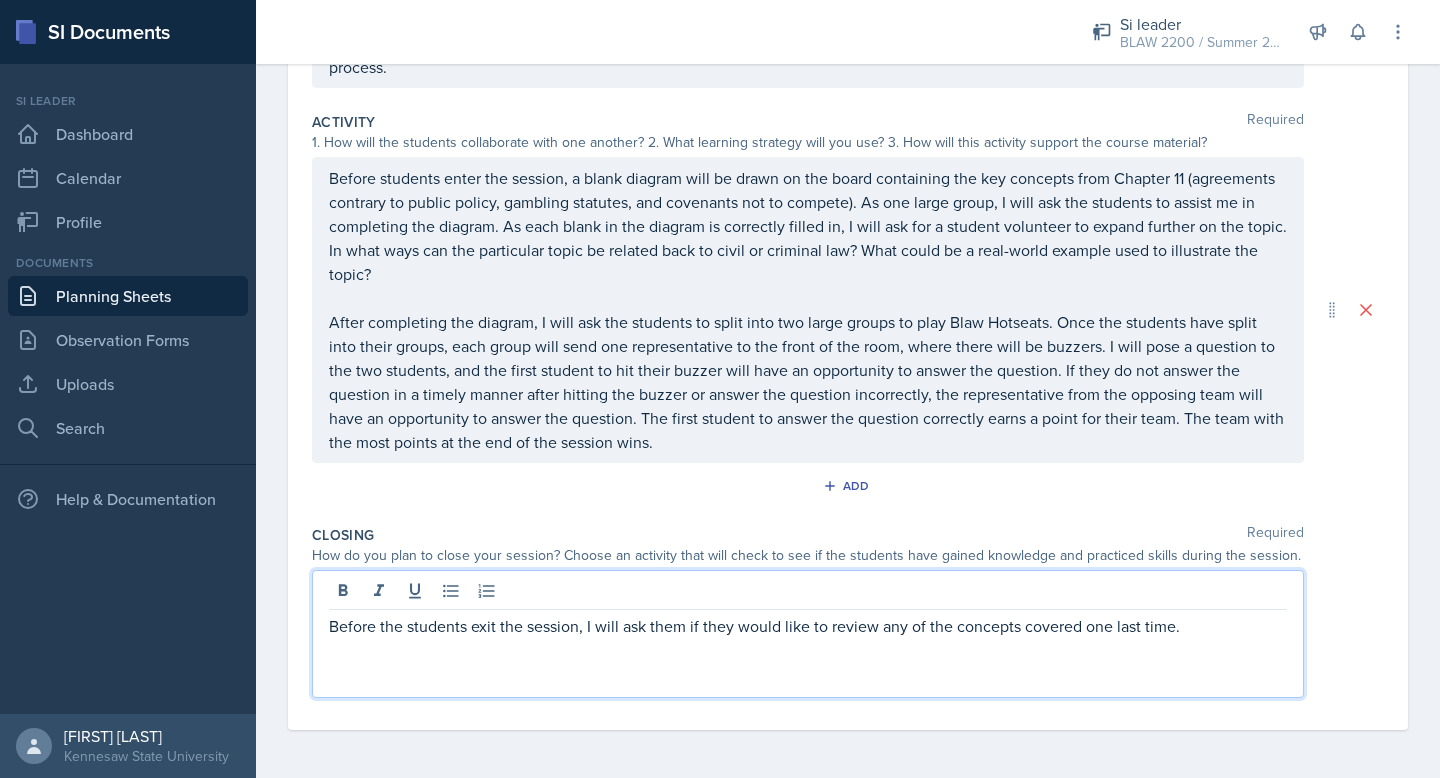 click on "Before the students exit the session, I will ask them if they would like to review any of the concepts covered one last time." at bounding box center [808, 626] 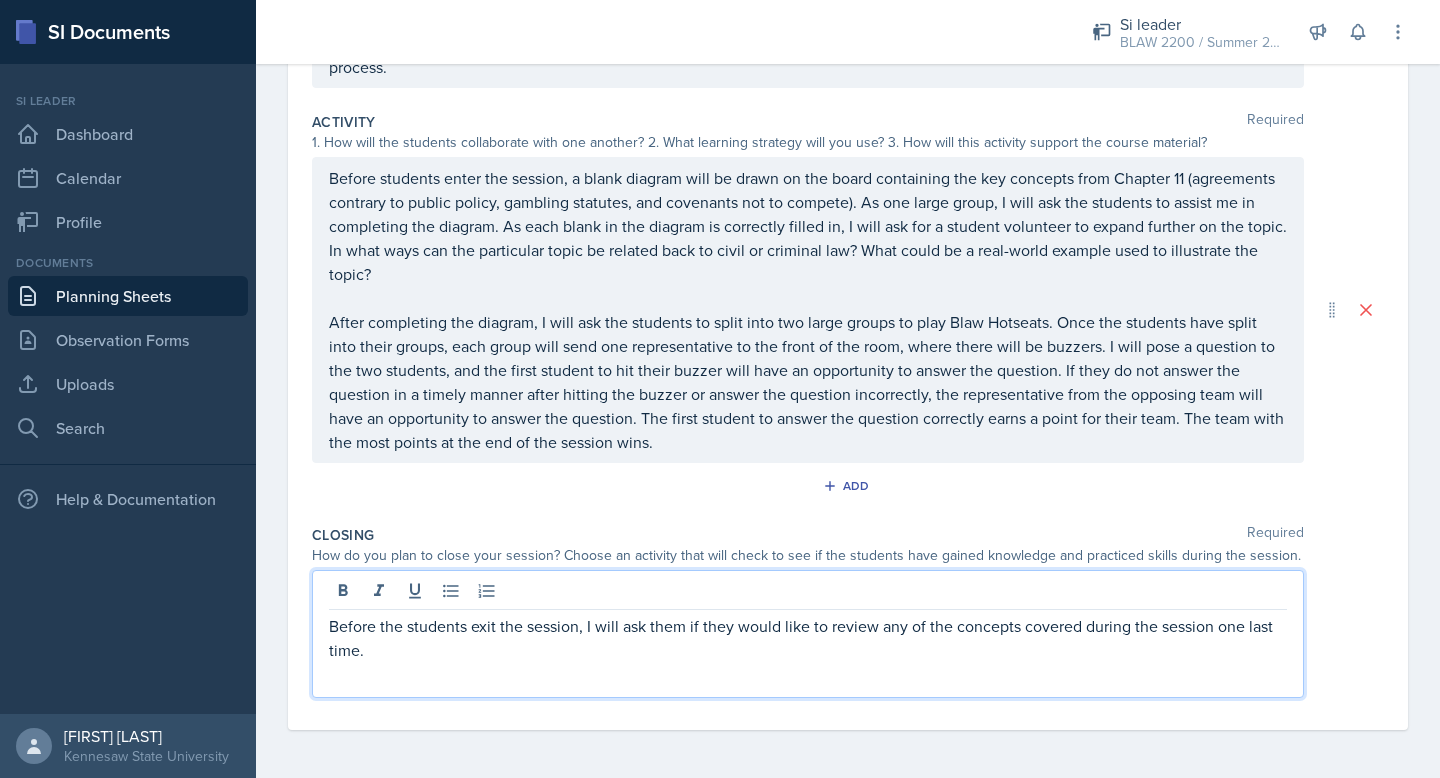 click on "Before the students exit the session, I will ask them if they would like to review any of the concepts covered during the session one last time." at bounding box center (808, 638) 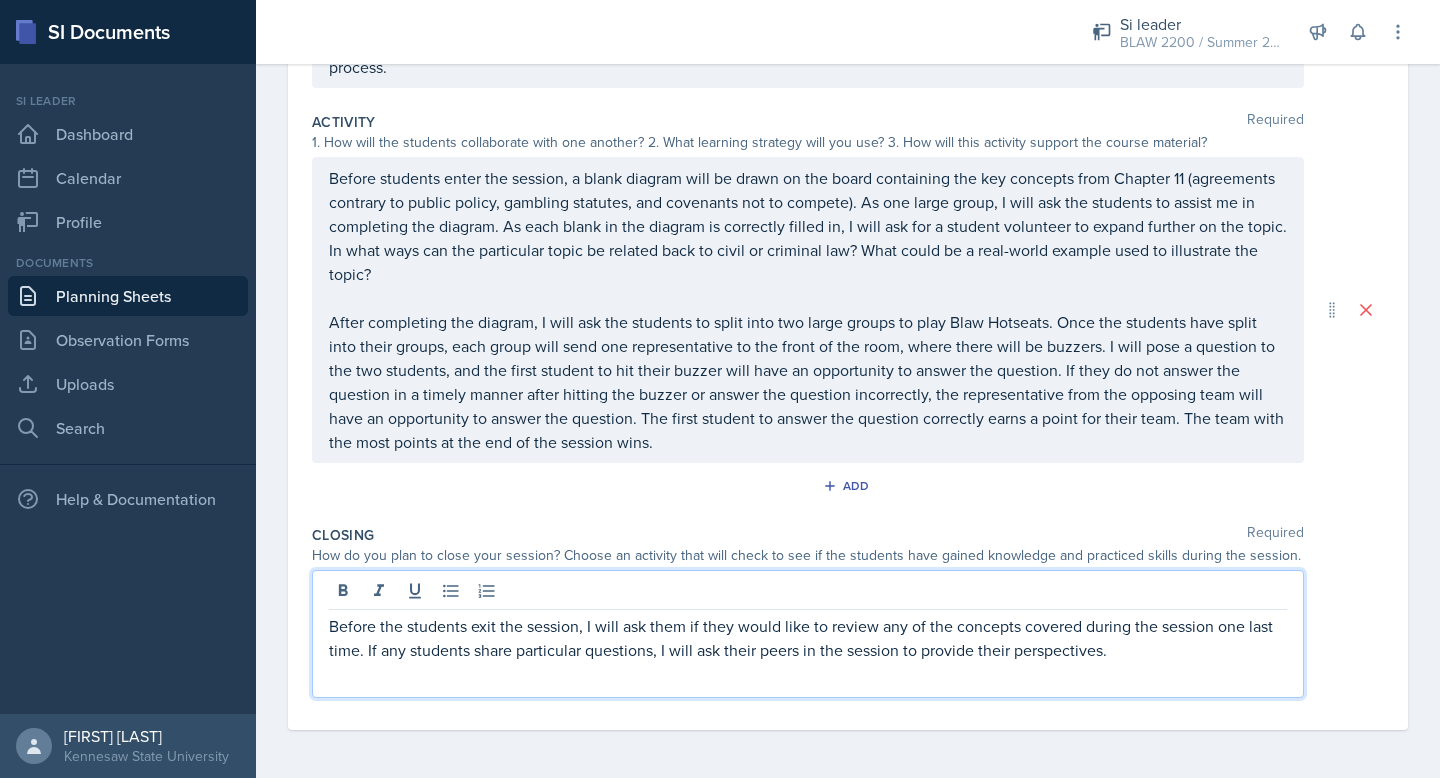 click on "Before the students exit the session, I will ask them if they would like to review any of the concepts covered during the session one last time. If any students share particular questions, I will ask their peers in the session to provide their perspectives." at bounding box center [808, 638] 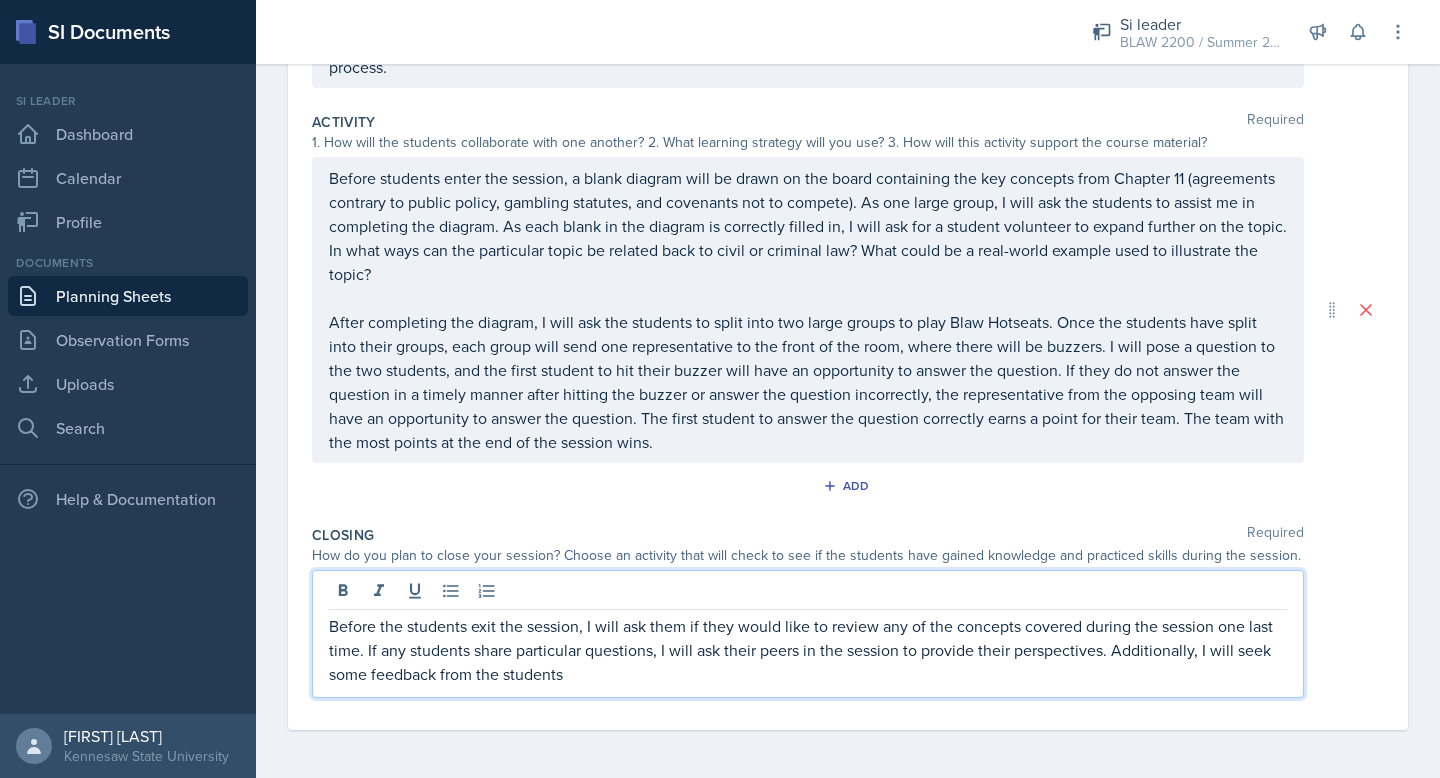 click on "Before the students exit the session, I will ask them if they would like to review any of the concepts covered during the session one last time. If any students share particular questions, I will ask their peers in the session to provide their perspectives. Additionally, I will seek some feedback from the students" at bounding box center (808, 650) 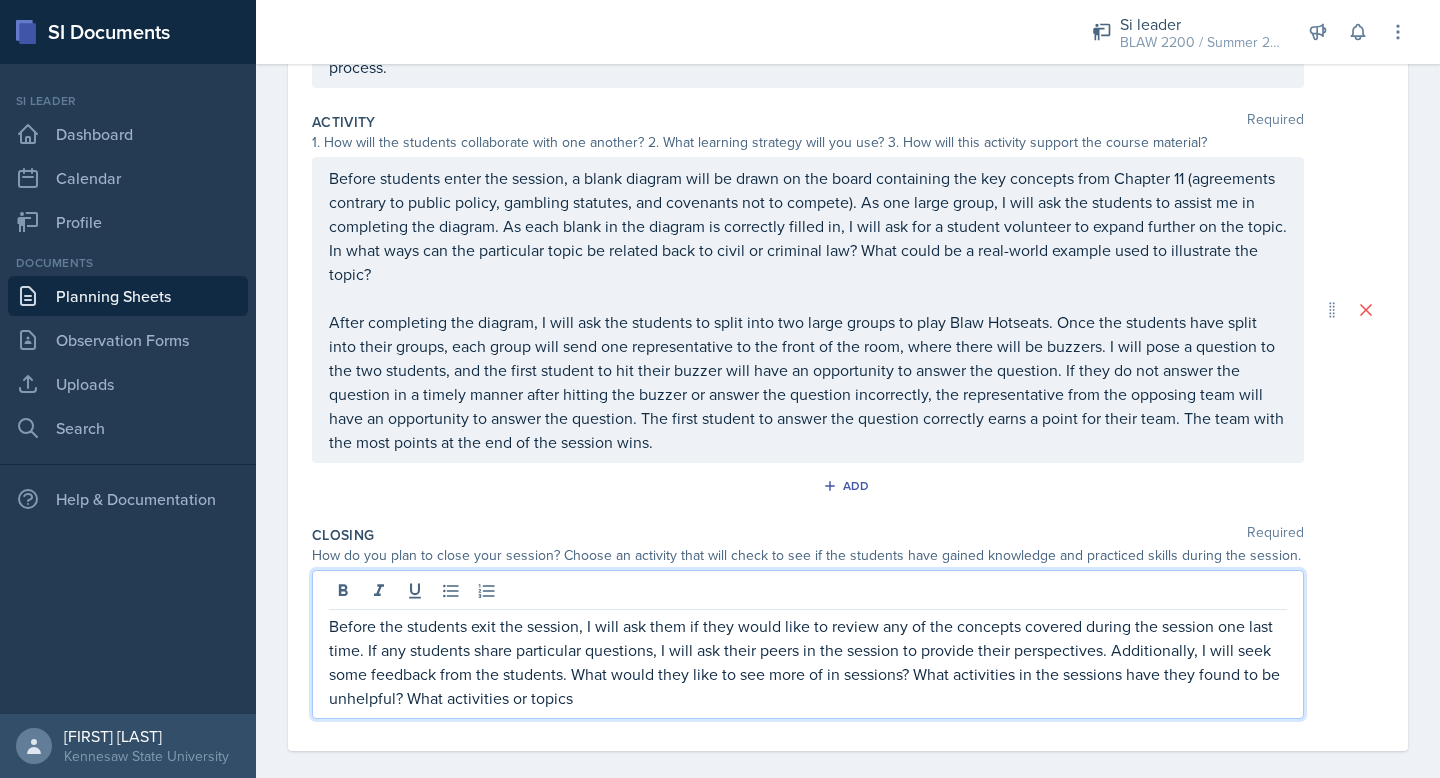 click on "Before the students exit the session, I will ask them if they would like to review any of the concepts covered during the session one last time. If any students share particular questions, I will ask their peers in the session to provide their perspectives. Additionally, I will seek some feedback from the students. What would they like to see more of in sessions? What activities in the sessions have they found to be unhelpful? What activities or topics" at bounding box center [808, 662] 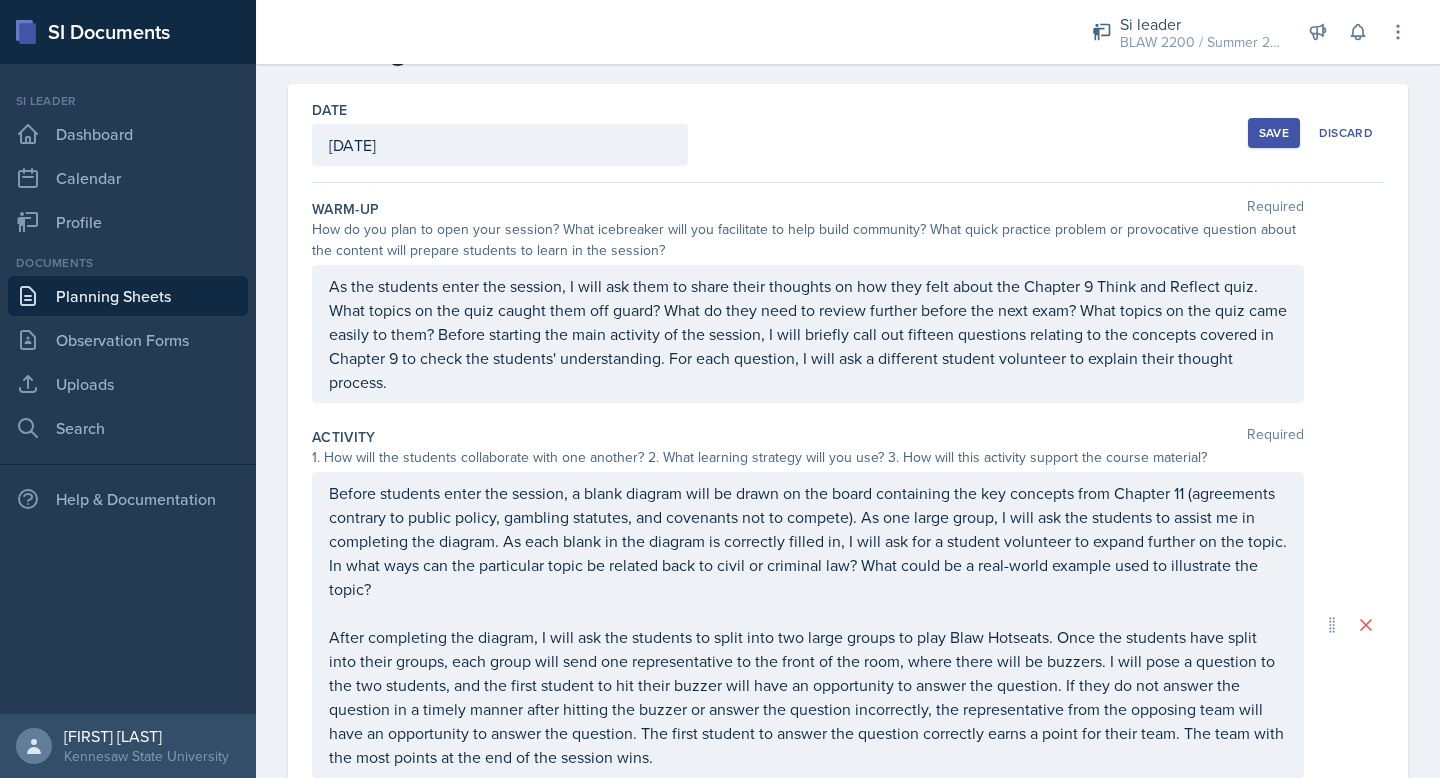 scroll, scrollTop: 0, scrollLeft: 0, axis: both 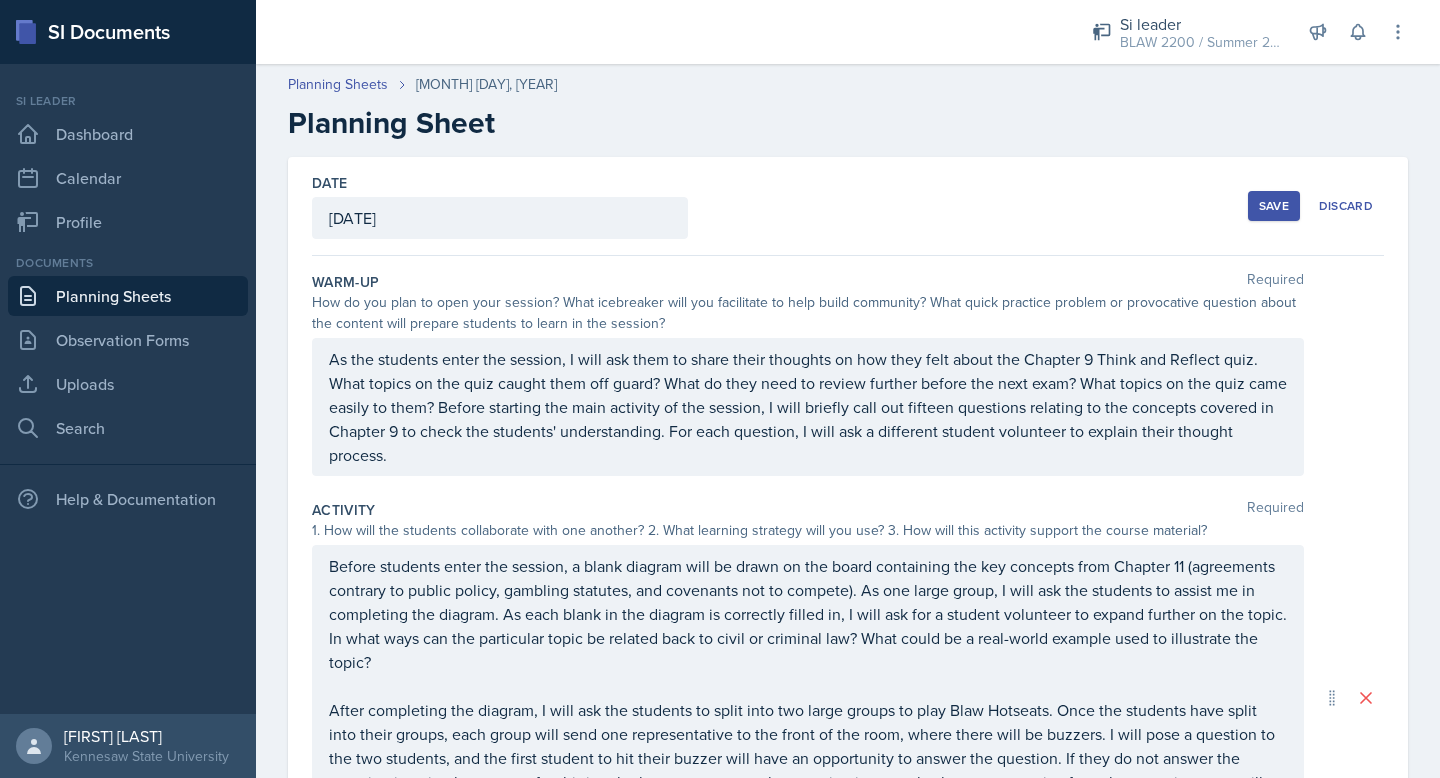 click on "Save" at bounding box center [1274, 206] 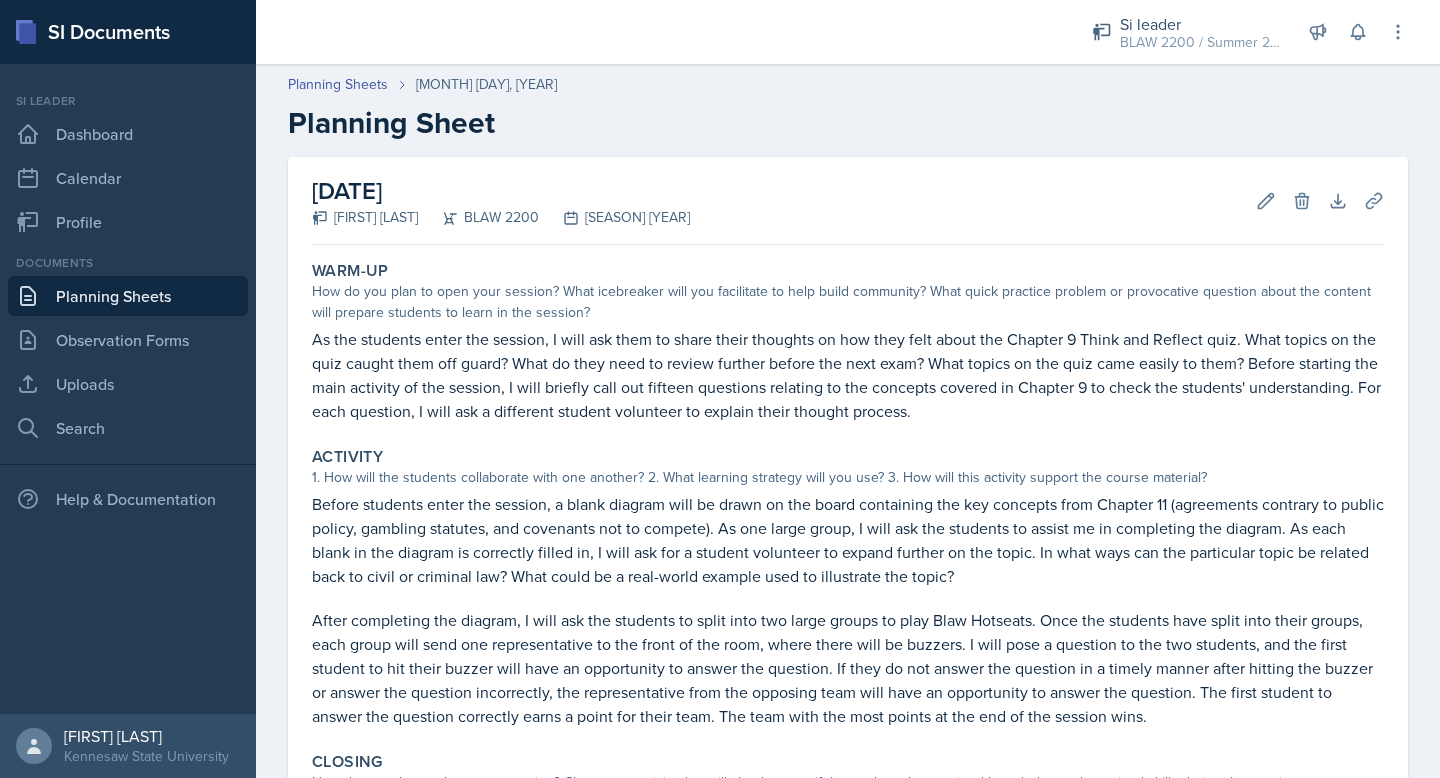 click on "Planning Sheets" at bounding box center (128, 296) 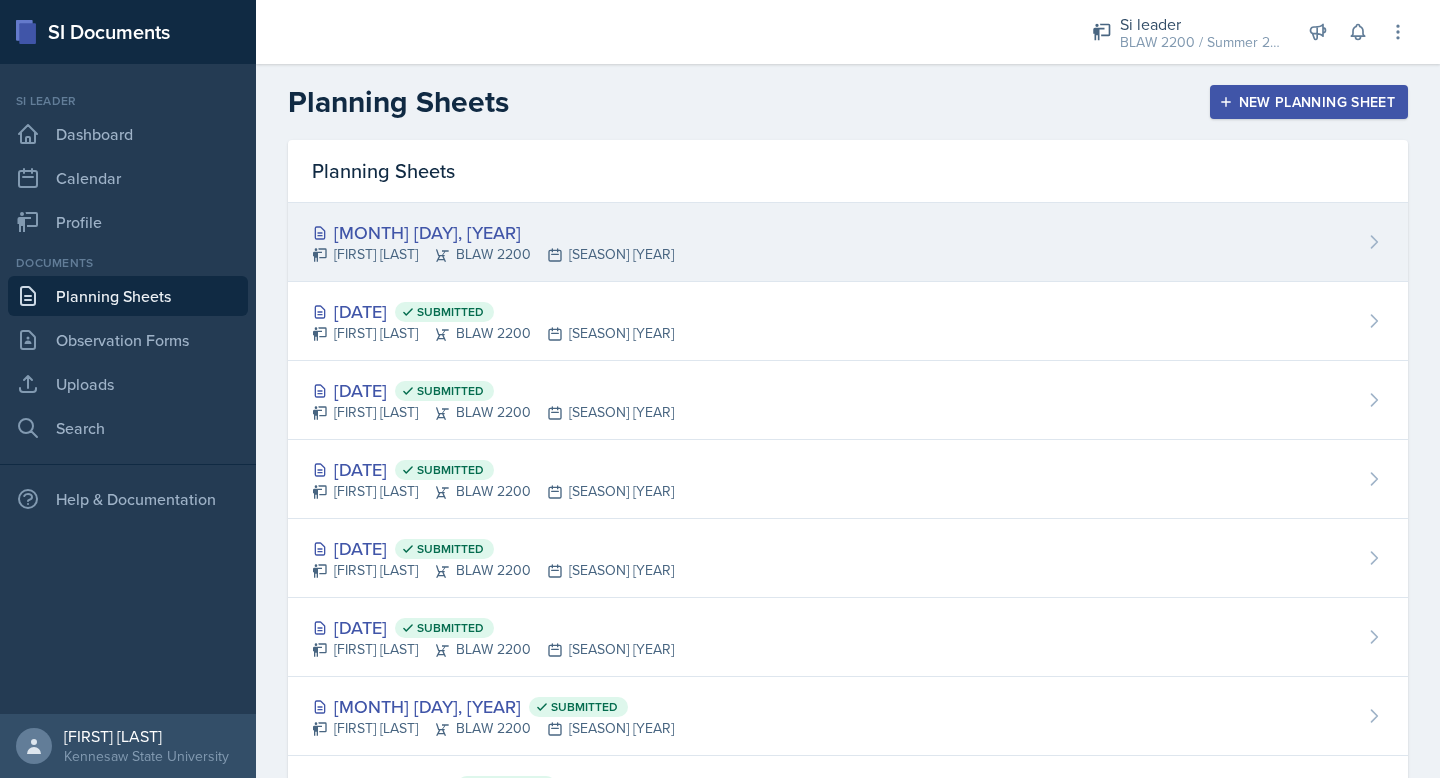 click on "[MONTH] [DAY], [YEAR]" at bounding box center [493, 232] 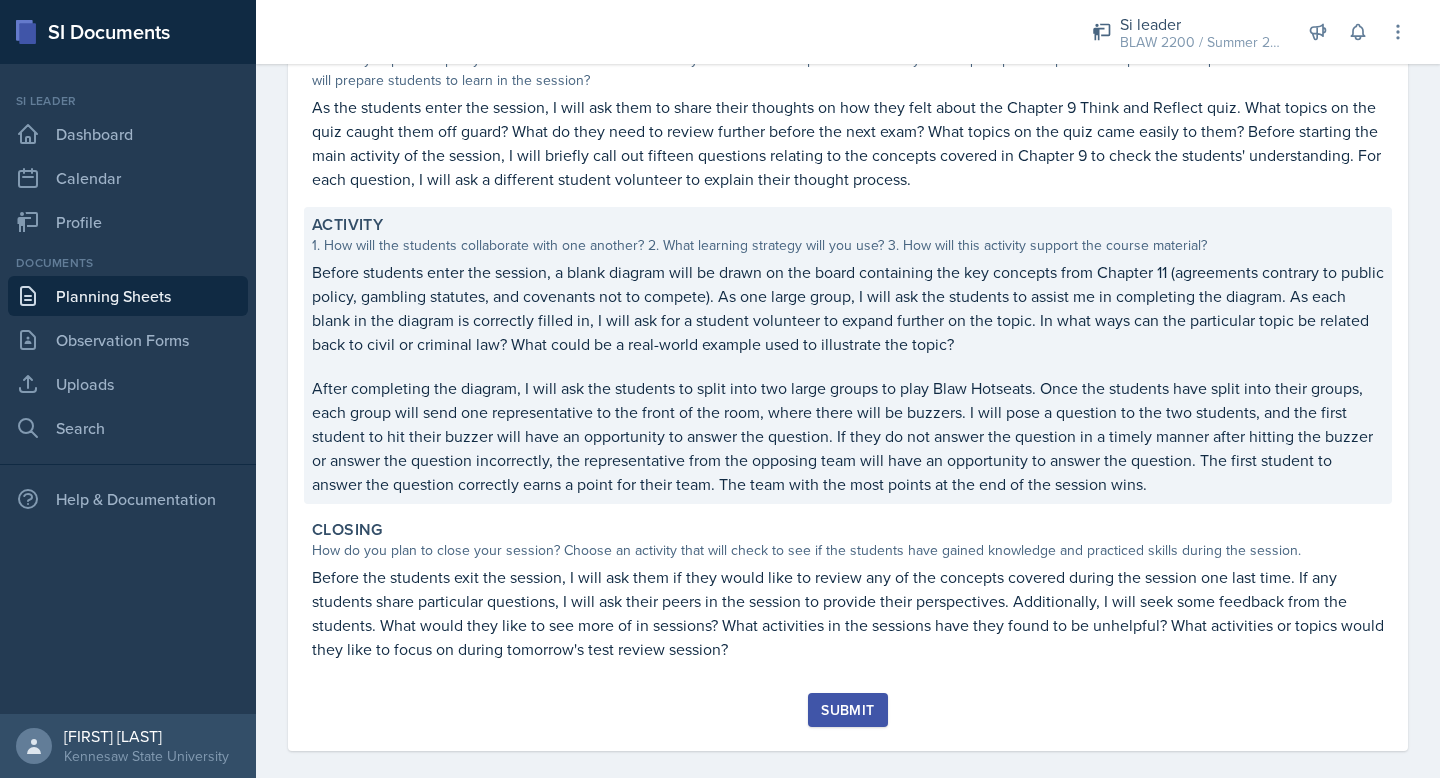 scroll, scrollTop: 253, scrollLeft: 0, axis: vertical 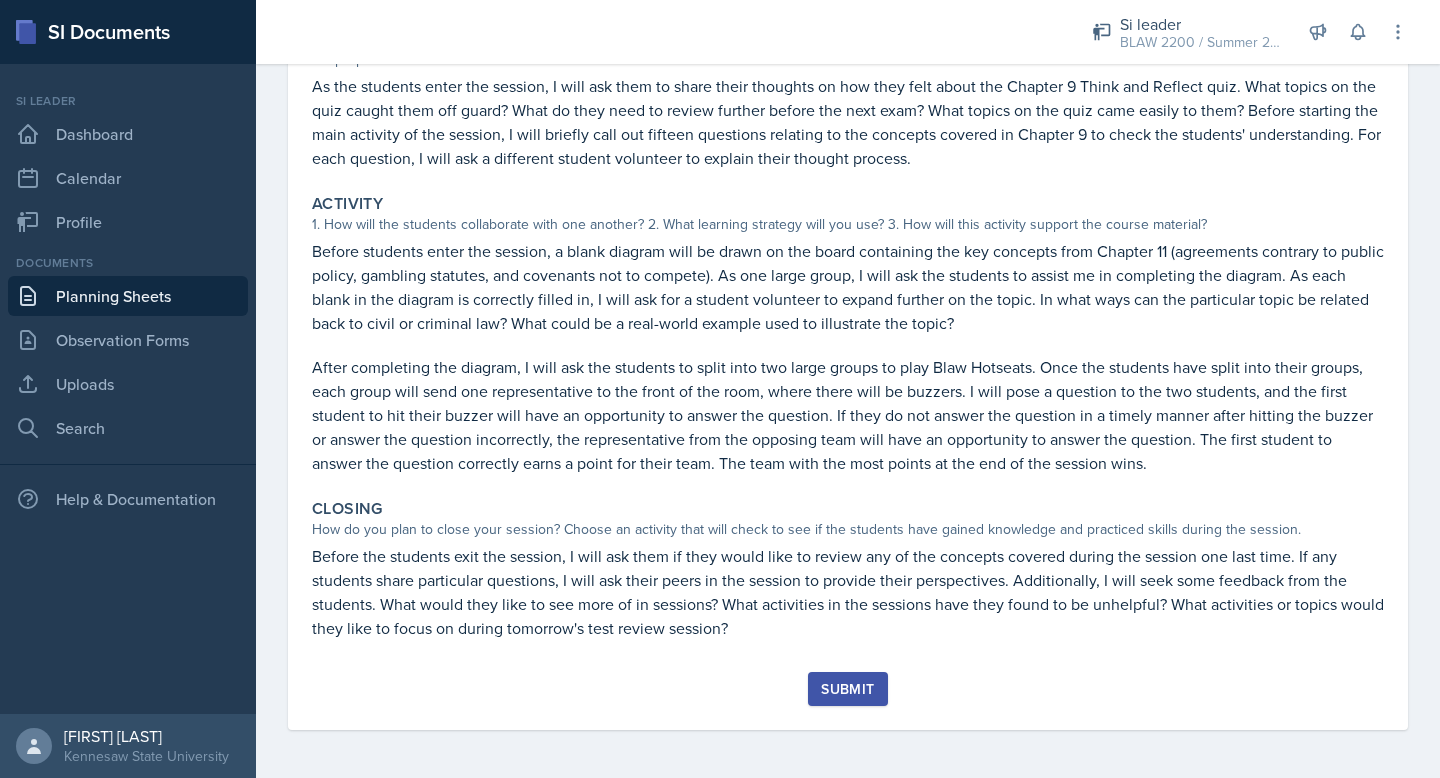 click on "Planning Sheets" at bounding box center (128, 296) 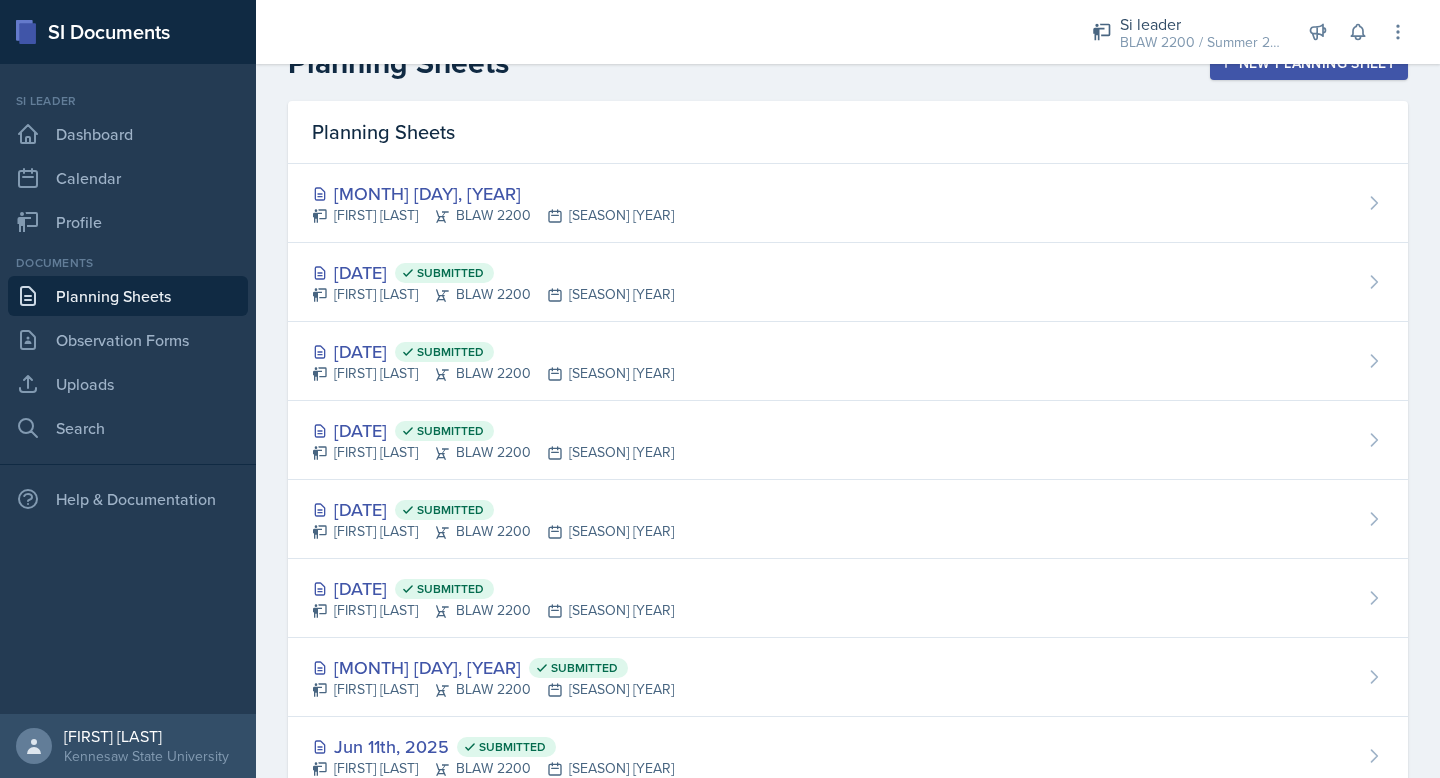 scroll, scrollTop: 0, scrollLeft: 0, axis: both 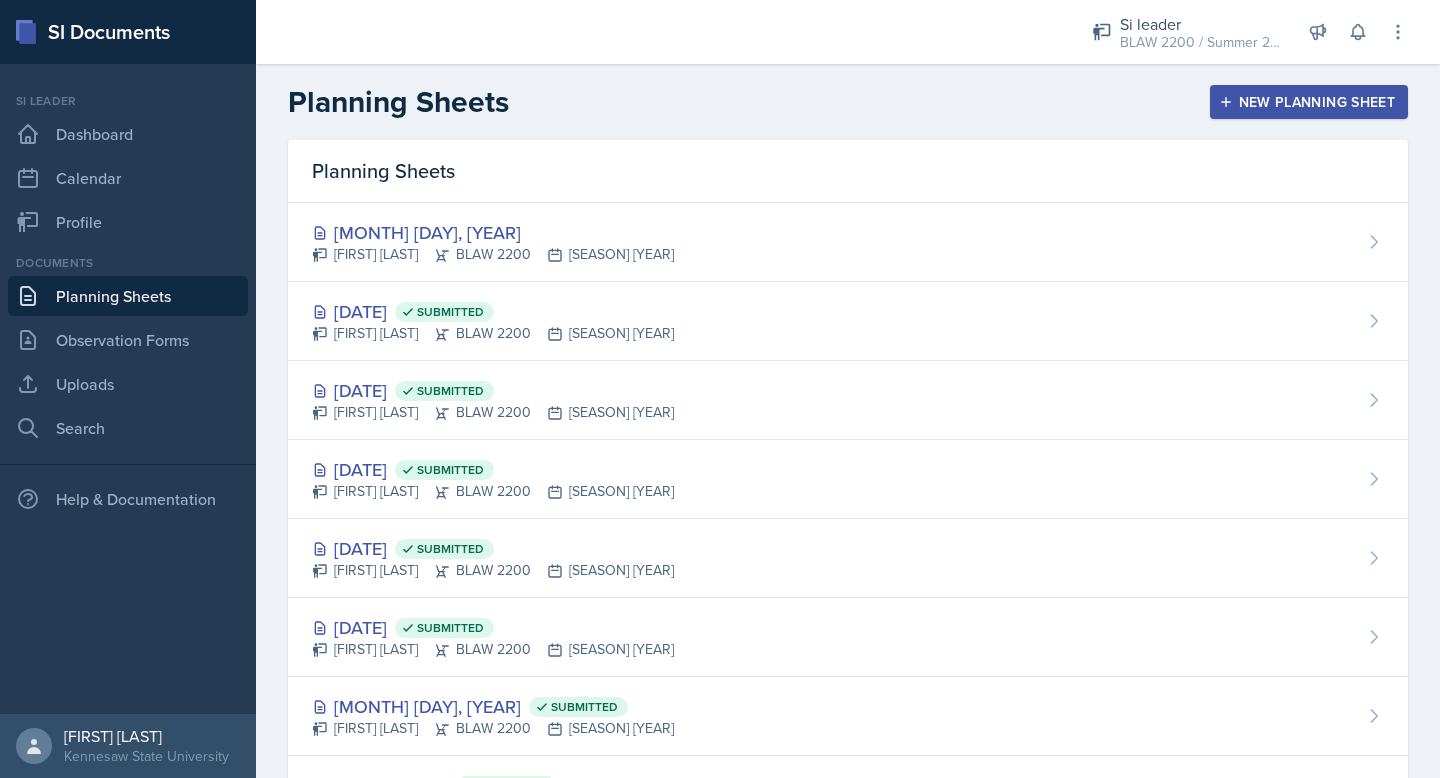 click on "New Planning Sheet" at bounding box center [1309, 102] 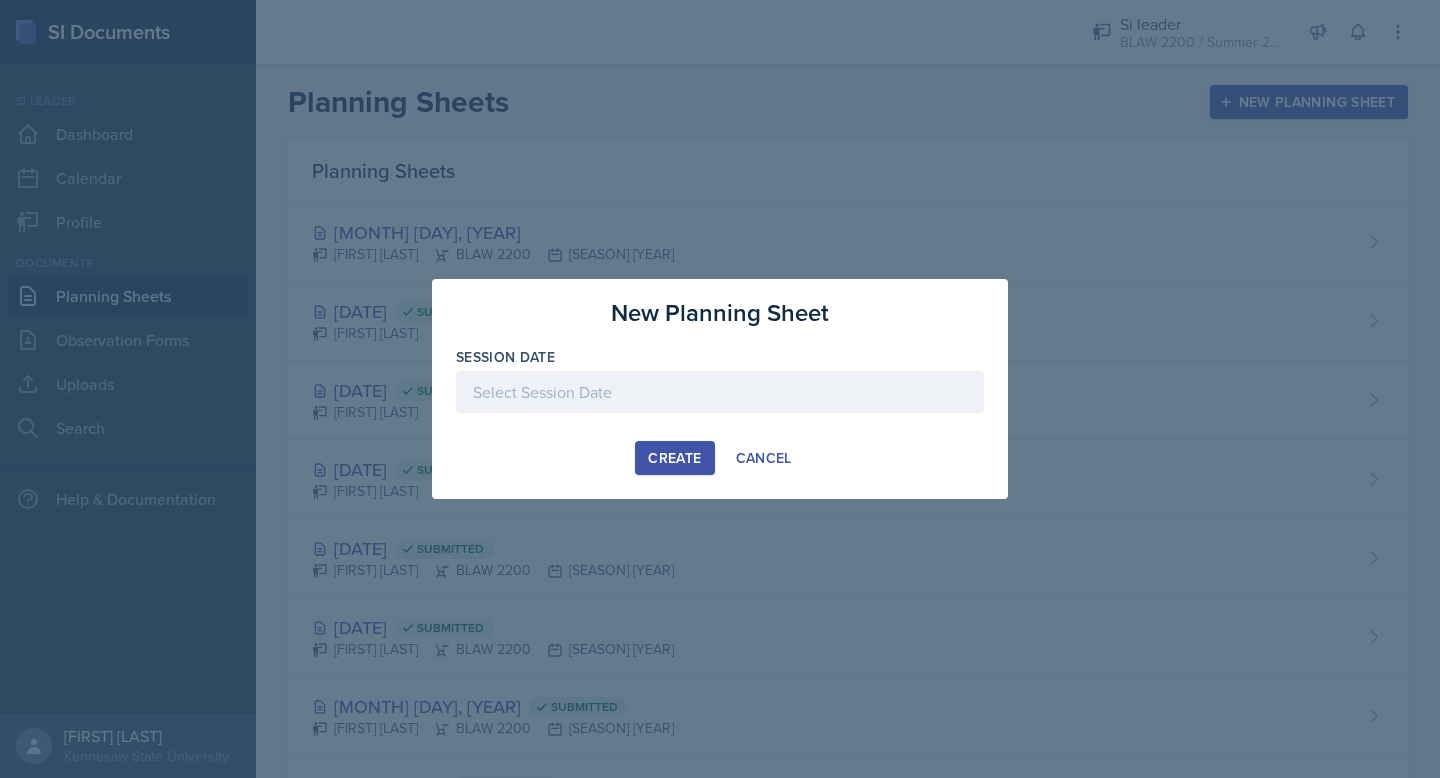 click at bounding box center [720, 392] 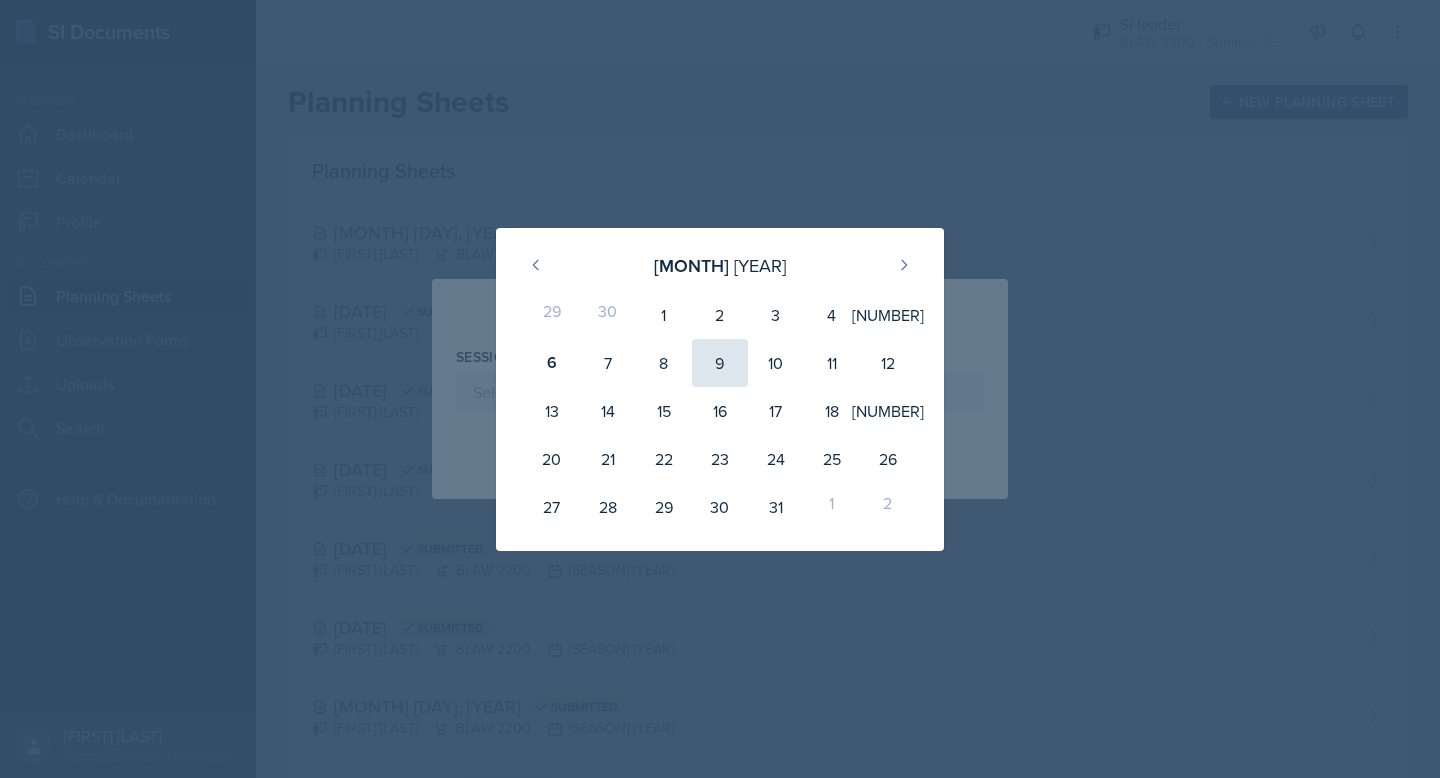click on "9" at bounding box center (720, 363) 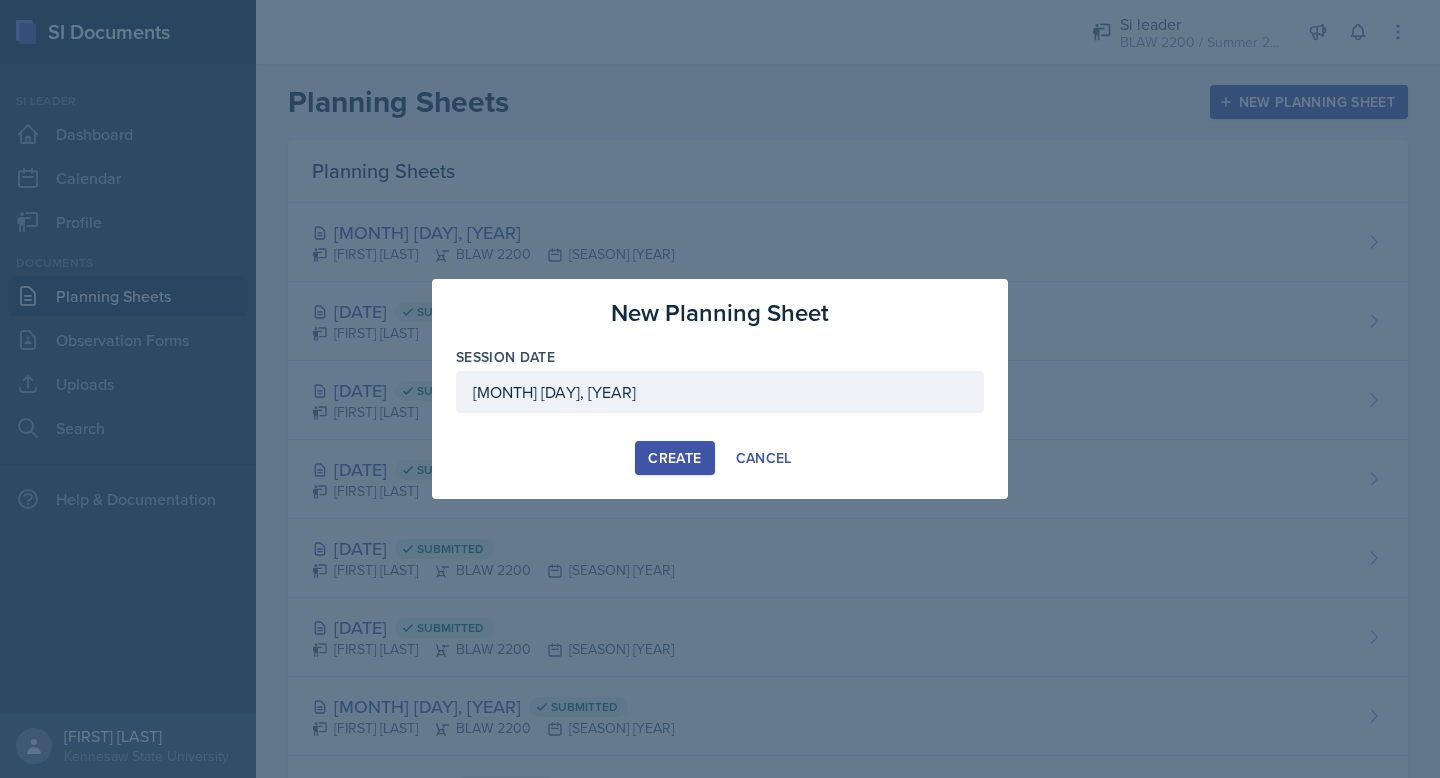 click on "Create" at bounding box center (674, 458) 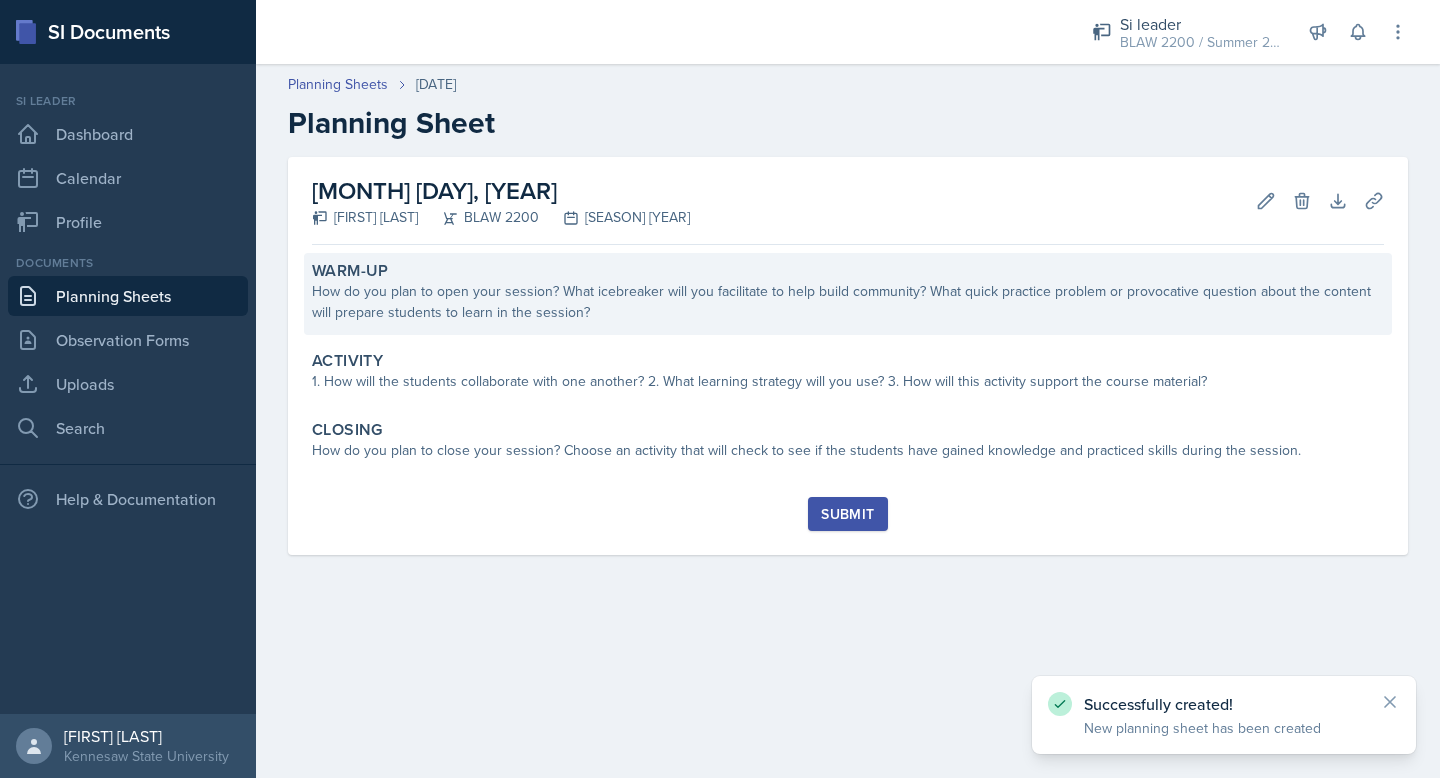click on "How do you plan to open your session? What icebreaker will you facilitate to help build community? What quick practice problem or provocative question about the content will prepare students to learn in the session?" at bounding box center (848, 302) 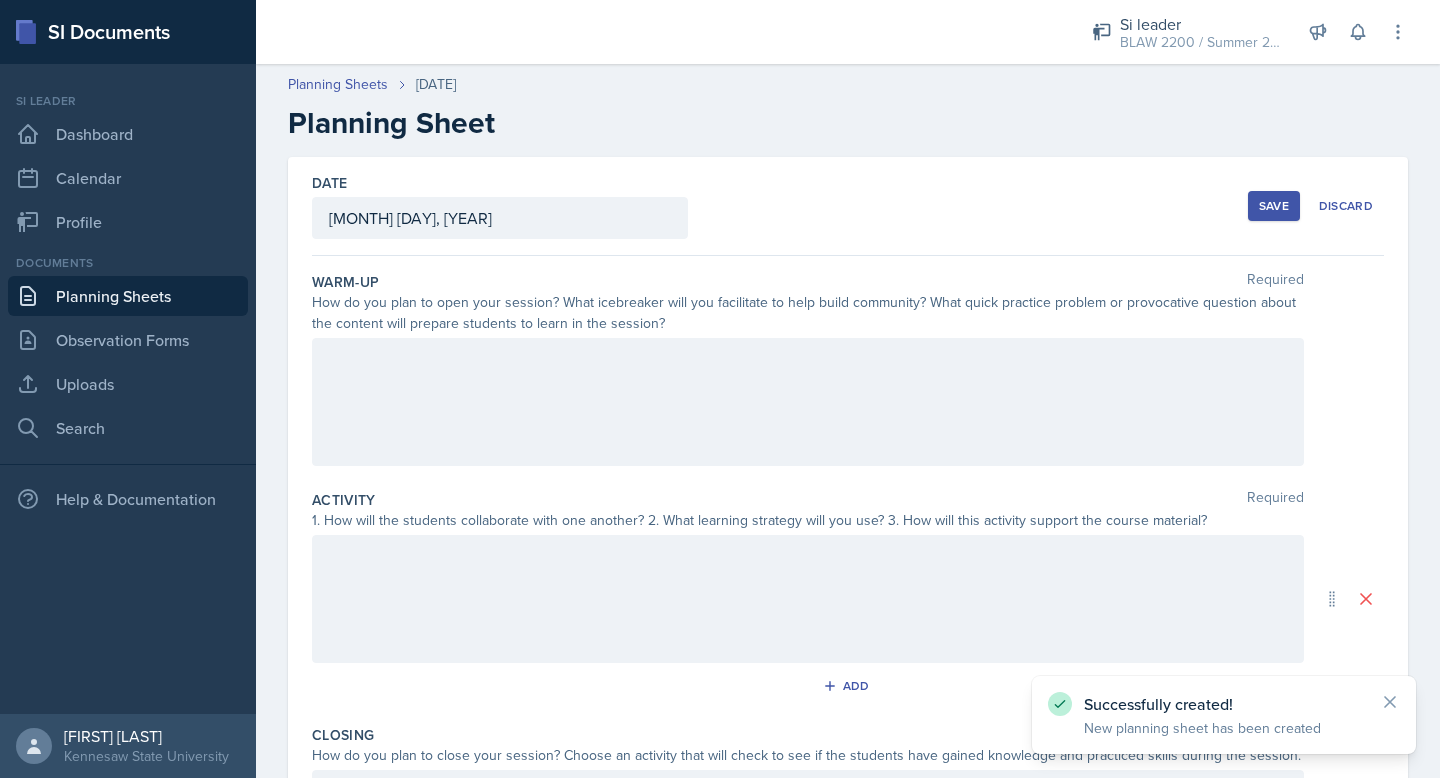 click at bounding box center [808, 402] 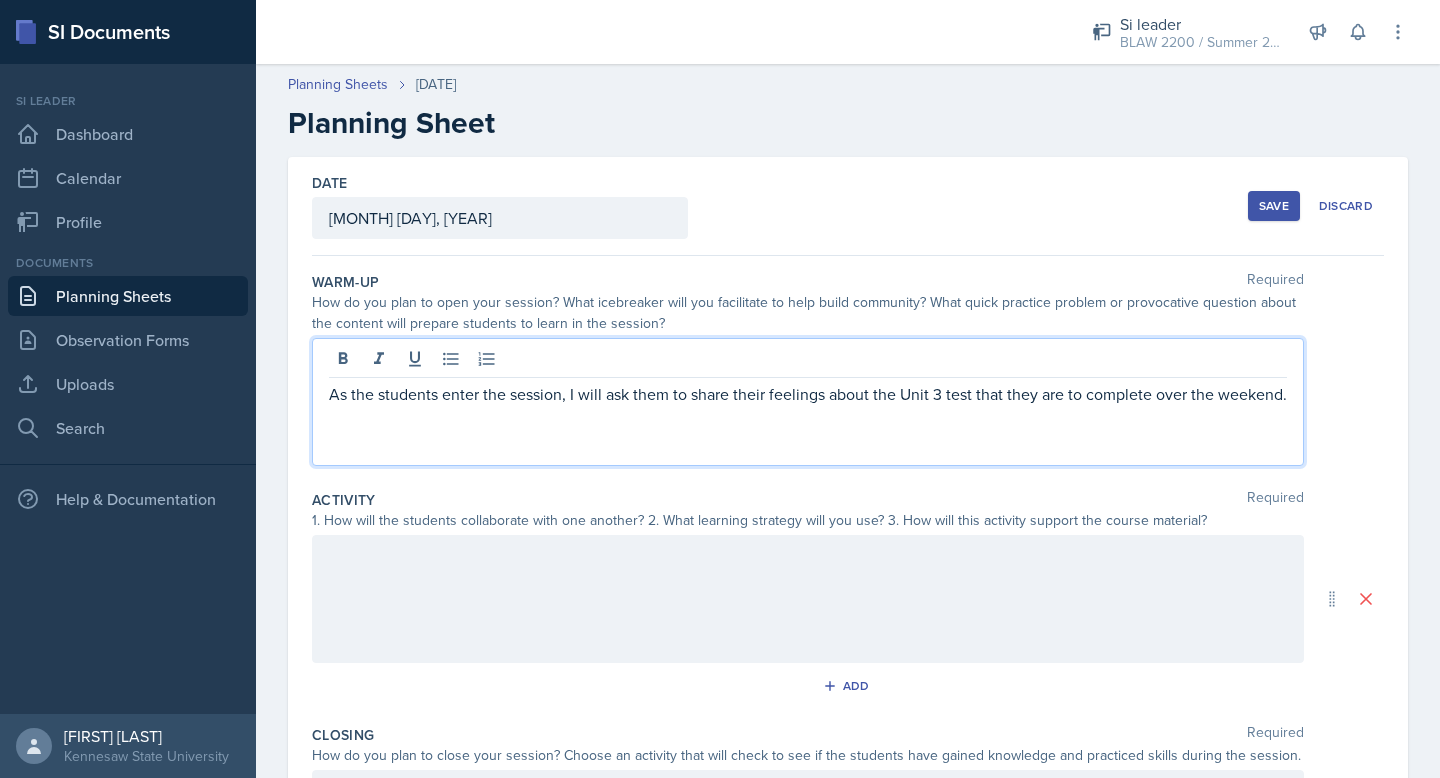 click on "As the students enter the session, I will ask them to share their feelings about the Unit 3 test that they are to complete over the weekend." at bounding box center (808, 394) 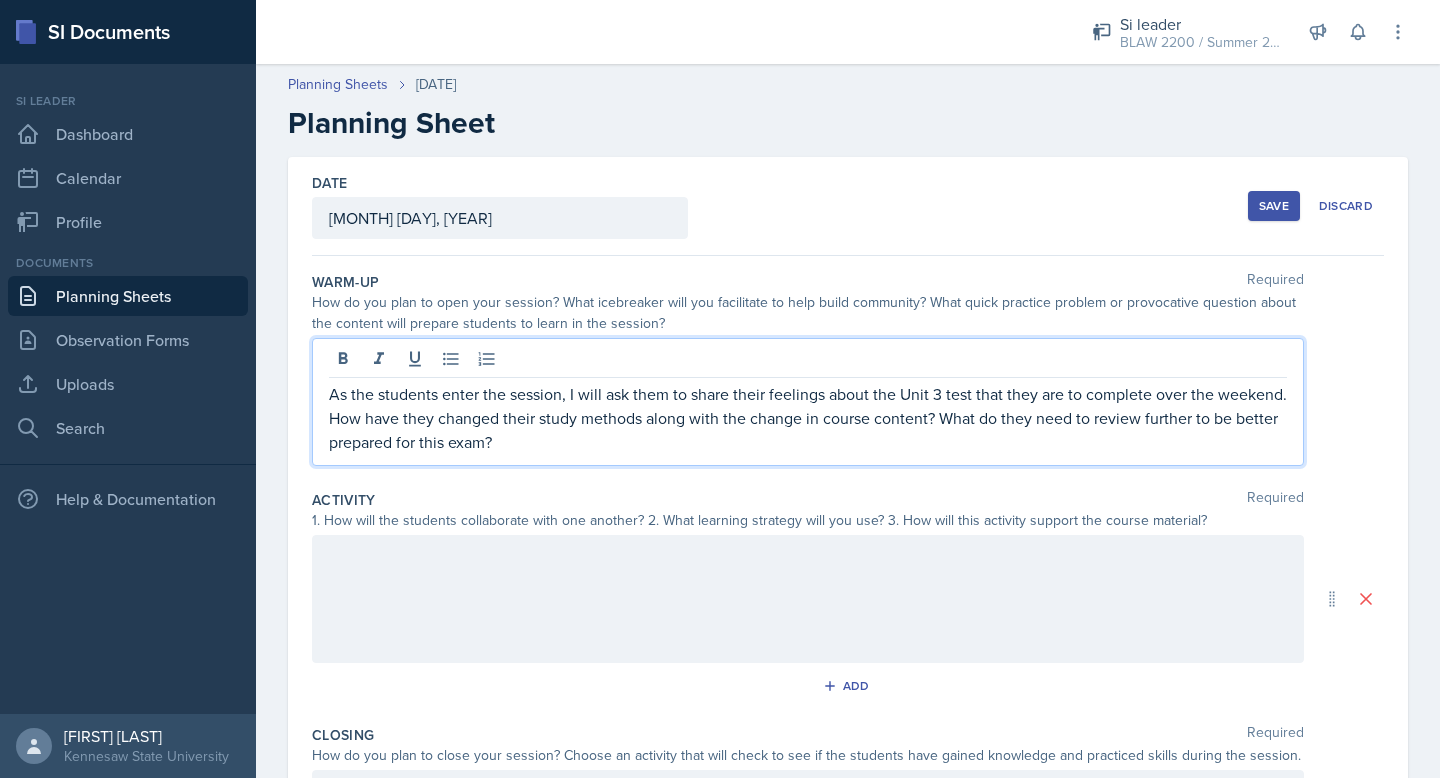 click on "As the students enter the session, I will ask them to share their feelings about the Unit 3 test that they are to complete over the weekend. How have they changed their study methods along with the change in course content? What do they need to review further to be better prepared for this exam?" at bounding box center (808, 418) 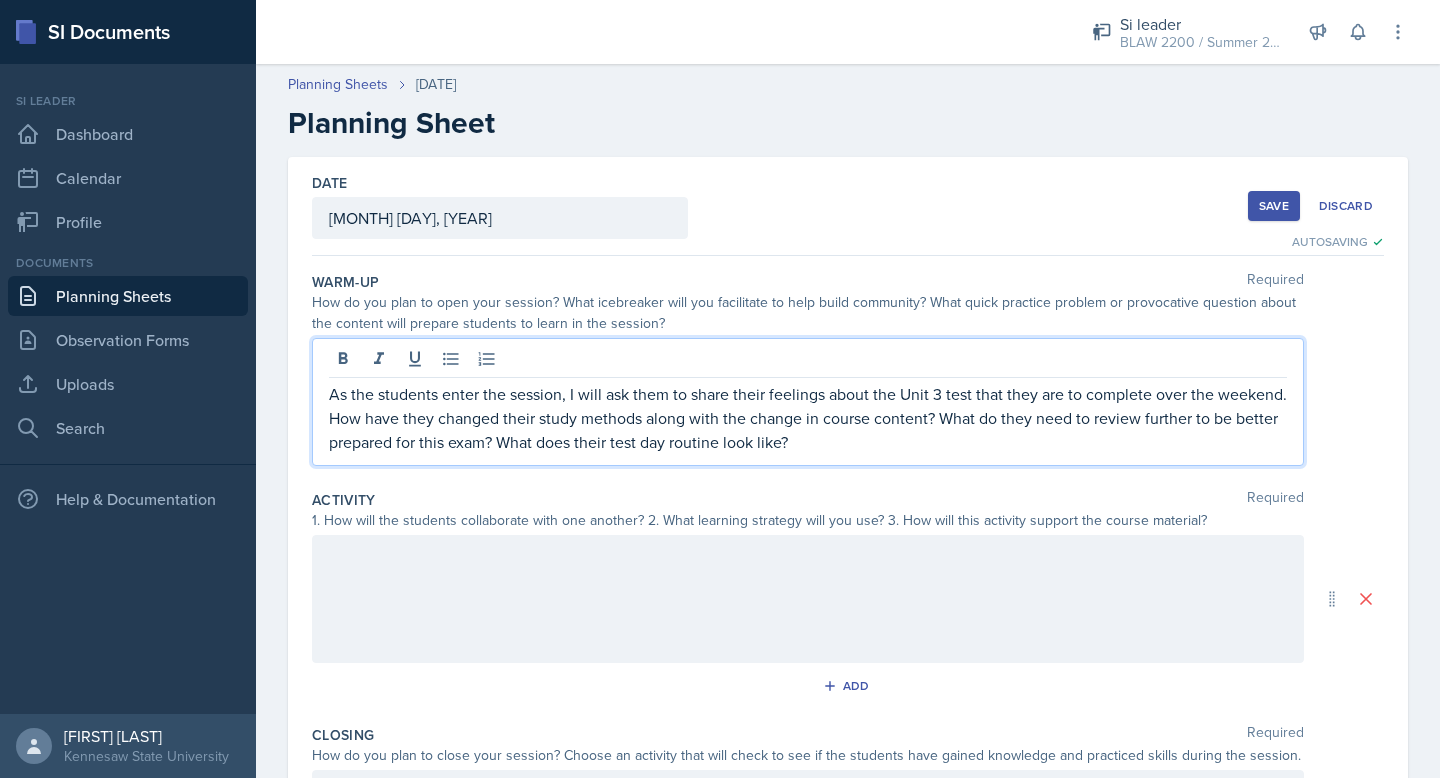 click at bounding box center [808, 599] 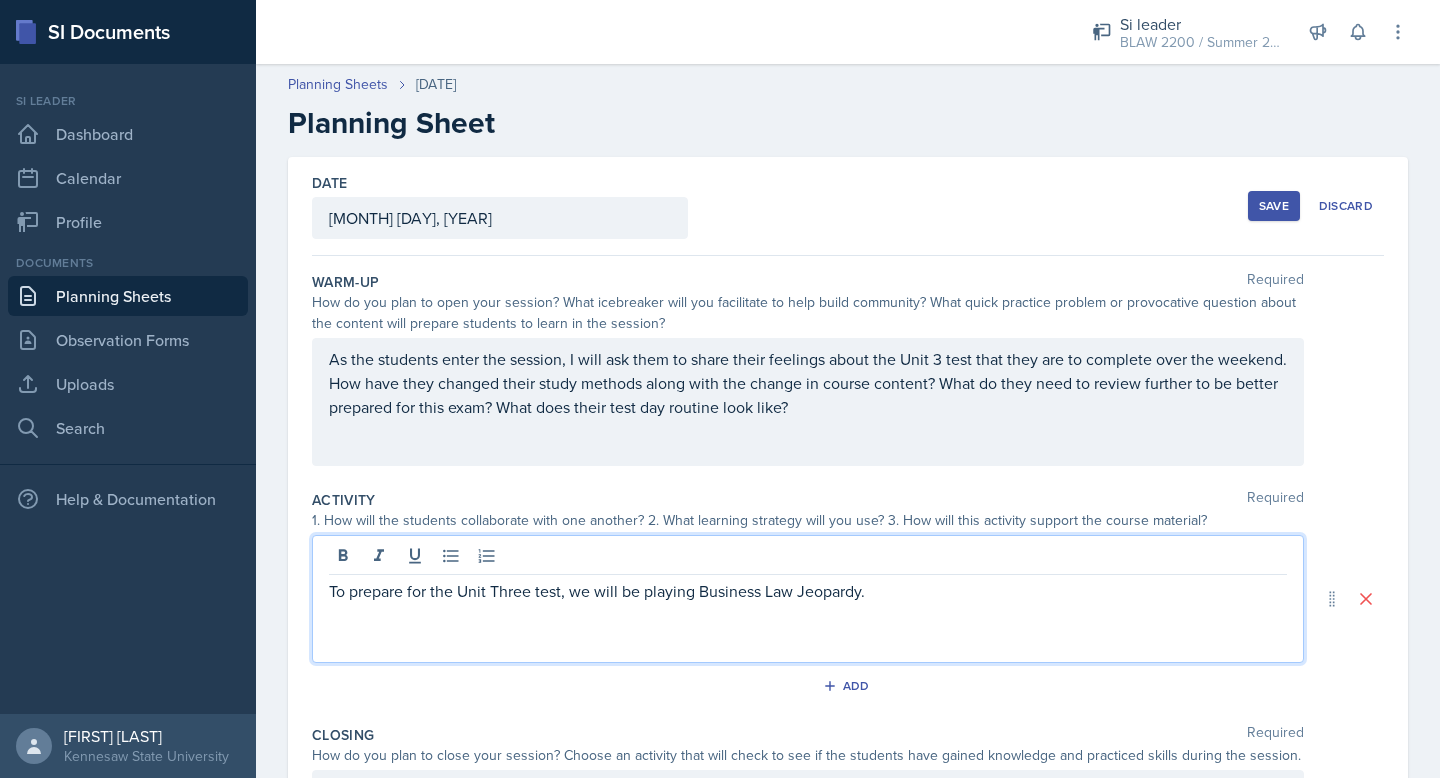 drag, startPoint x: 779, startPoint y: 603, endPoint x: 832, endPoint y: 605, distance: 53.037724 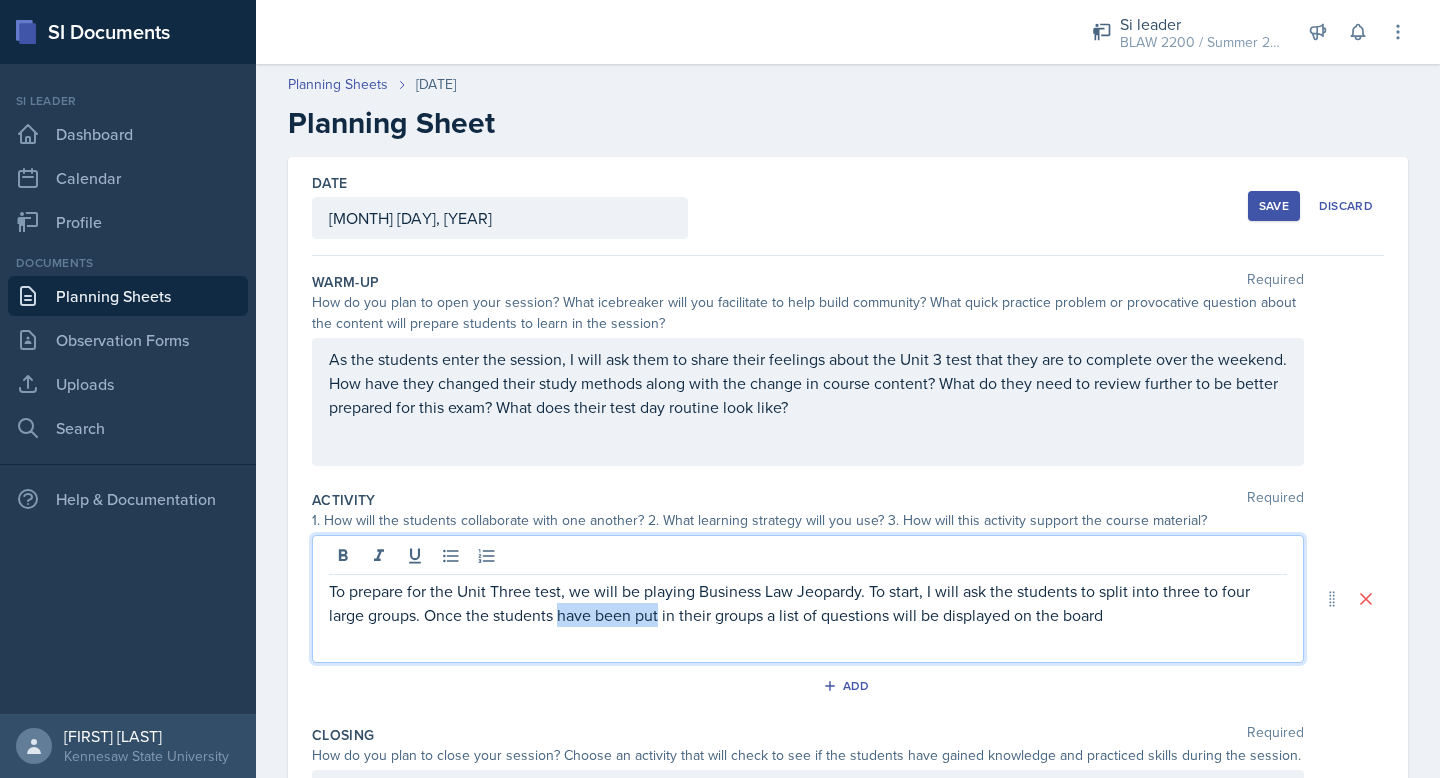 drag, startPoint x: 658, startPoint y: 617, endPoint x: 562, endPoint y: 622, distance: 96.13012 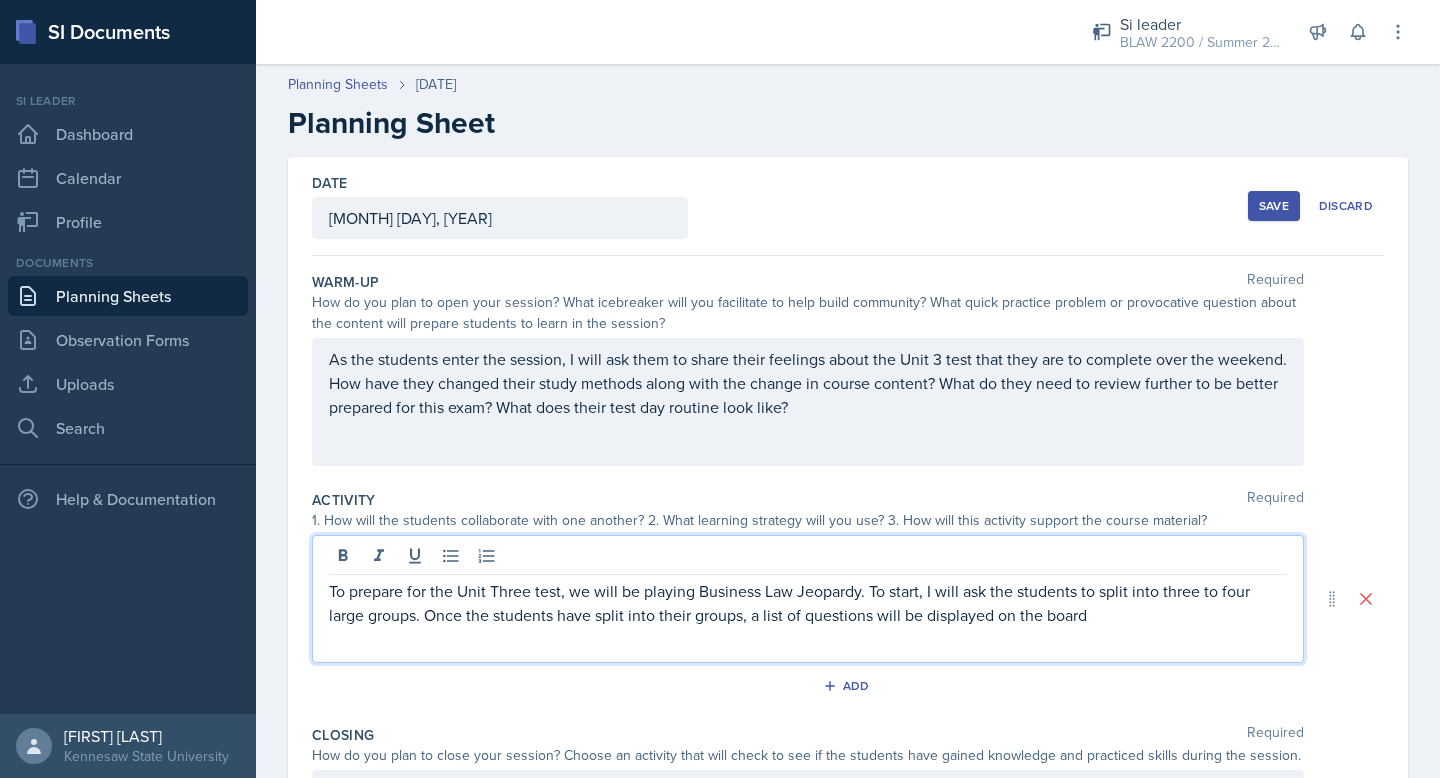 drag, startPoint x: 998, startPoint y: 636, endPoint x: 1013, endPoint y: 632, distance: 15.524175 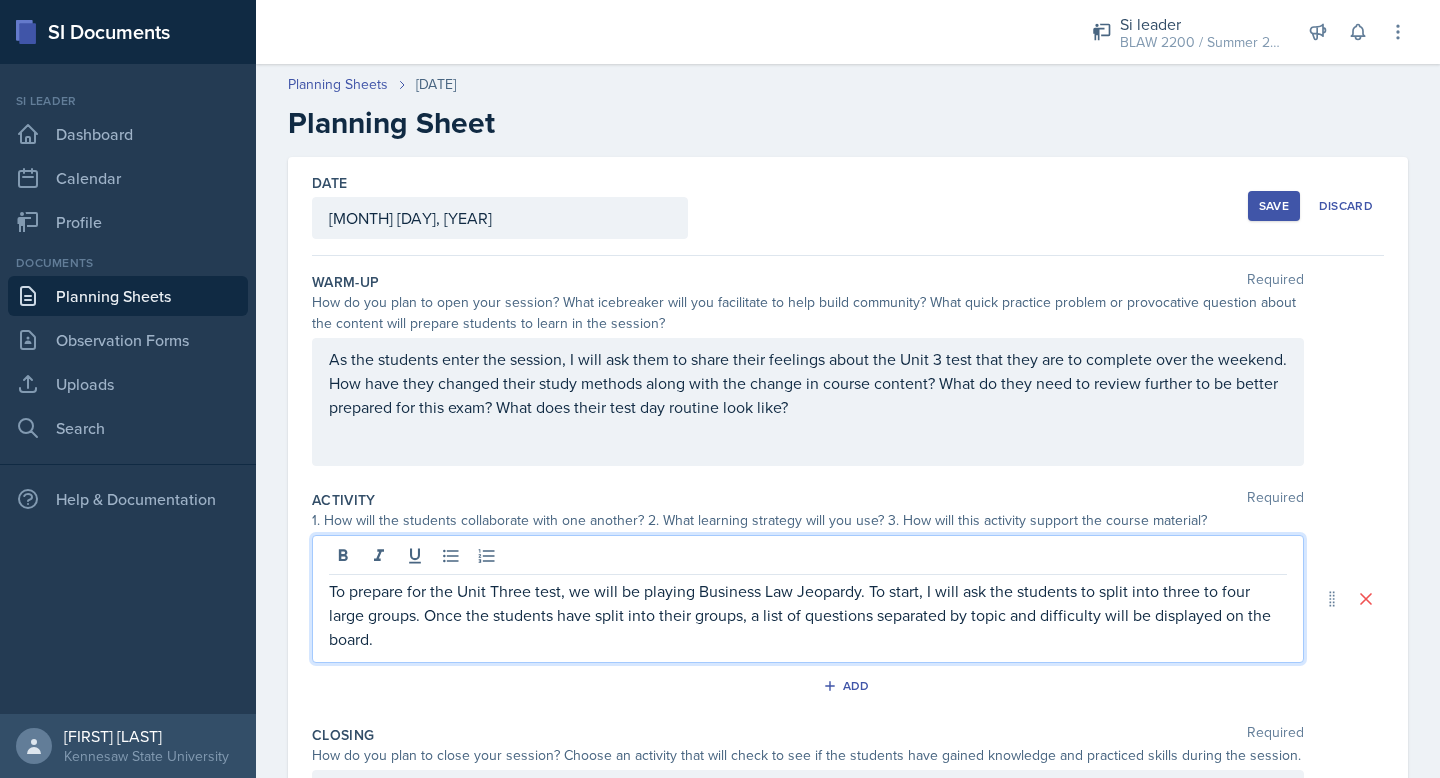click on "To prepare for the Unit Three test, we will be playing Business Law Jeopardy. To start, I will ask the students to split into three to four large groups. Once the students have split into their groups, a list of questions separated by topic and difficulty will be displayed on the board." at bounding box center [808, 615] 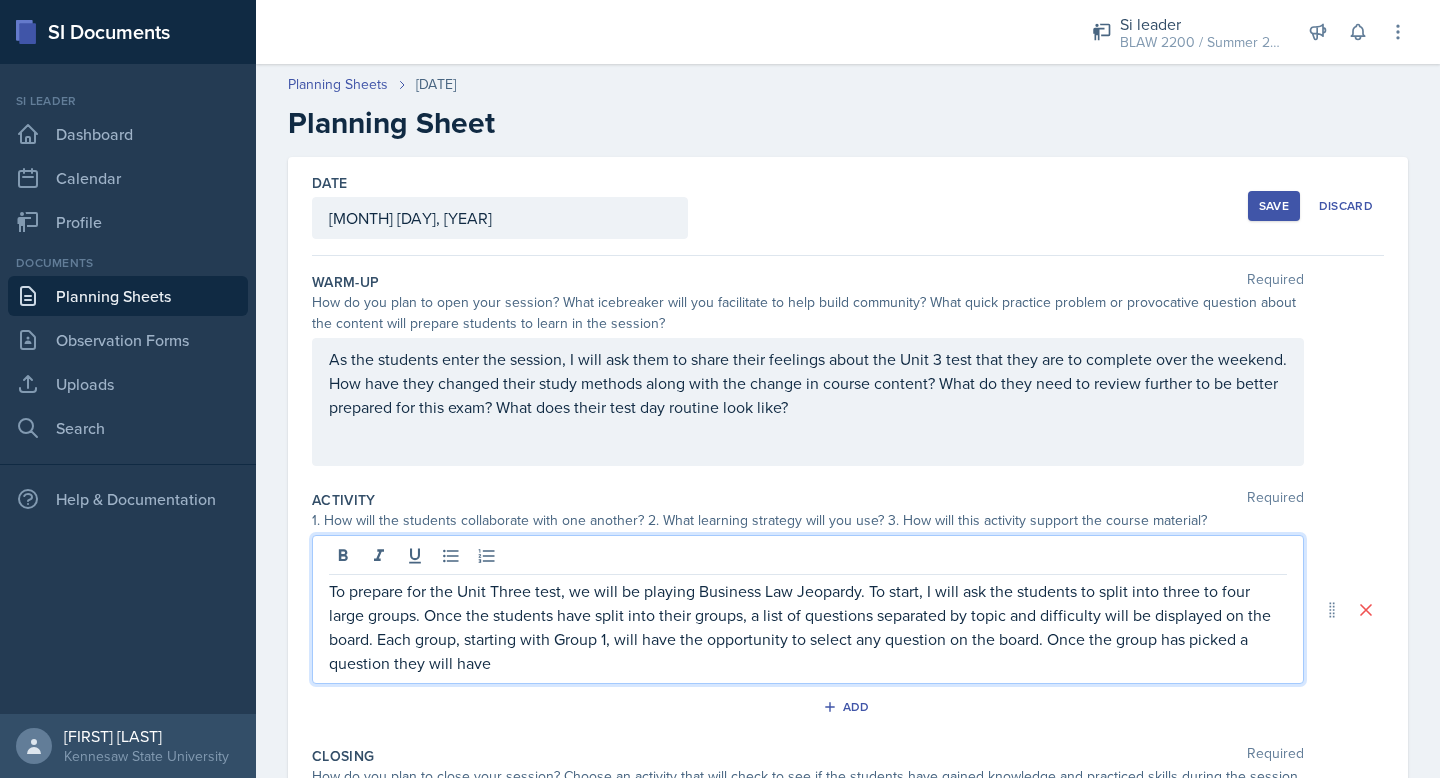 click on "To prepare for the Unit Three test, we will be playing Business Law Jeopardy. To start, I will ask the students to split into three to four large groups. Once the students have split into their groups, a list of questions separated by topic and difficulty will be displayed on the board. Each group, starting with Group 1, will have the opportunity to select any question on the board. Once the group has picked a question they will have" at bounding box center (808, 627) 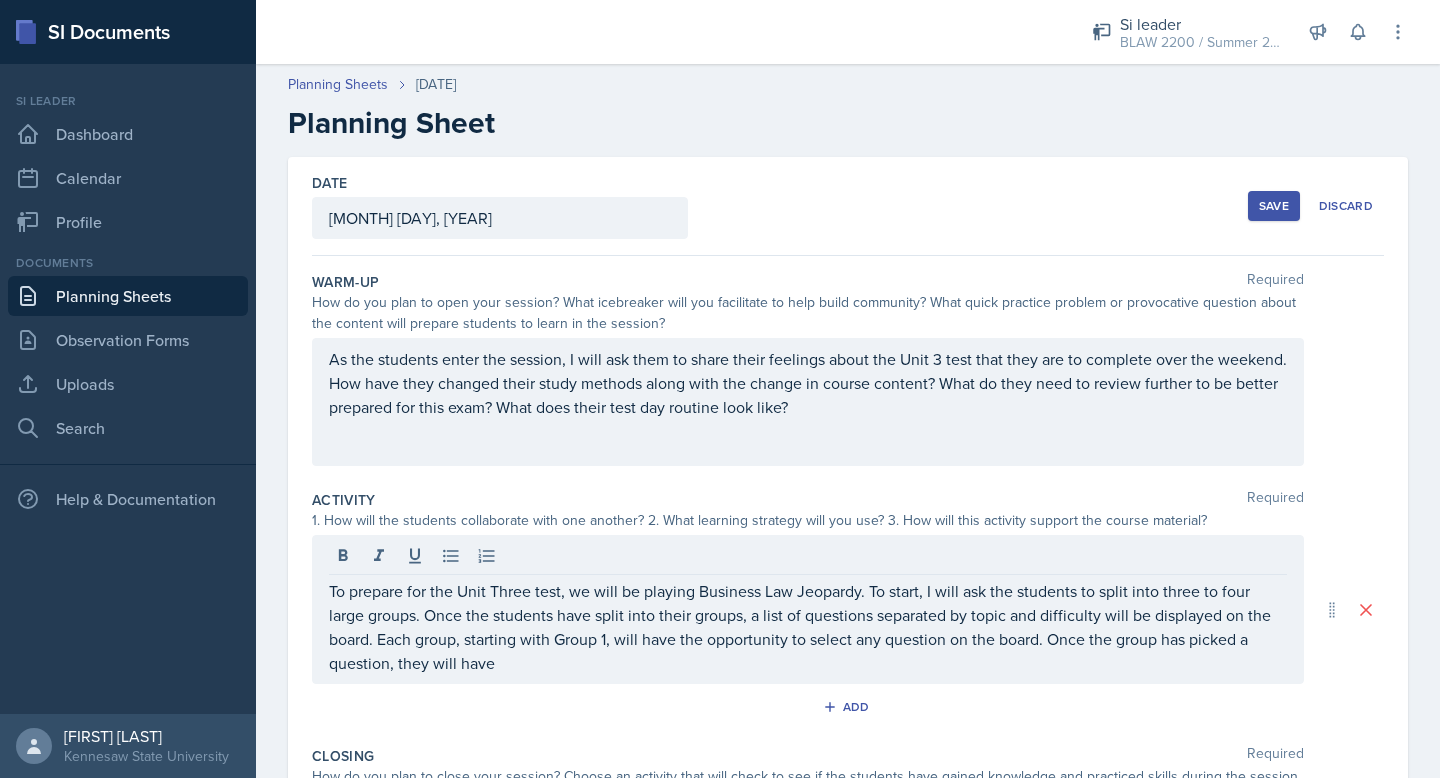 click on "To prepare for the Unit Three test, we will be playing Business Law Jeopardy. To start, I will ask the students to split into three to four large groups. Once the students have split into their groups, a list of questions separated by topic and difficulty will be displayed on the board. Each group, starting with Group 1, will have the opportunity to select any question on the board. Once the group has picked a question, they will have" at bounding box center (808, 402) 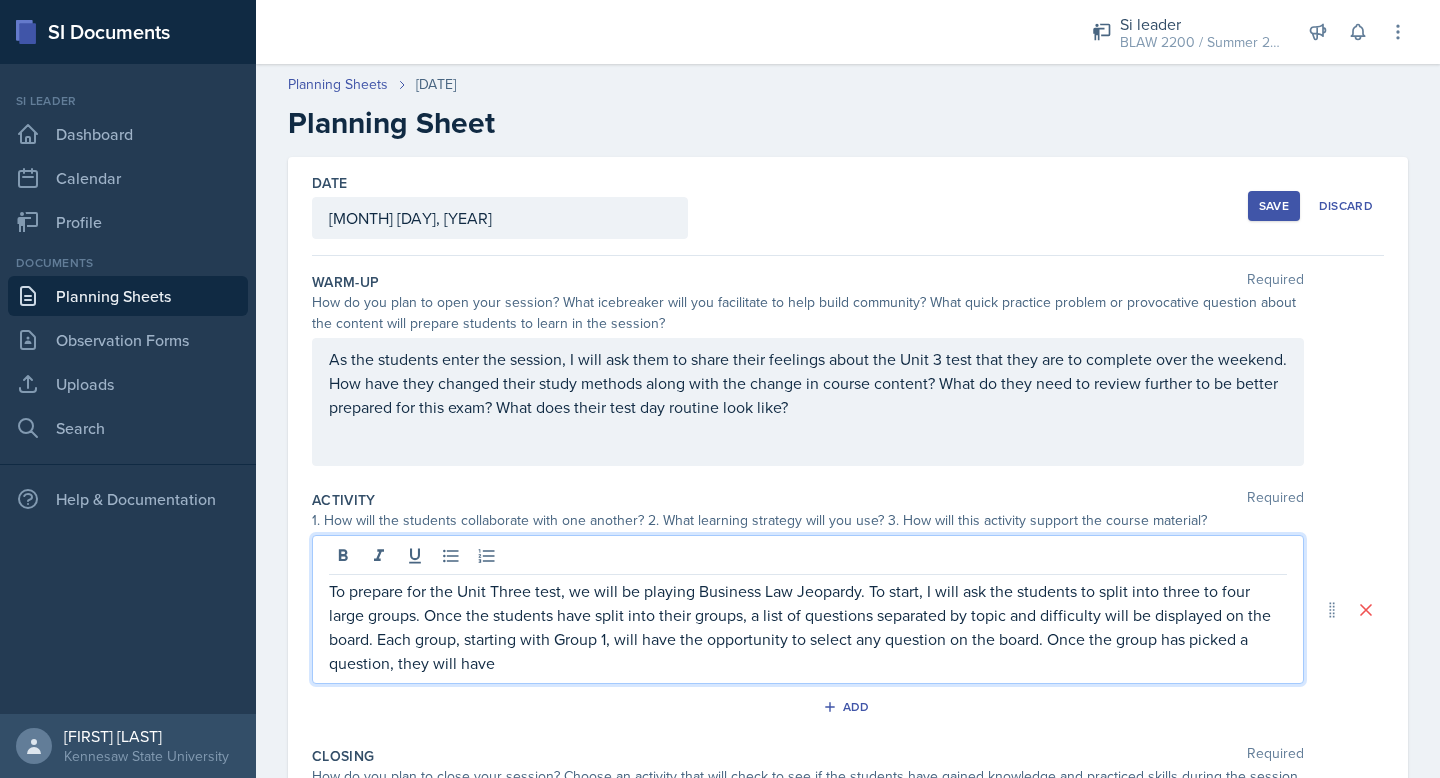 click on "To prepare for the Unit Three test, we will be playing Business Law Jeopardy. To start, I will ask the students to split into three to four large groups. Once the students have split into their groups, a list of questions separated by topic and difficulty will be displayed on the board. Each group, starting with Group 1, will have the opportunity to select any question on the board. Once the group has picked a question, they will have" at bounding box center (808, 627) 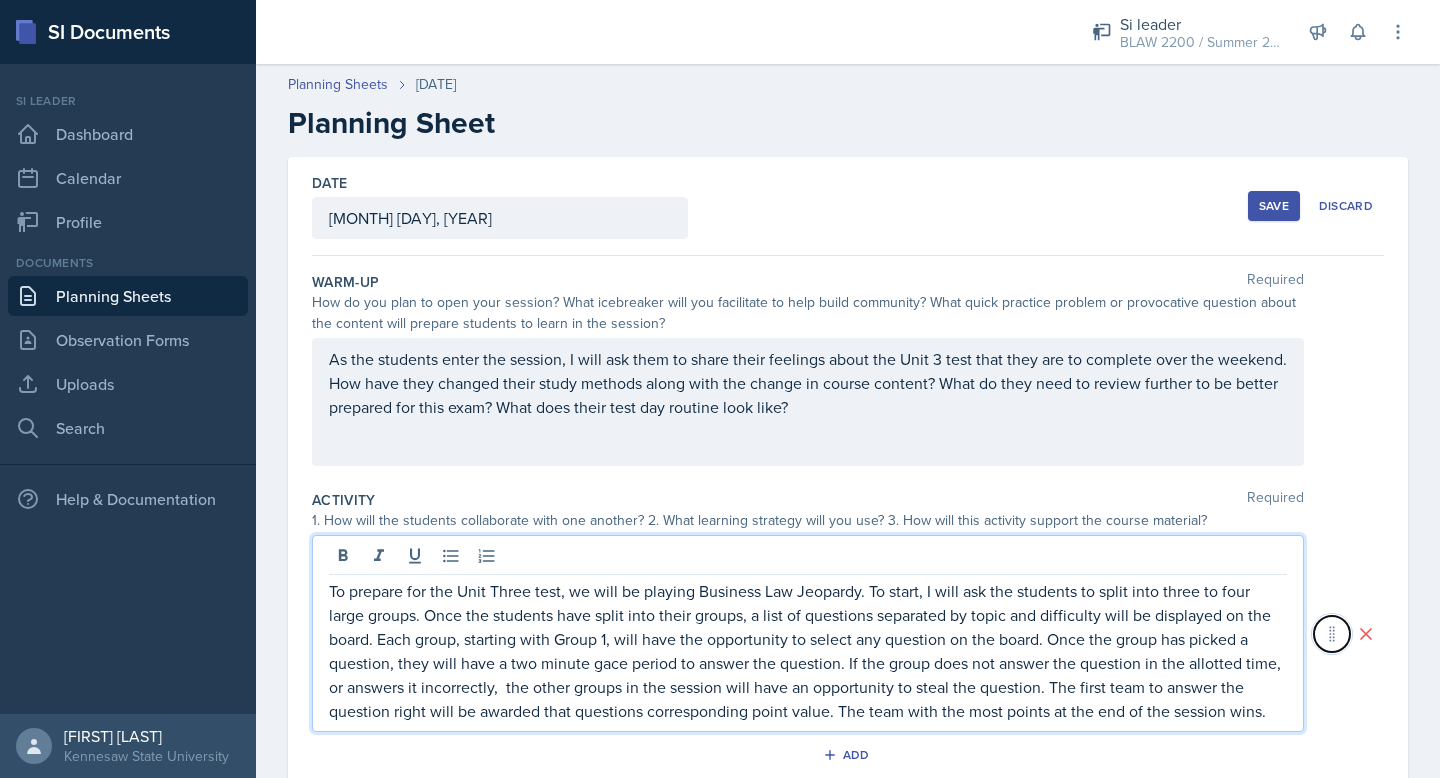 type 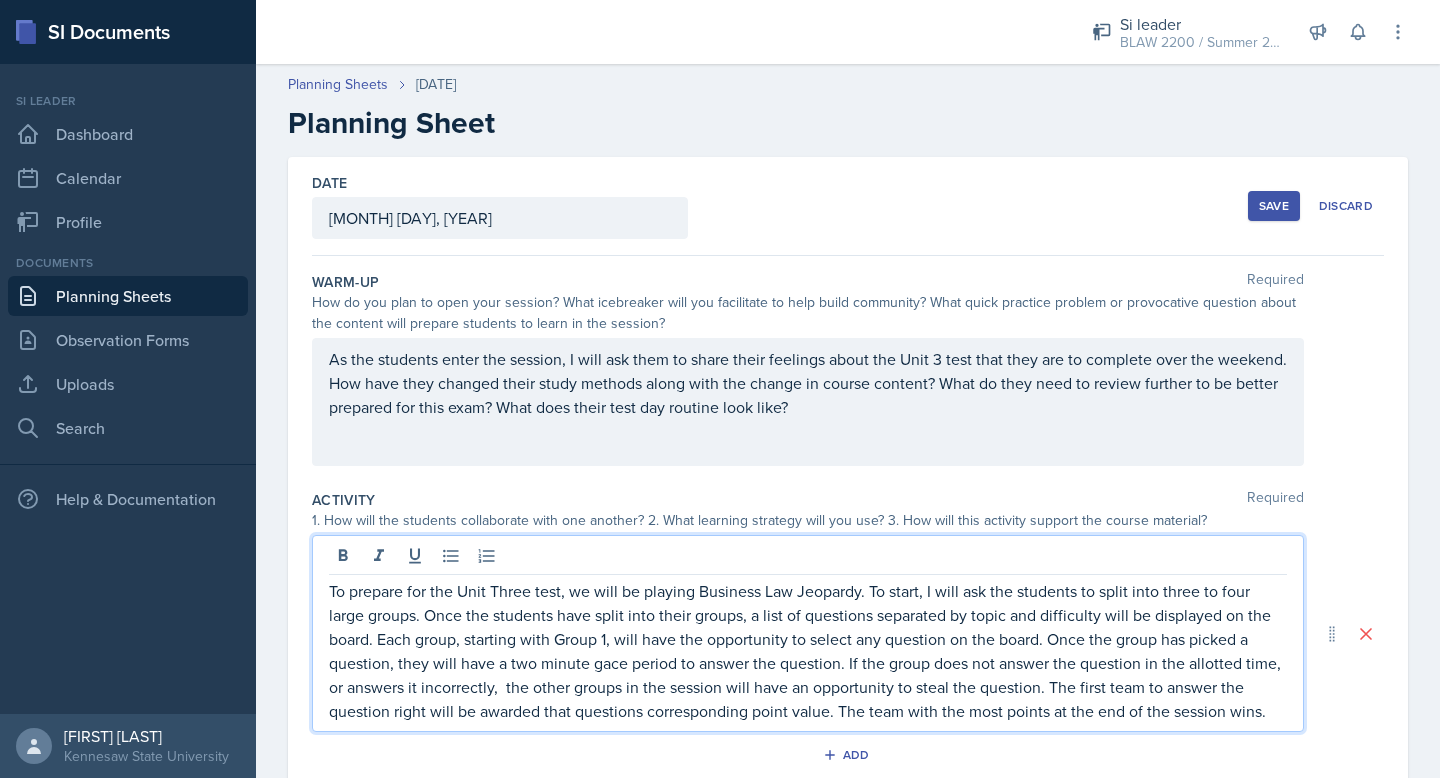 click on "To prepare for the Unit Three test, we will be playing Business Law Jeopardy. To start, I will ask the students to split into three to four large groups. Once the students have split into their groups, a list of questions separated by topic and difficulty will be displayed on the board. Each group, starting with Group 1, will have the opportunity to select any question on the board. Once the group has picked a question, they will have a two minute gace period to answer the question. If the group does not answer the question in the allotted time, or answers it incorrectly,  the other groups in the session will have an opportunity to steal the question. The first team to answer the question right will be awarded that questions corresponding point value. The team with the most points at the end of the session wins." at bounding box center (808, 651) 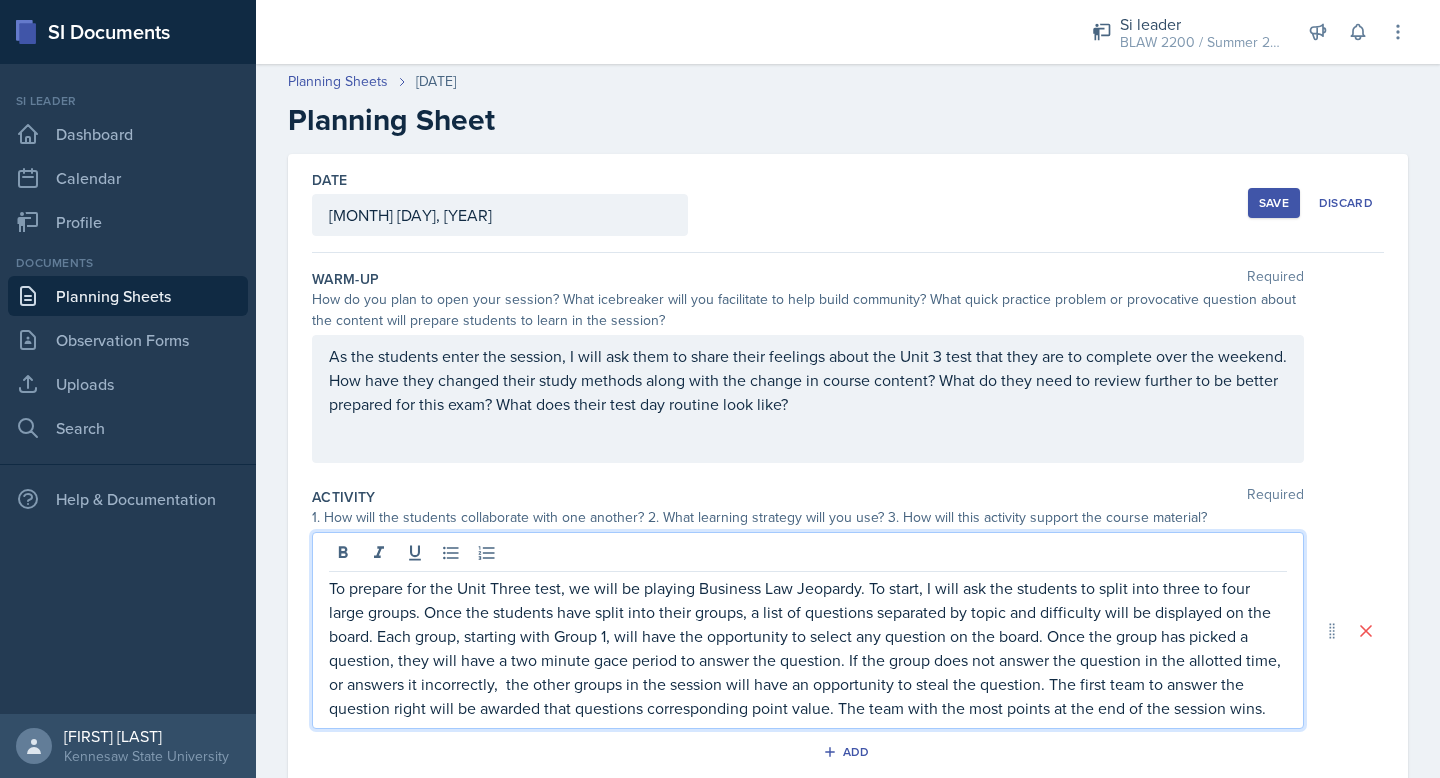 scroll, scrollTop: 4, scrollLeft: 0, axis: vertical 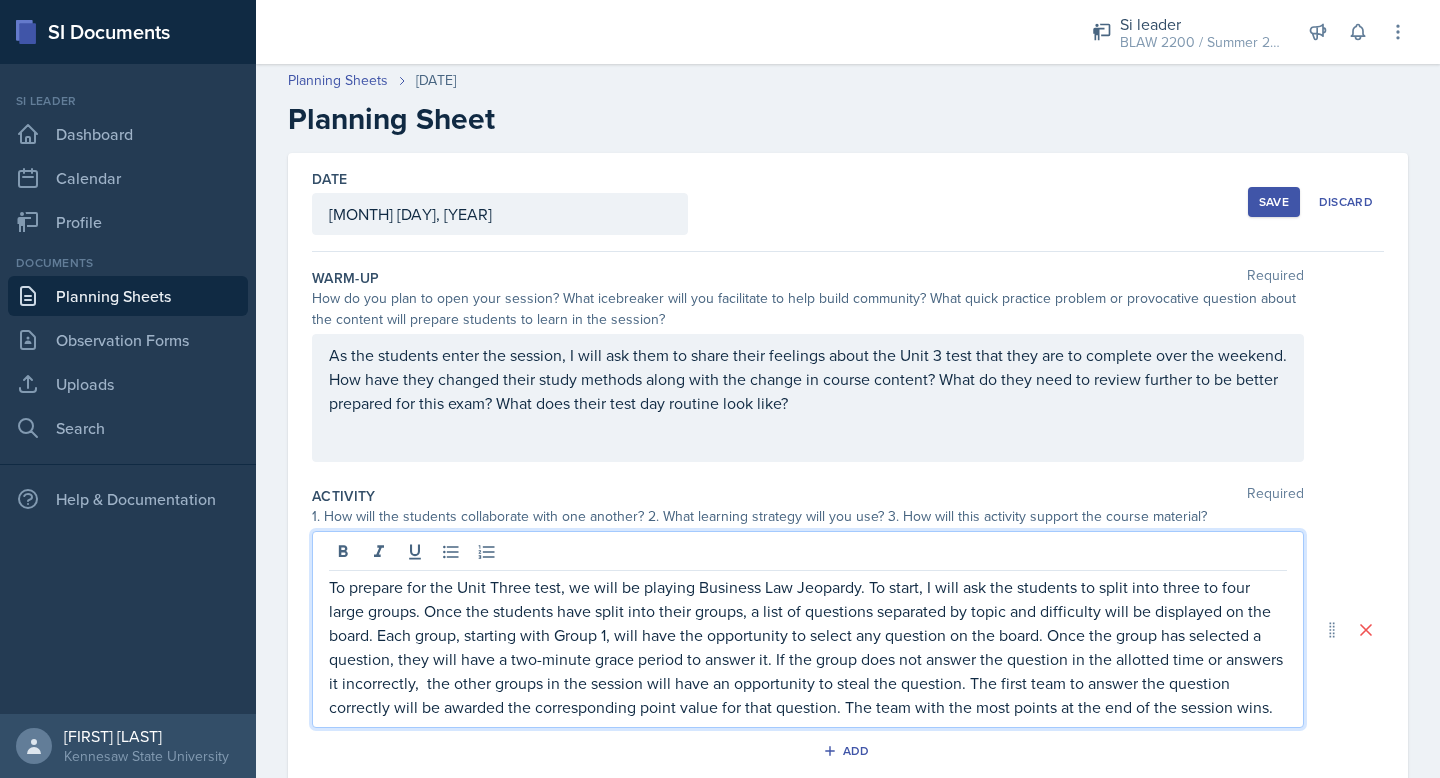click on "To prepare for the Unit Three test, we will be playing Business Law Jeopardy. To start, I will ask the students to split into three to four large groups. Once the students have split into their groups, a list of questions separated by topic and difficulty will be displayed on the board. Each group, starting with Group 1, will have the opportunity to select any question on the board. Once the group has selected a question, they will have a two-minute grace period to answer it. If the group does not answer the question in the allotted time or answers it incorrectly,  the other groups in the session will have an opportunity to steal the question. The first team to answer the question correctly will be awarded the corresponding point value for that question. The team with the most points at the end of the session wins." at bounding box center (808, 647) 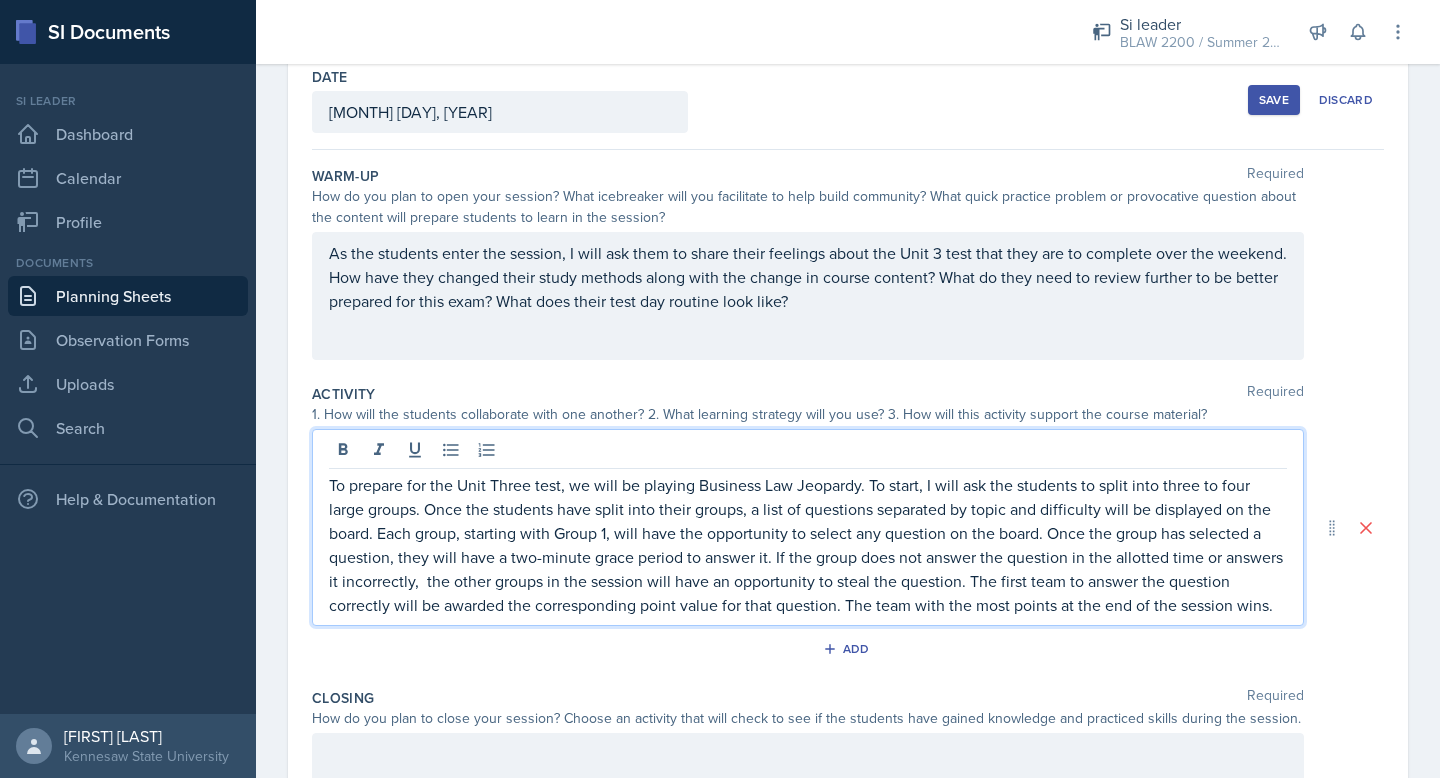 scroll, scrollTop: 293, scrollLeft: 0, axis: vertical 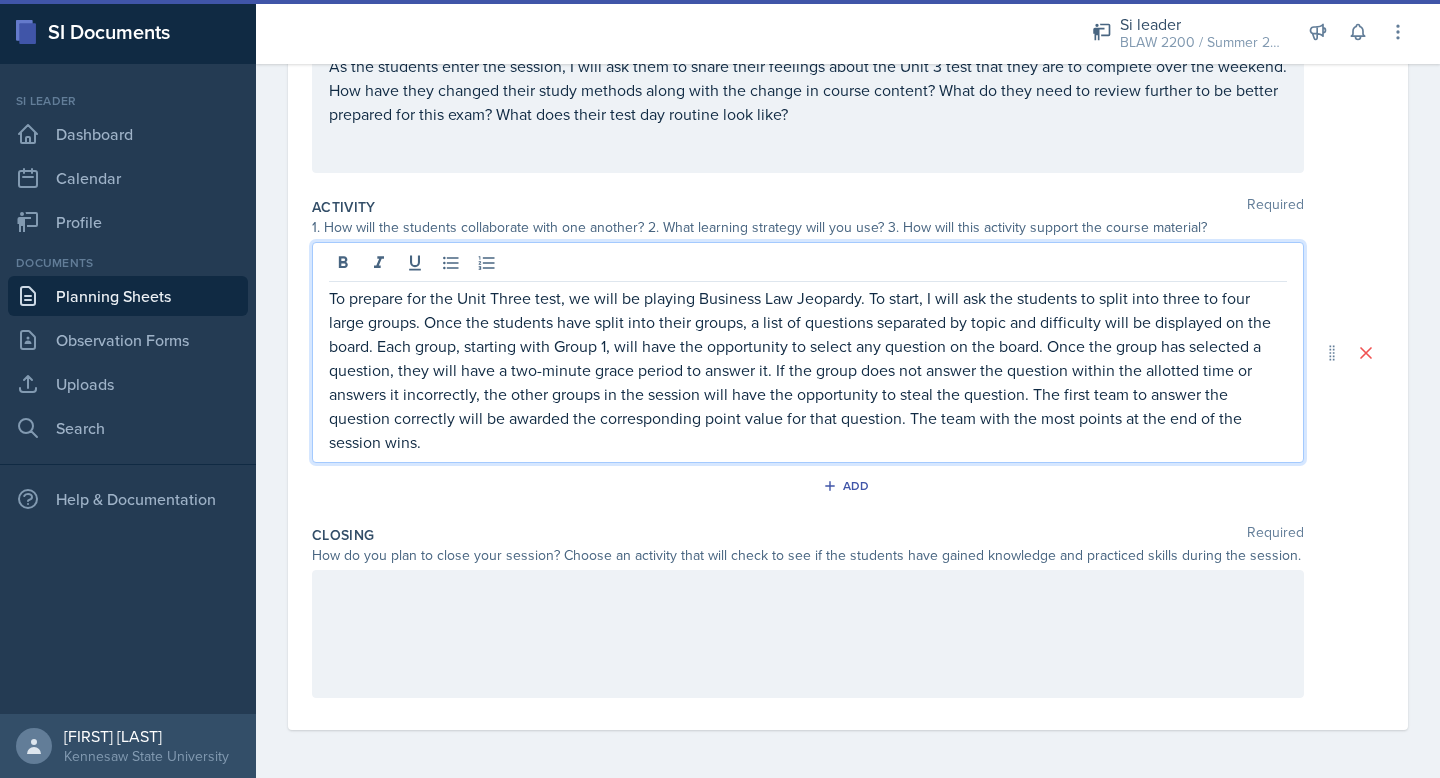 click at bounding box center [808, 109] 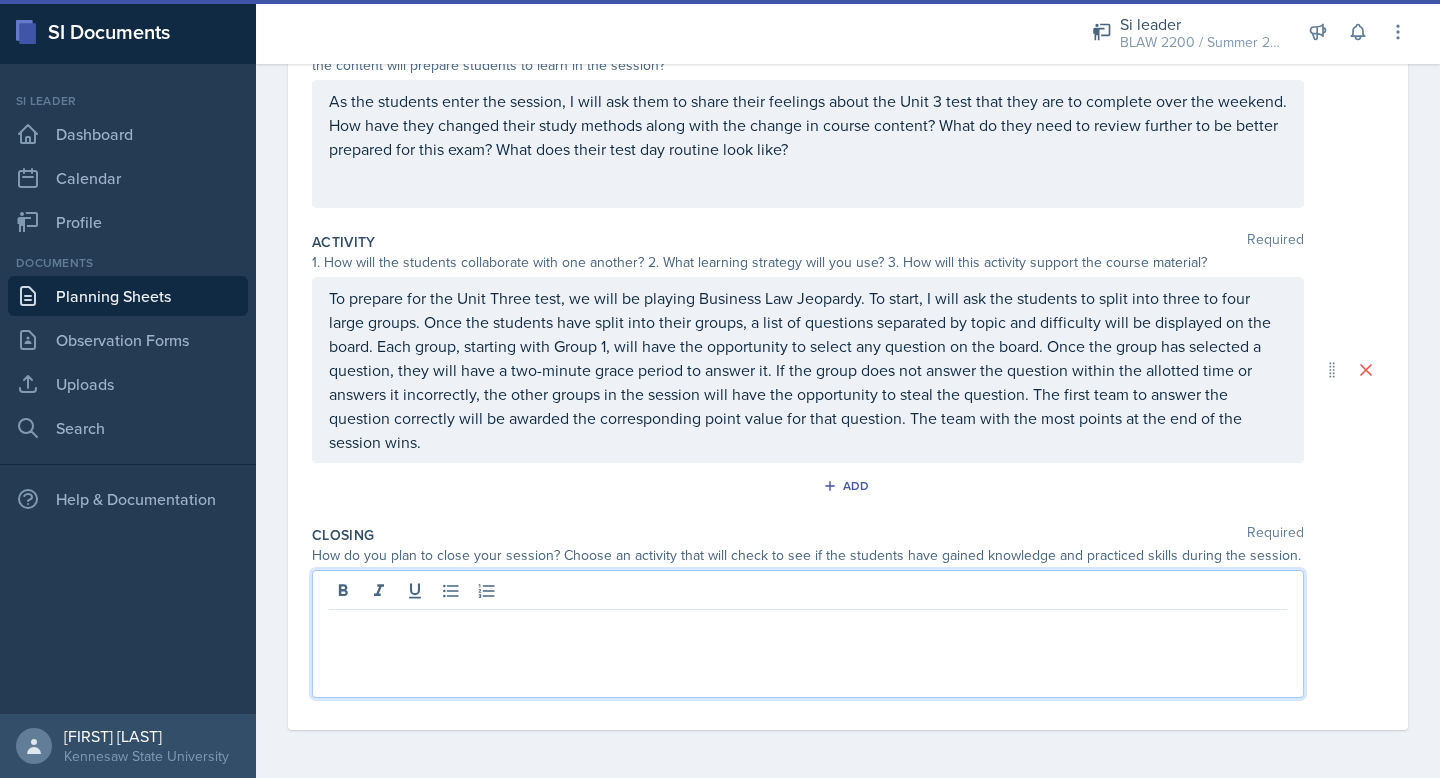 scroll, scrollTop: 258, scrollLeft: 0, axis: vertical 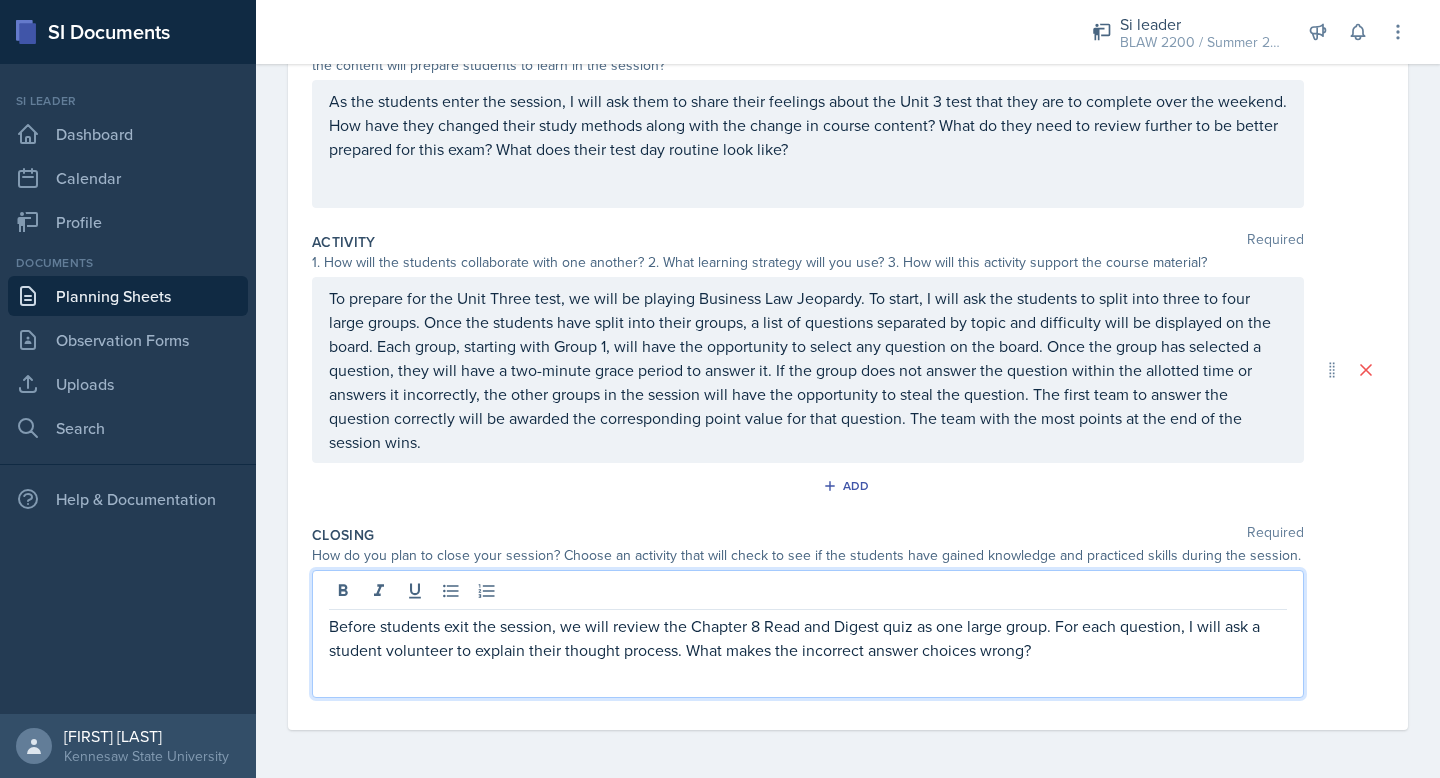 click on "Before students exit the session, we will review the Chapter 8 Read and Digest quiz as one large group. For each question, I will ask a student volunteer to explain their thought process. What makes the incorrect answer choices wrong?" at bounding box center (808, 634) 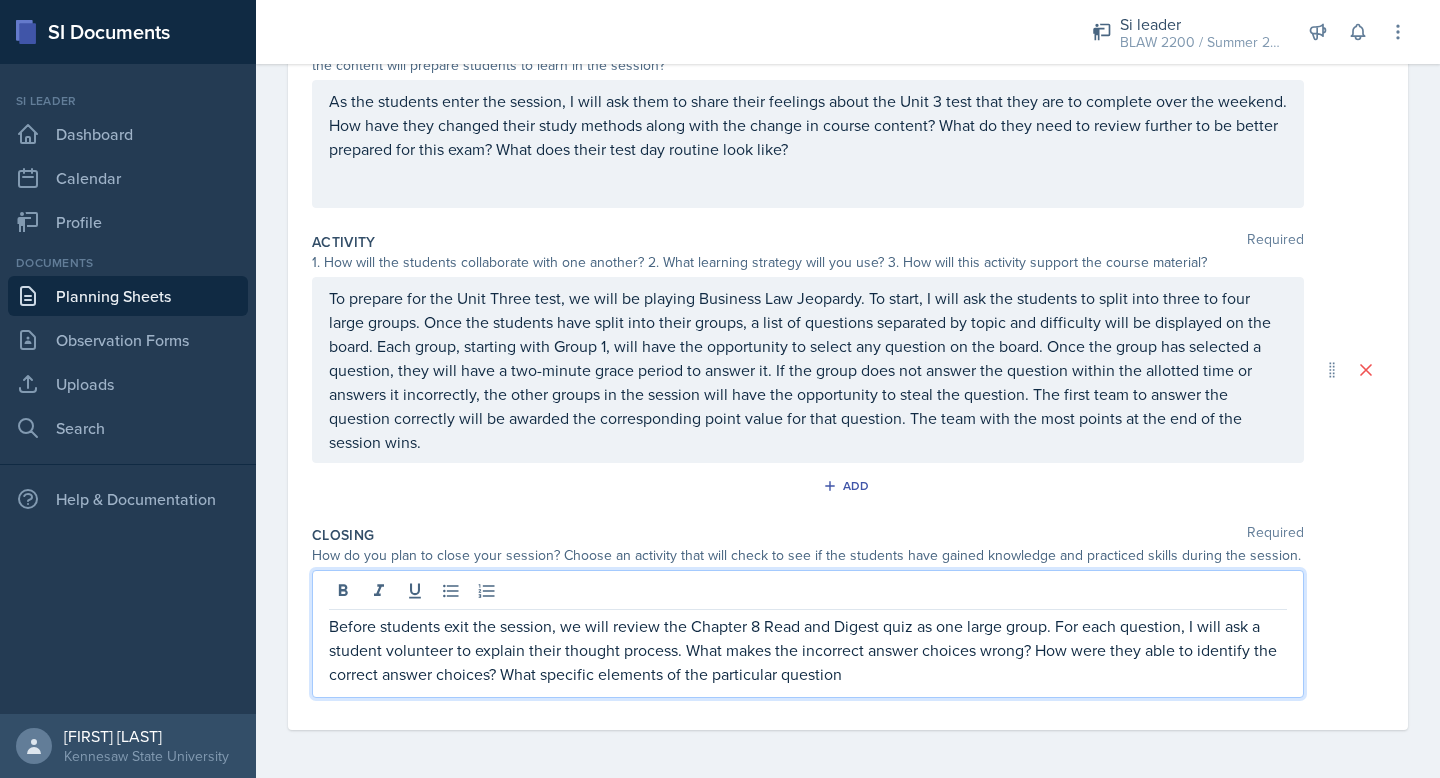 click on "Before students exit the session, we will review the Chapter 8 Read and Digest quiz as one large group. For each question, I will ask a student volunteer to explain their thought process. What makes the incorrect answer choices wrong? How were they able to identify the correct answer choices? What specific elements of the particular question" at bounding box center (808, 650) 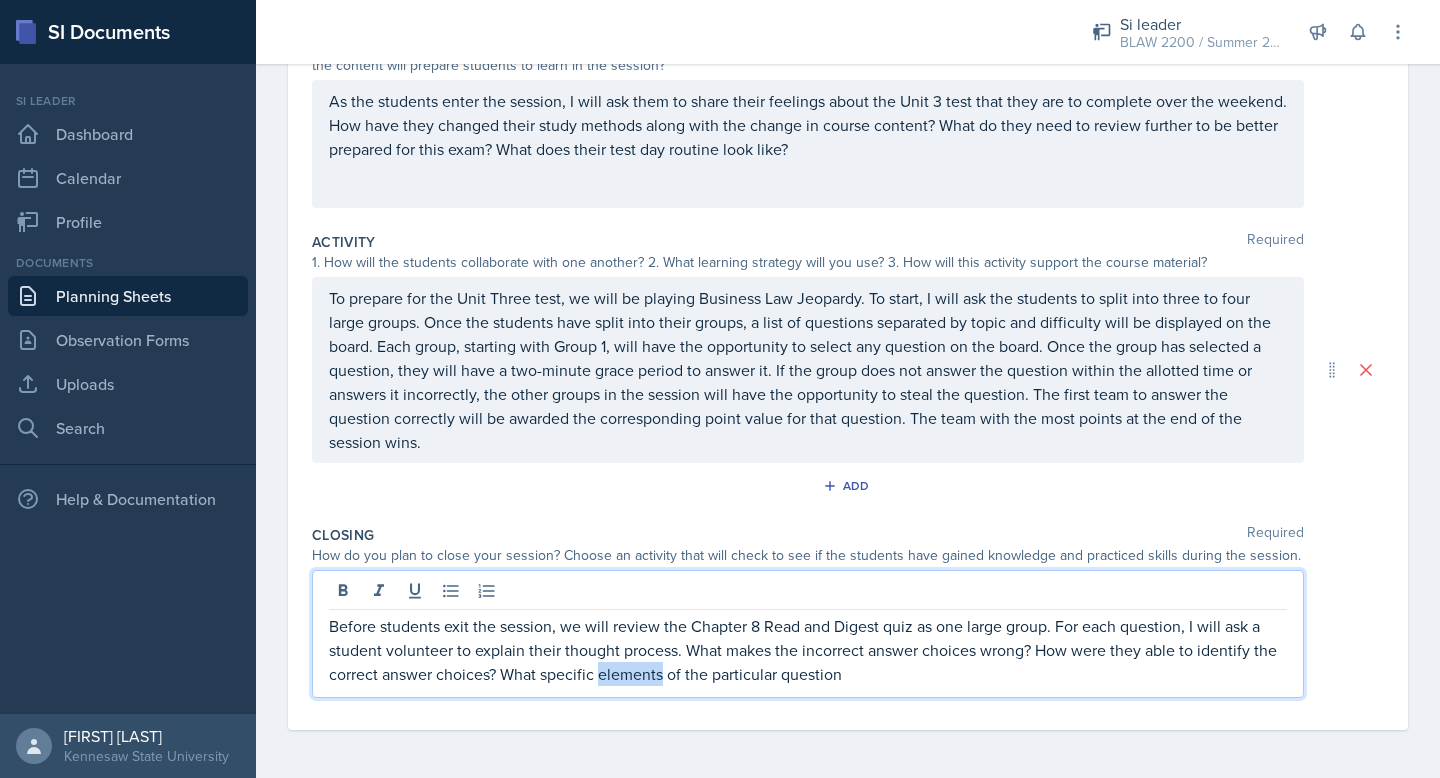 click on "Before students exit the session, we will review the Chapter 8 Read and Digest quiz as one large group. For each question, I will ask a student volunteer to explain their thought process. What makes the incorrect answer choices wrong? How were they able to identify the correct answer choices? What specific elements of the particular question" at bounding box center (808, 650) 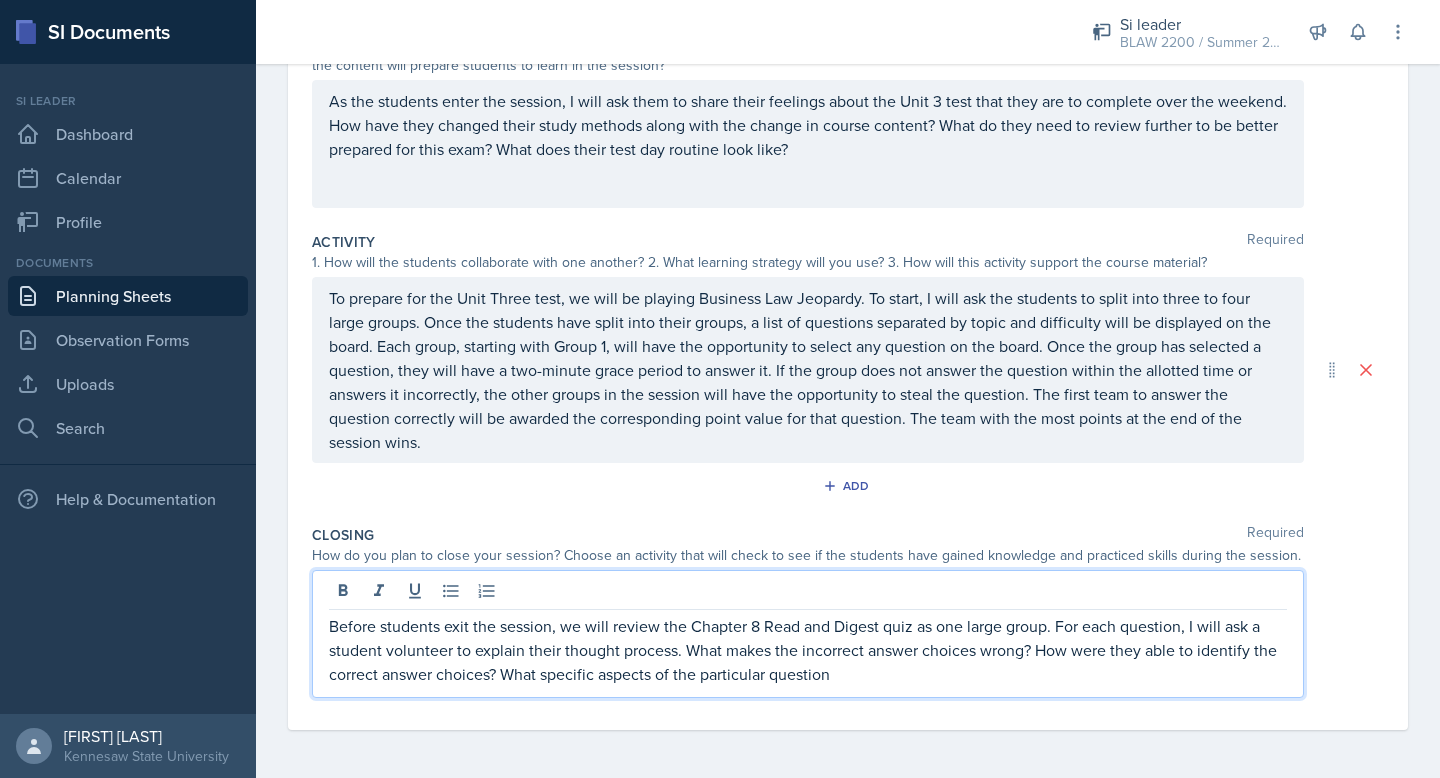 click on "Before students exit the session, we will review the Chapter 8 Read and Digest quiz as one large group. For each question, I will ask a student volunteer to explain their thought process. What makes the incorrect answer choices wrong? How were they able to identify the correct answer choices? What specific aspects of the particular question" at bounding box center [808, 650] 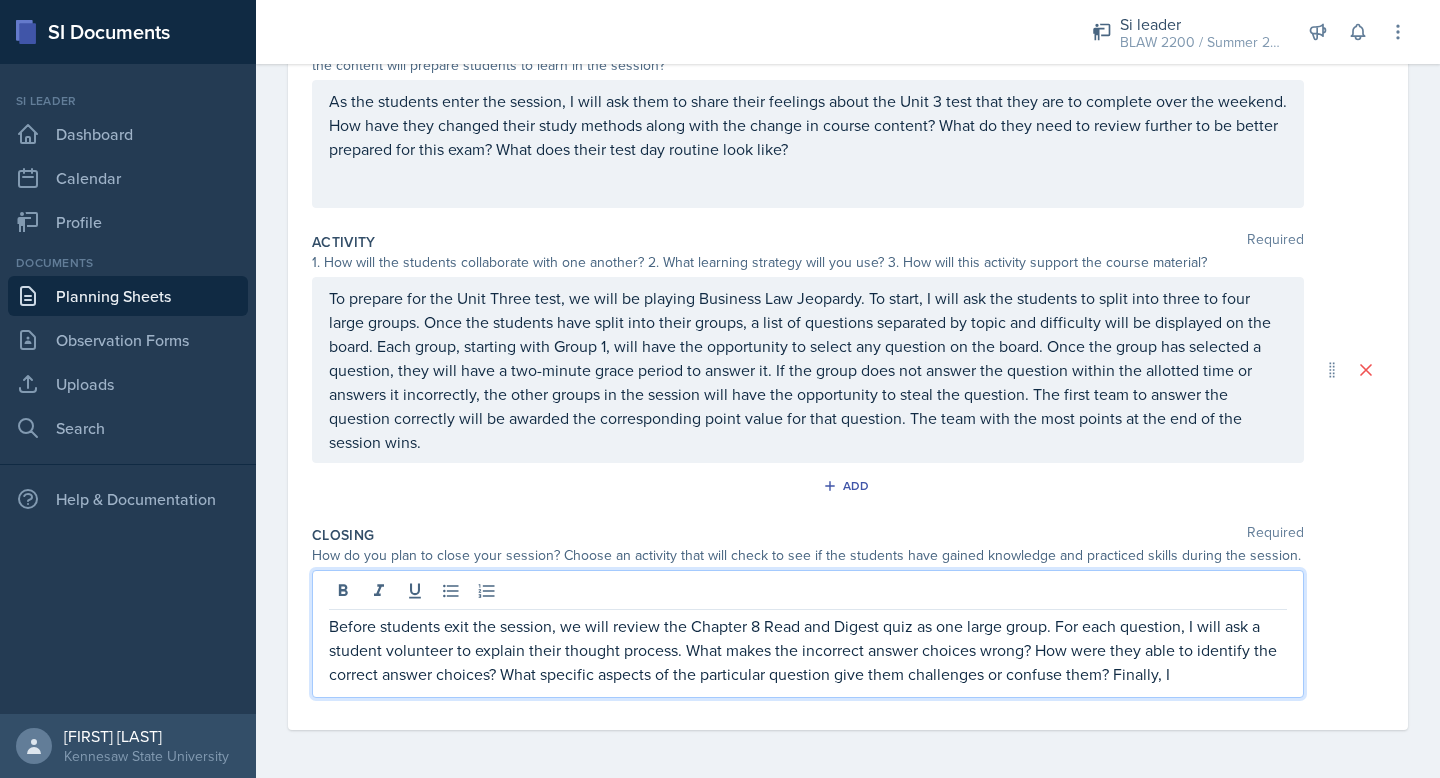 click on "Before students exit the session, we will review the Chapter 8 Read and Digest quiz as one large group. For each question, I will ask a student volunteer to explain their thought process. What makes the incorrect answer choices wrong? How were they able to identify the correct answer choices? What specific aspects of the particular question give them challenges or confuse them? Finally, I" at bounding box center (808, 650) 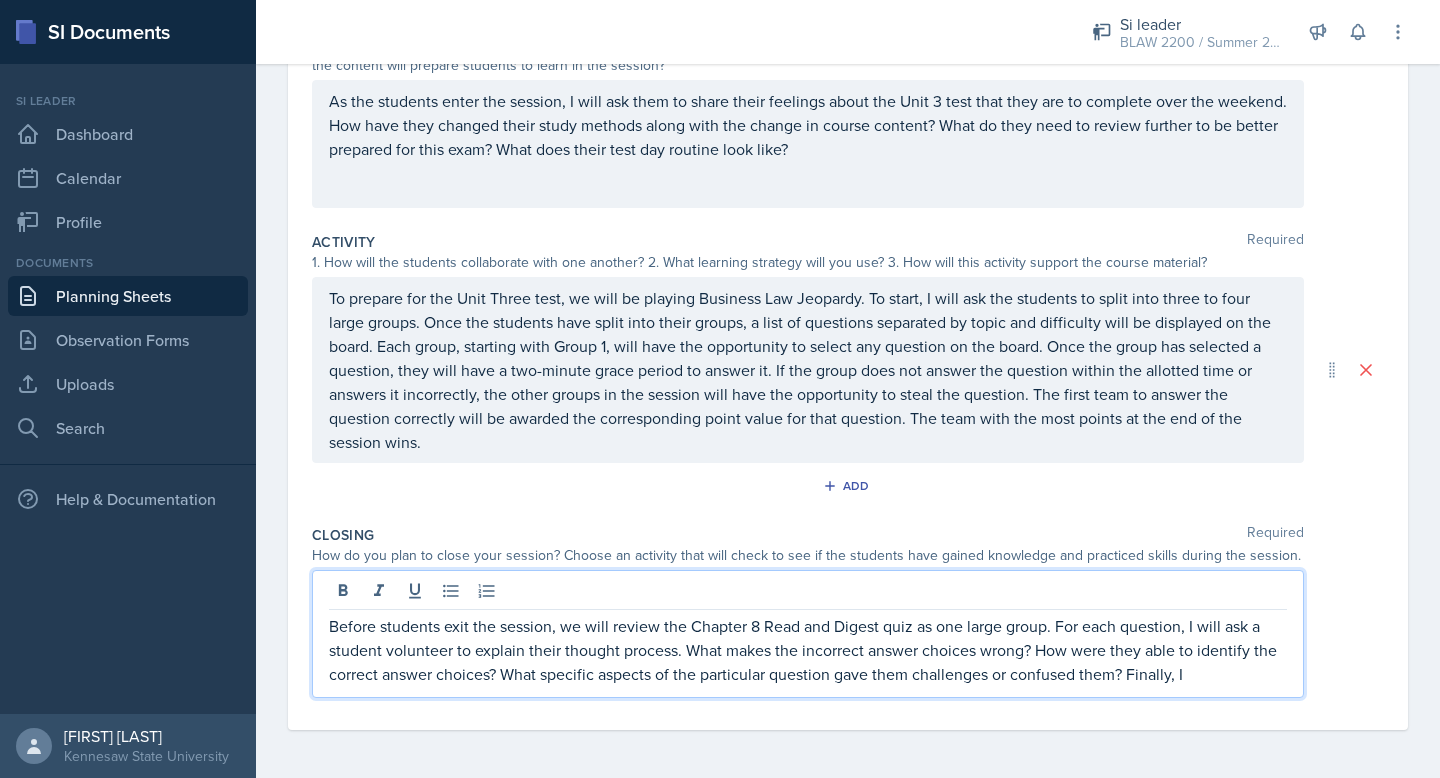 click on "Before students exit the session, we will review the Chapter 8 Read and Digest quiz as one large group. For each question, I will ask a student volunteer to explain their thought process. What makes the incorrect answer choices wrong? How were they able to identify the correct answer choices? What specific aspects of the particular question gave them challenges or confused them? Finally, I" at bounding box center [808, 634] 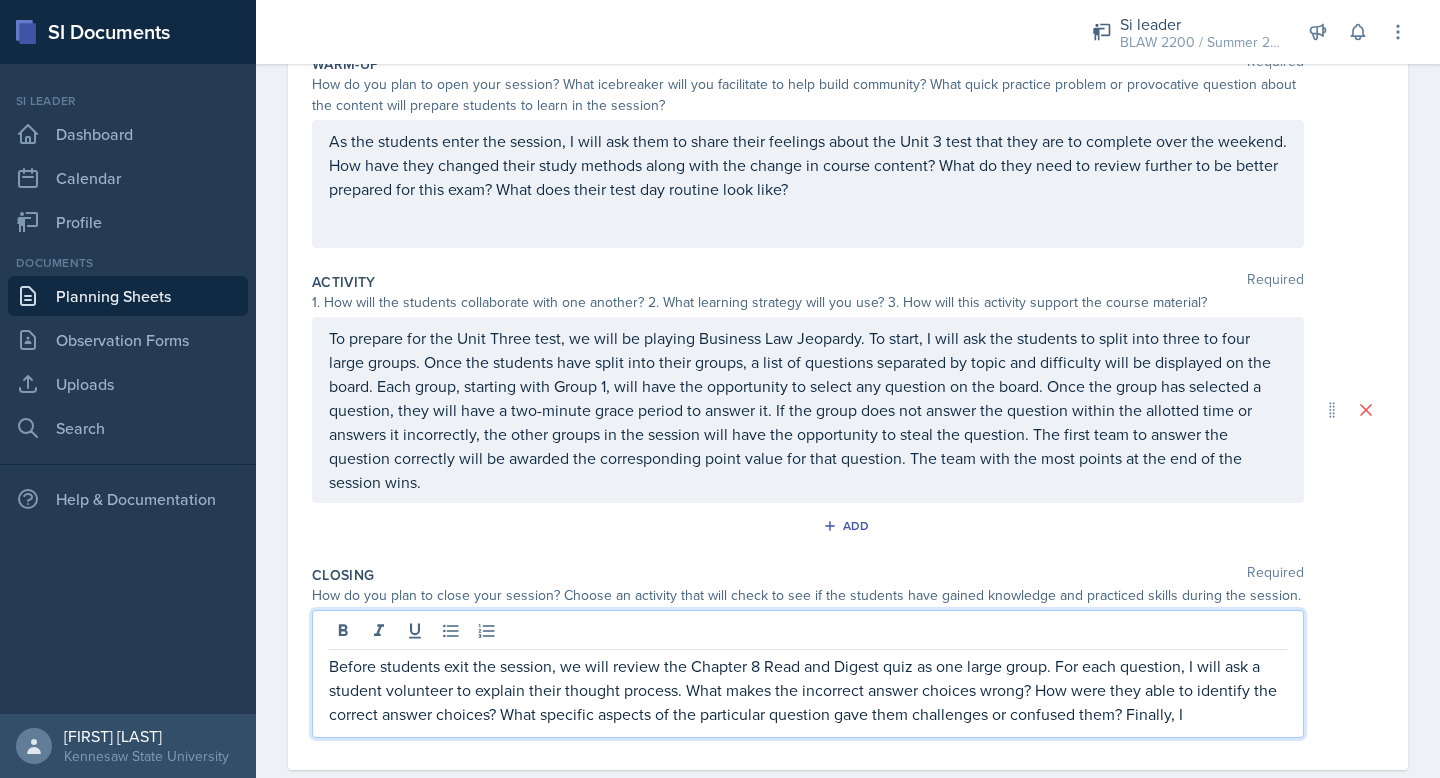 scroll, scrollTop: 258, scrollLeft: 0, axis: vertical 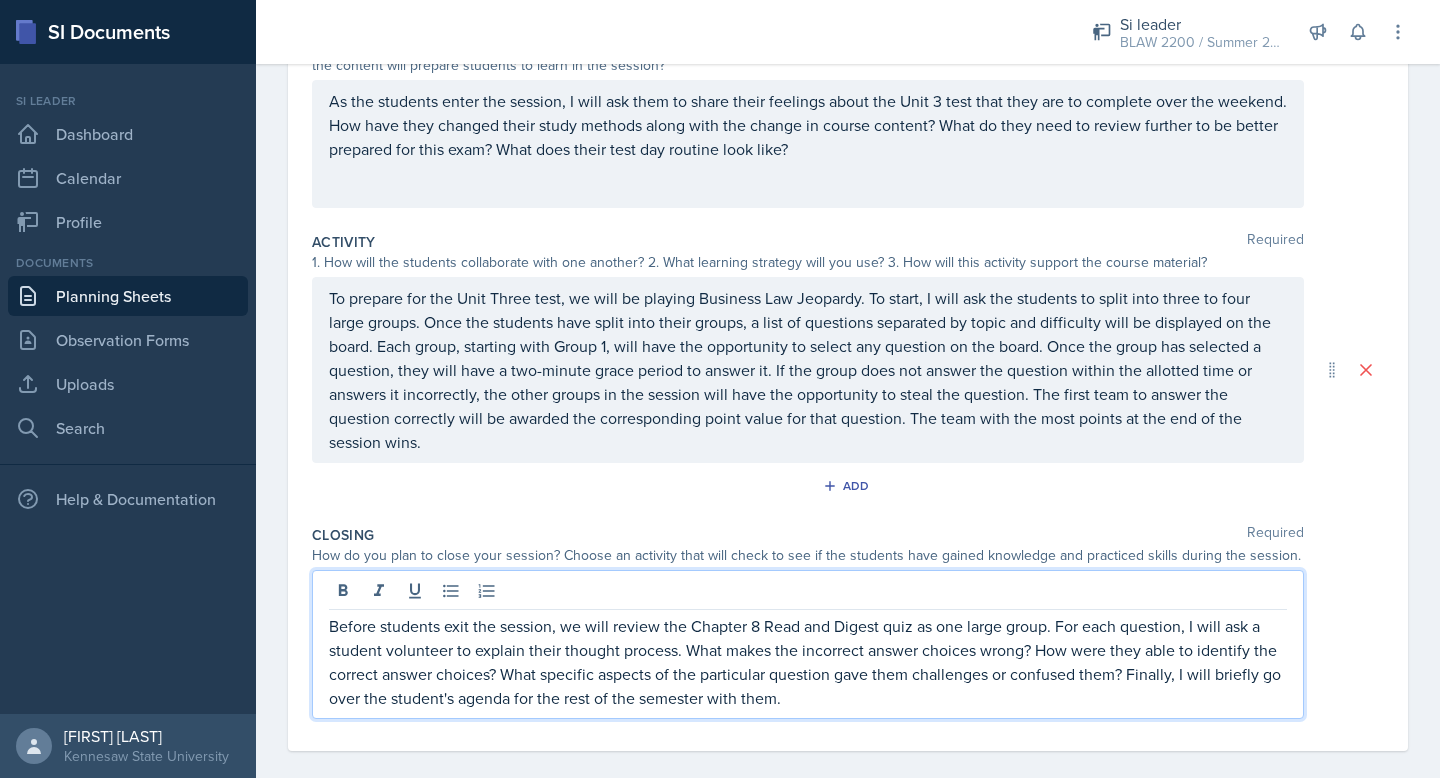 click on "Before students exit the session, we will review the Chapter 8 Read and Digest quiz as one large group. For each question, I will ask a student volunteer to explain their thought process. What makes the incorrect answer choices wrong? How were they able to identify the correct answer choices? What specific aspects of the particular question gave them challenges or confused them? Finally, I will briefly go over the student's agenda for the rest of the semester with them." at bounding box center [808, 662] 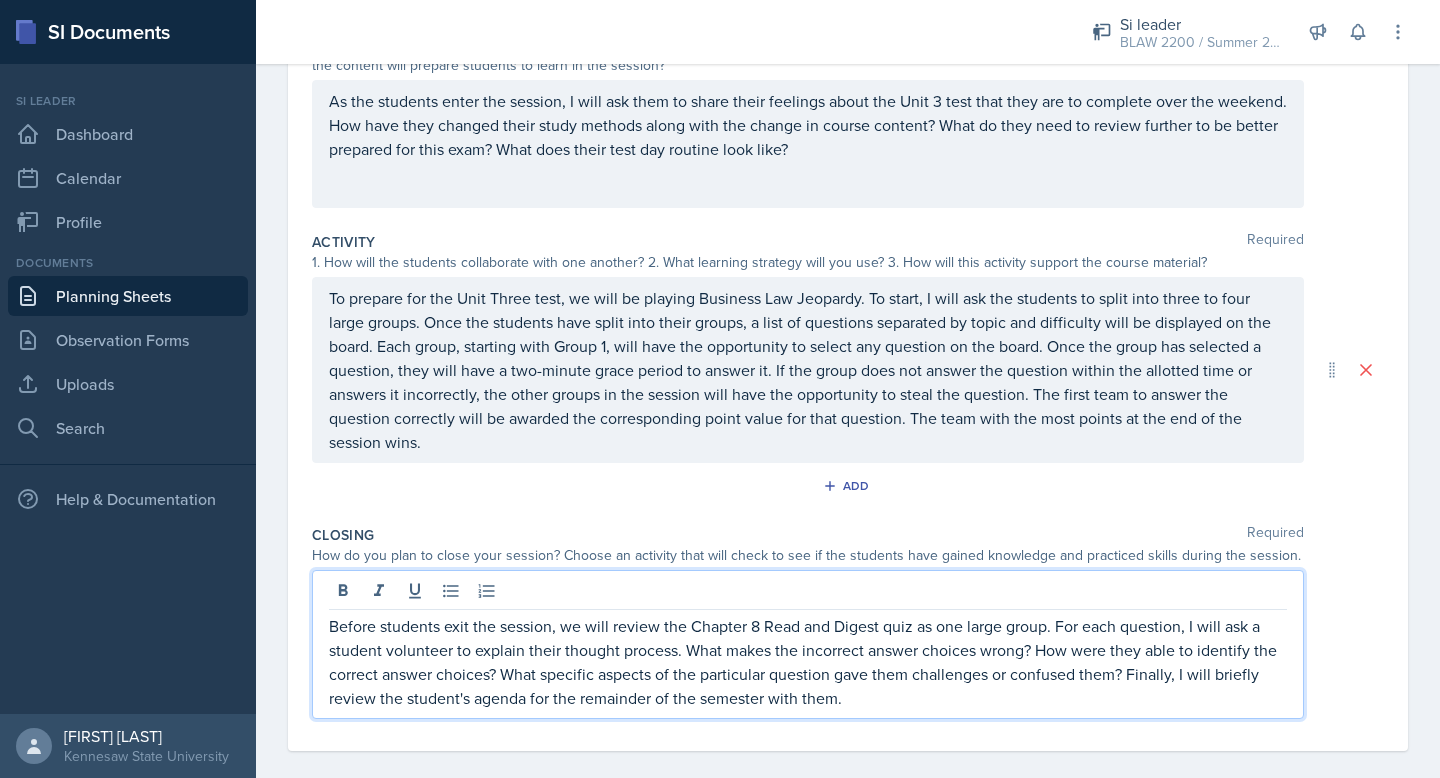 click on "Before students exit the session, we will review the Chapter 8 Read and Digest quiz as one large group. For each question, I will ask a student volunteer to explain their thought process. What makes the incorrect answer choices wrong? How were they able to identify the correct answer choices? What specific aspects of the particular question gave them challenges or confused them? Finally, I will briefly review the student's agenda for the remainder of the semester with them." at bounding box center (808, 662) 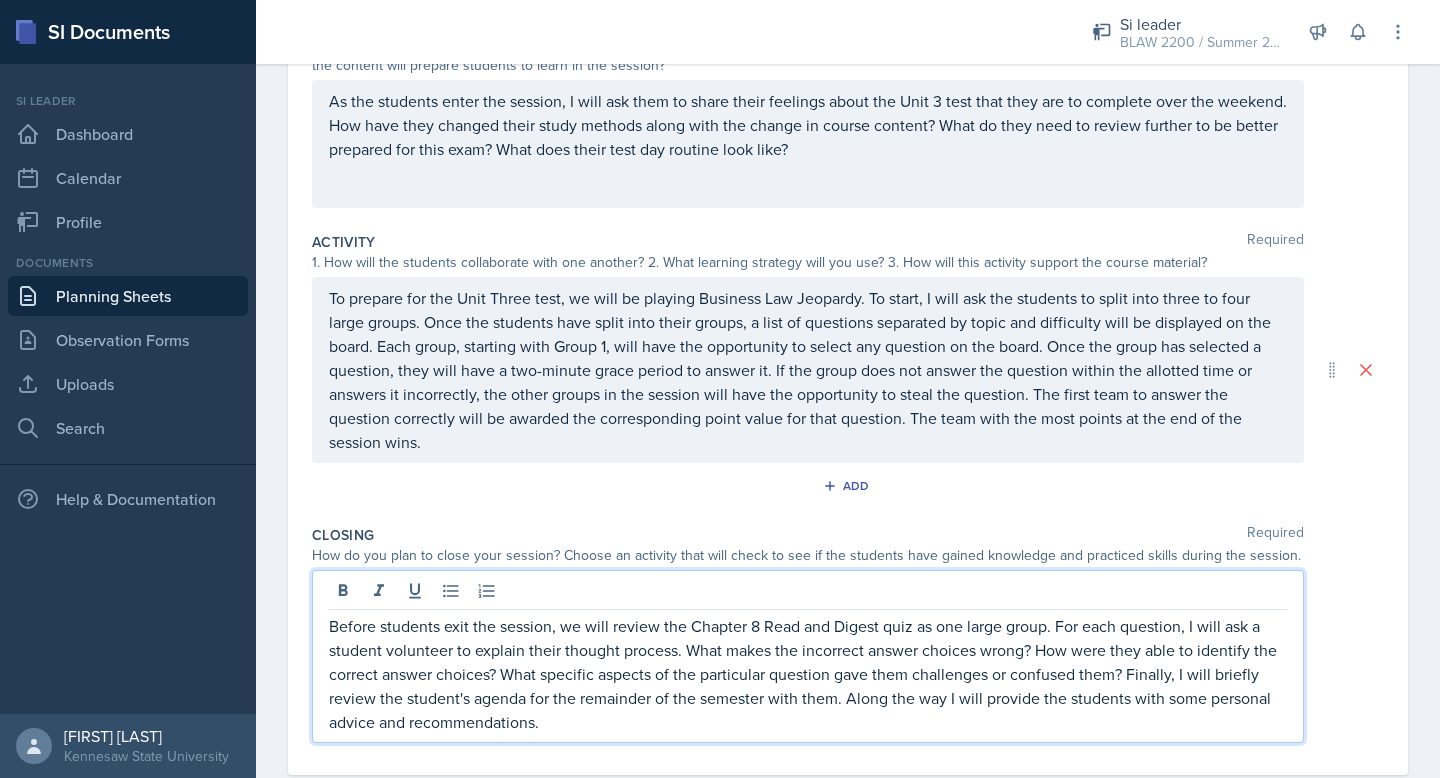 click on "Before students exit the session, we will review the Chapter 8 Read and Digest quiz as one large group. For each question, I will ask a student volunteer to explain their thought process. What makes the incorrect answer choices wrong? How were they able to identify the correct answer choices? What specific aspects of the particular question gave them challenges or confused them? Finally, I will briefly review the student's agenda for the remainder of the semester with them. Along the way I will provide the students with some personal advice and recommendations." at bounding box center [808, 674] 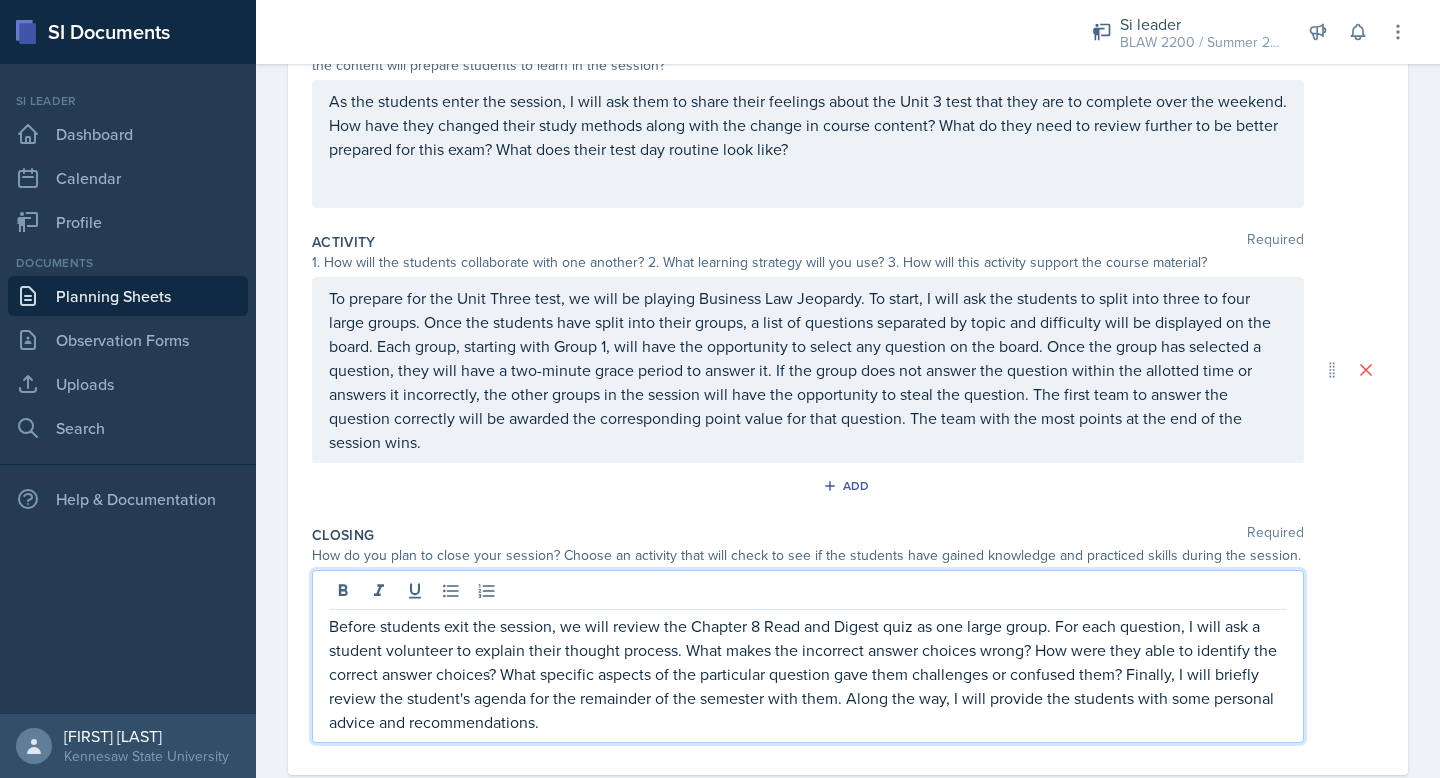 click on "Date     July 9th, 2025                July
2025       29 30   1 2 3 4 5 6 7 8 9 10 11 12 13 14 15 16 17 18 19 20 21 22 23 24 25 26 27 28 29 30 31   1 2            Save             Discard
Autosaving
Warm-Up   Required   How do you plan to open your session? What icebreaker will you facilitate to help build community? What quick practice problem or provocative question about the content will prepare students to learn in the session?          As the students enter the session, I will ask them to share their feelings about the Unit 3 test that they are to complete over the weekend. How have they changed their study methods along with the change in course content? What do they need to review further to be better prepared for this exam? What does their test day routine look like?                  Activity   Required   1. How will the students collaborate with one another? 2. What learning strategy will you use? 3. How will this activity support the course material?" at bounding box center [848, 337] 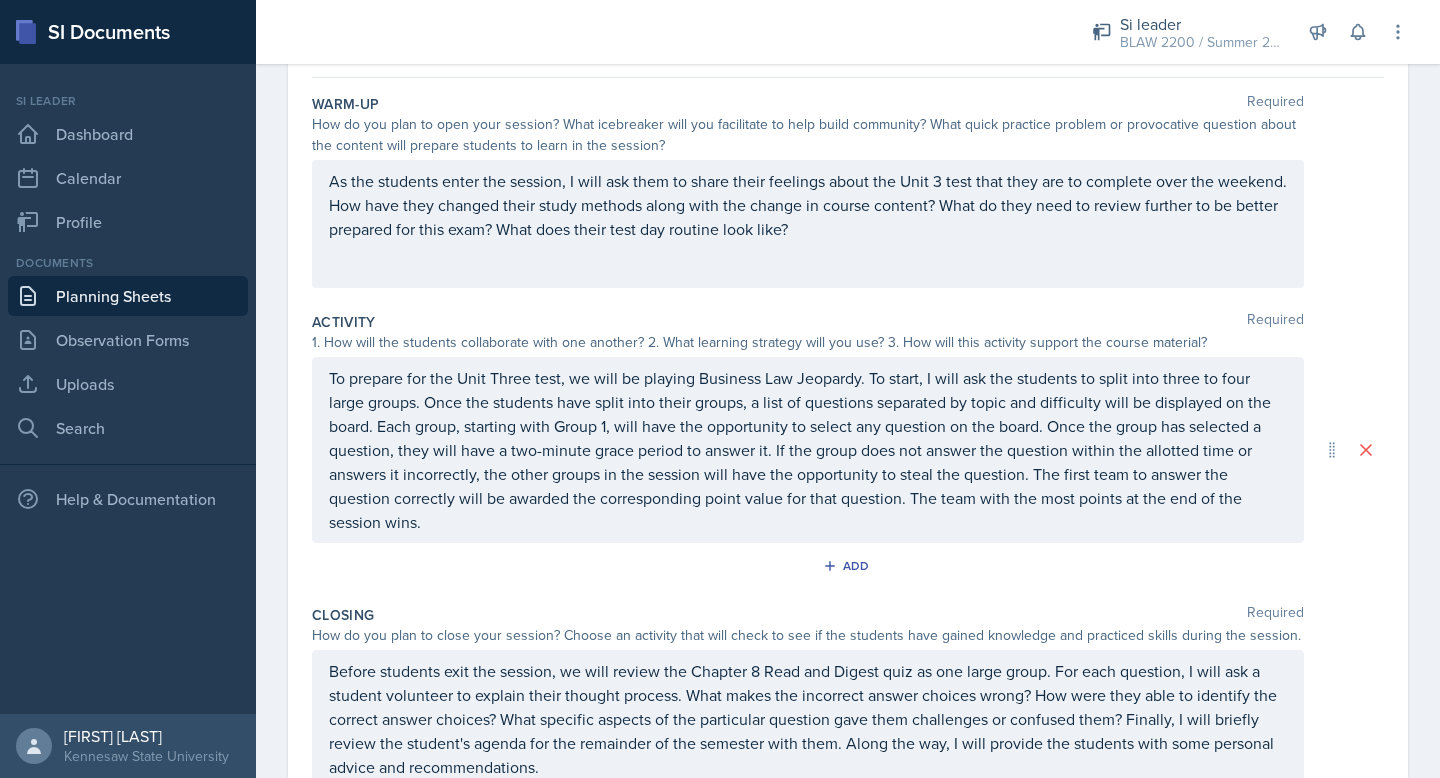 scroll, scrollTop: 0, scrollLeft: 0, axis: both 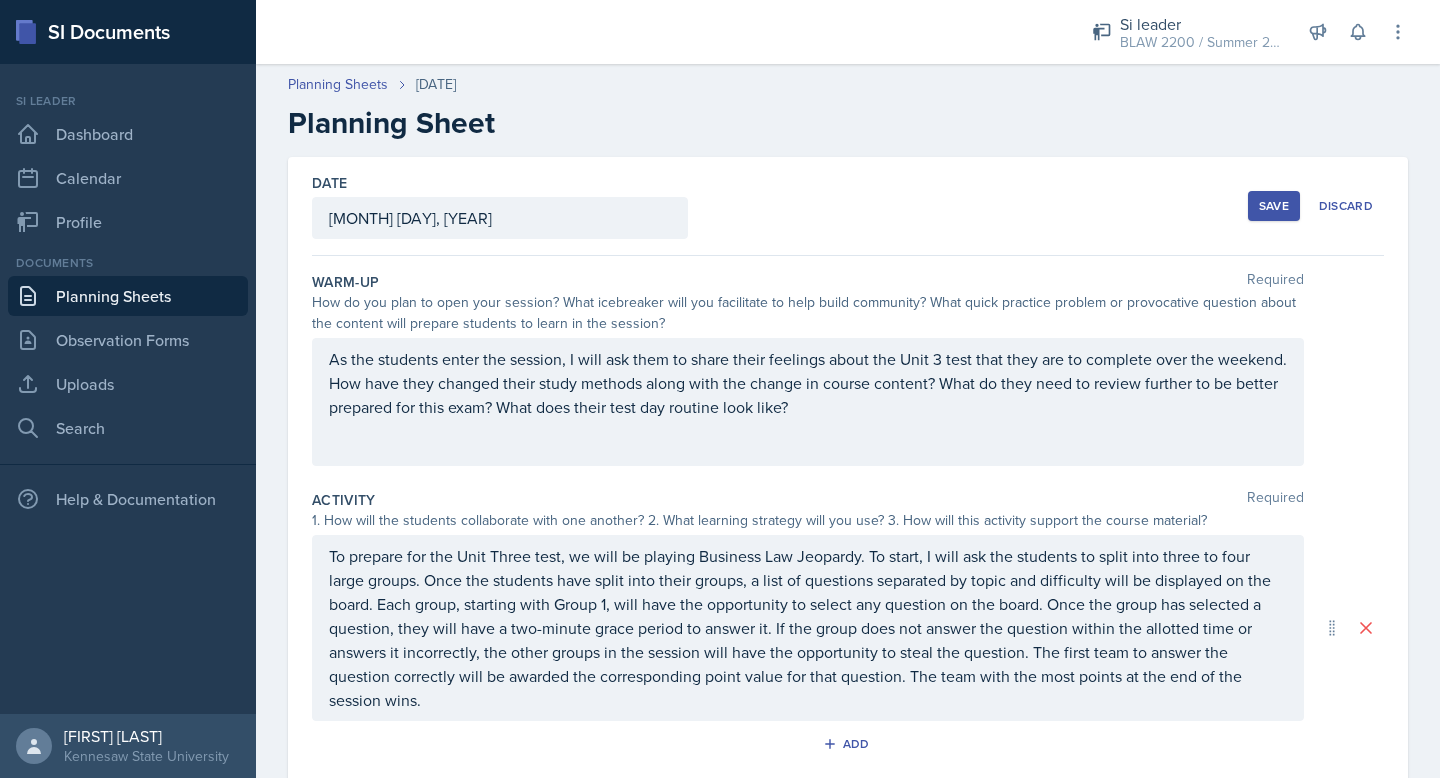 click on "As the students enter the session, I will ask them to share their feelings about the Unit 3 test that they are to complete over the weekend. How have they changed their study methods along with the change in course content? What do they need to review further to be better prepared for this exam? What does their test day routine look like?" at bounding box center [808, 383] 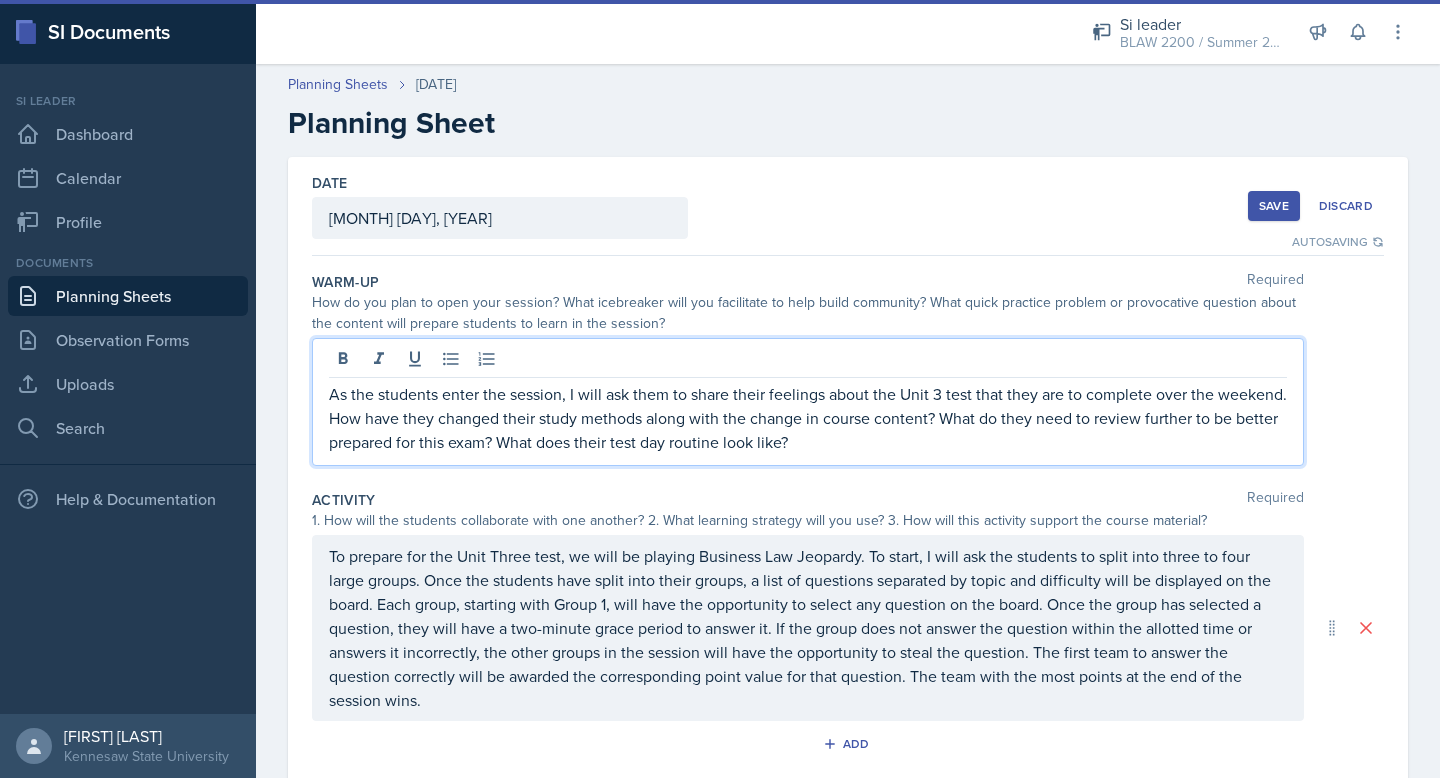 click on "As the students enter the session, I will ask them to share their feelings about the Unit 3 test that they are to complete over the weekend. How have they changed their study methods along with the change in course content? What do they need to review further to be better prepared for this exam? What does their test day routine look like?" at bounding box center [808, 418] 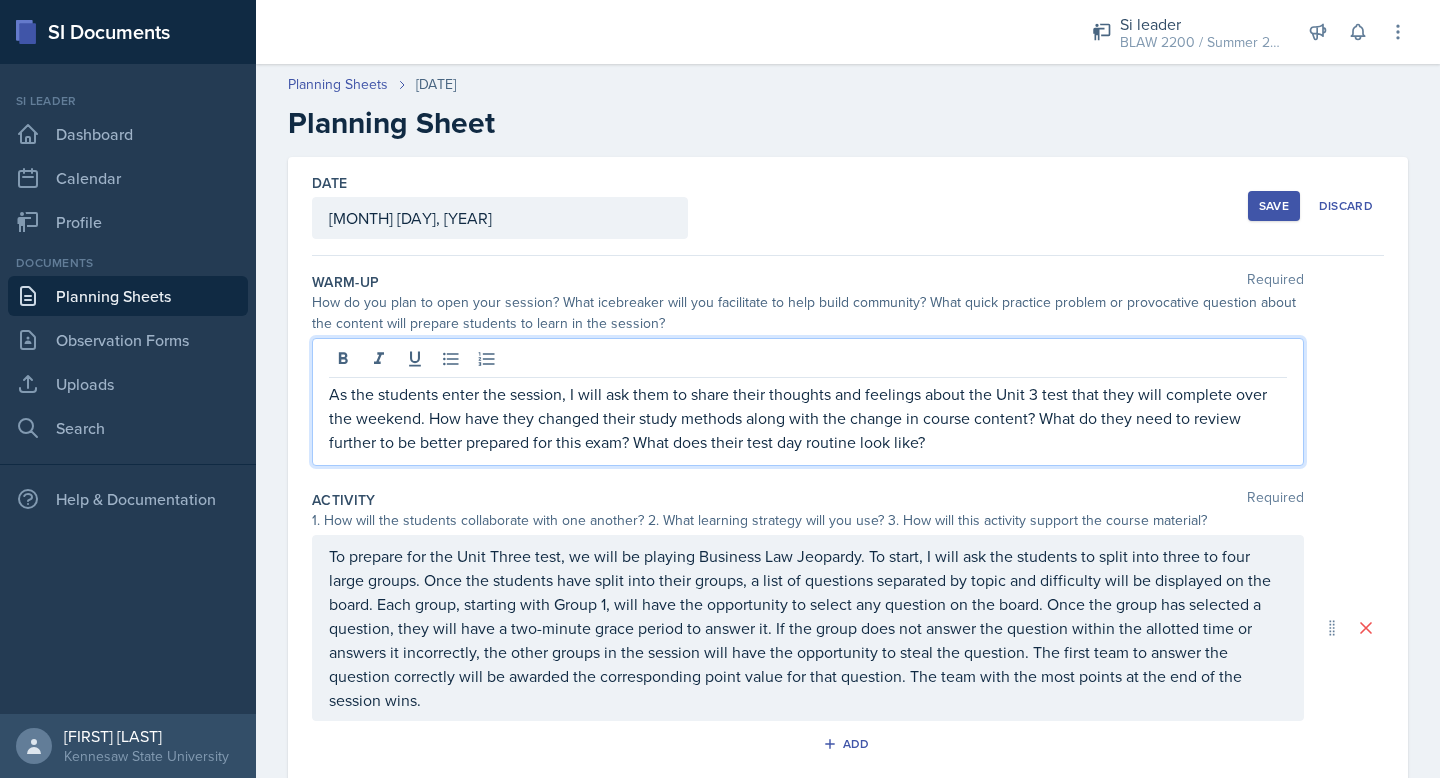 click on "As the students enter the session, I will ask them to share their thoughts and feelings about the Unit 3 test that they will complete over the weekend. How have they changed their study methods along with the change in course content? What do they need to review further to be better prepared for this exam? What does their test day routine look like?" at bounding box center (808, 418) 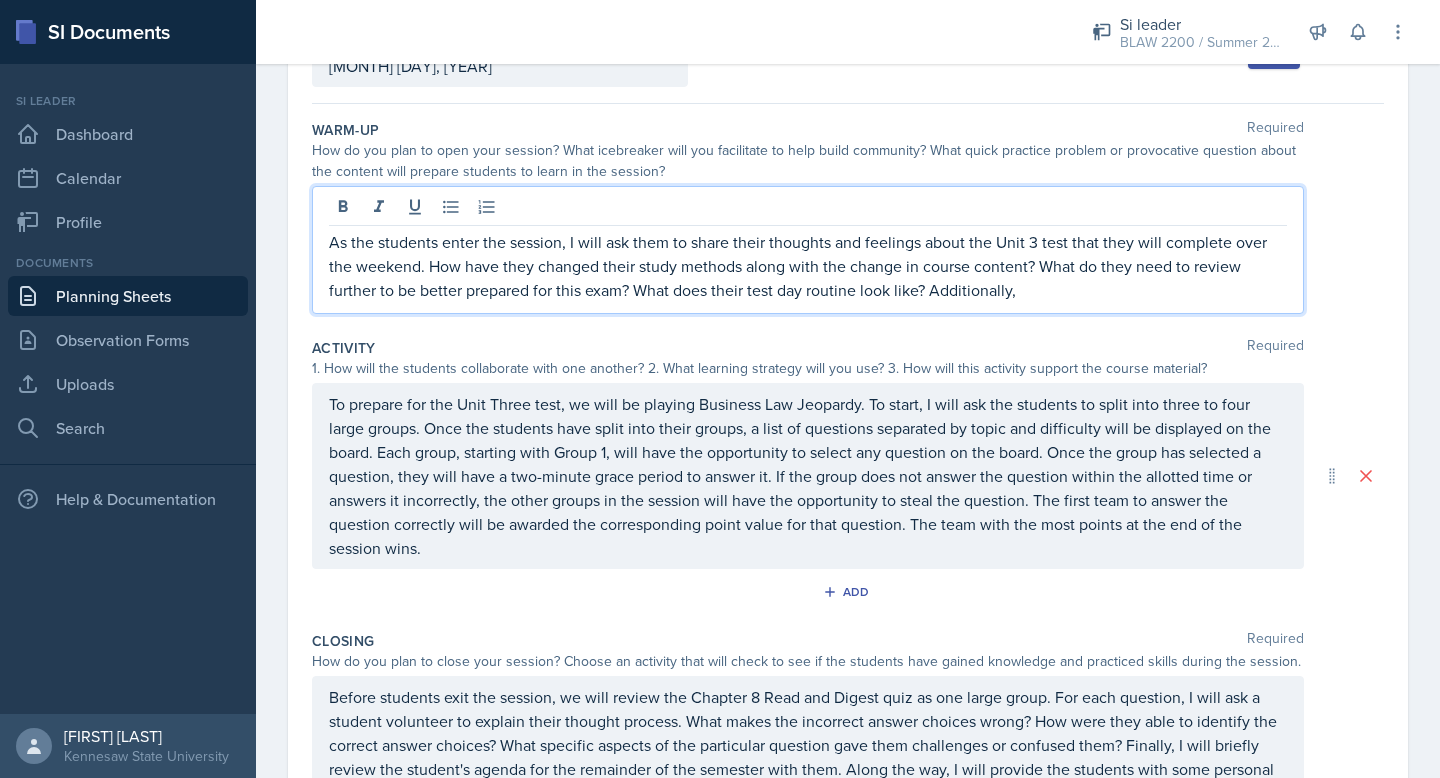 scroll, scrollTop: 72, scrollLeft: 0, axis: vertical 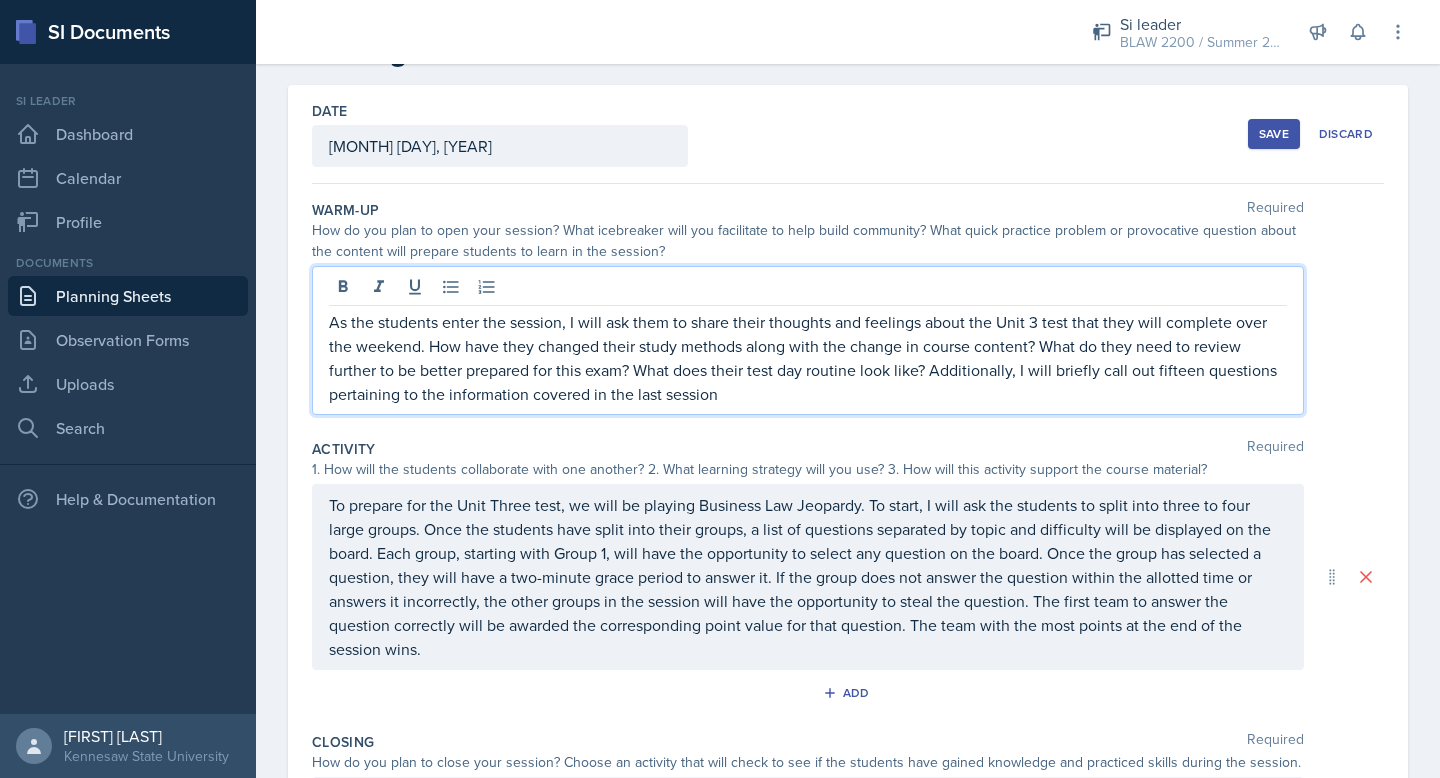 click on "As the students enter the session, I will ask them to share their thoughts and feelings about the Unit 3 test that they will complete over the weekend. How have they changed their study methods along with the change in course content? What do they need to review further to be better prepared for this exam? What does their test day routine look like? Additionally, I will briefly call out fifteen questions pertaining to the information covered in the last session" at bounding box center [808, 358] 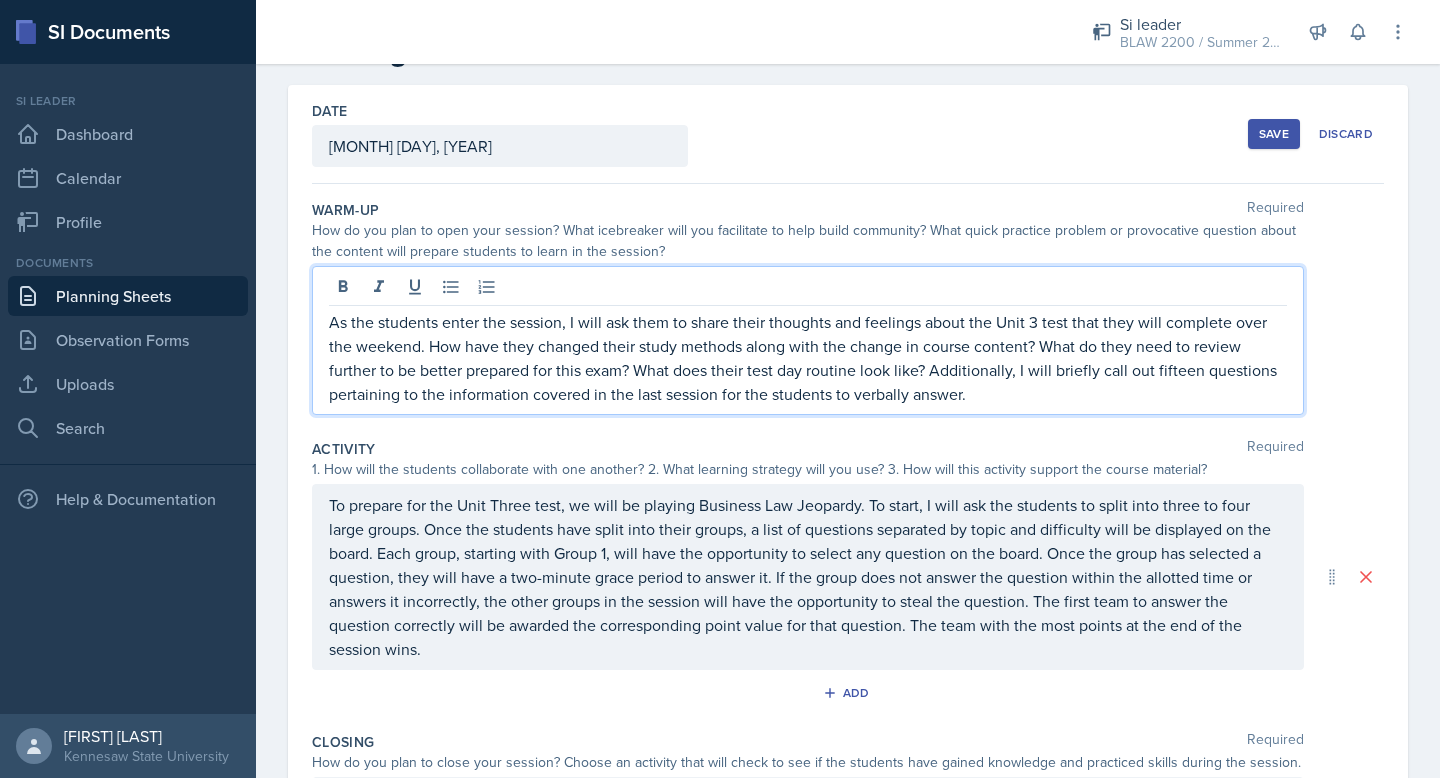 click on "As the students enter the session, I will ask them to share their thoughts and feelings about the Unit 3 test that they will complete over the weekend. How have they changed their study methods along with the change in course content? What do they need to review further to be better prepared for this exam? What does their test day routine look like? Additionally, I will briefly call out fifteen questions pertaining to the information covered in the last session for the students to verbally answer." at bounding box center [808, 358] 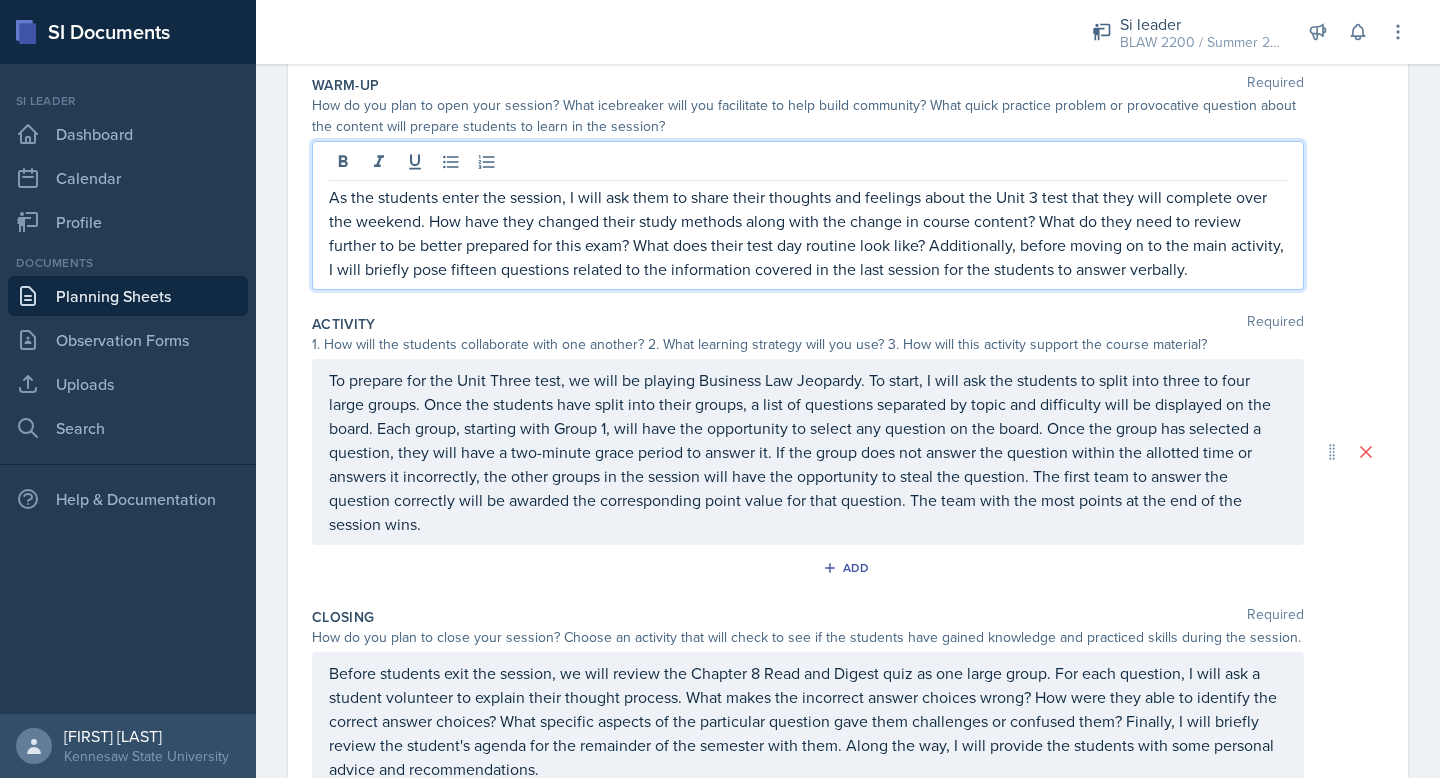scroll, scrollTop: 289, scrollLeft: 0, axis: vertical 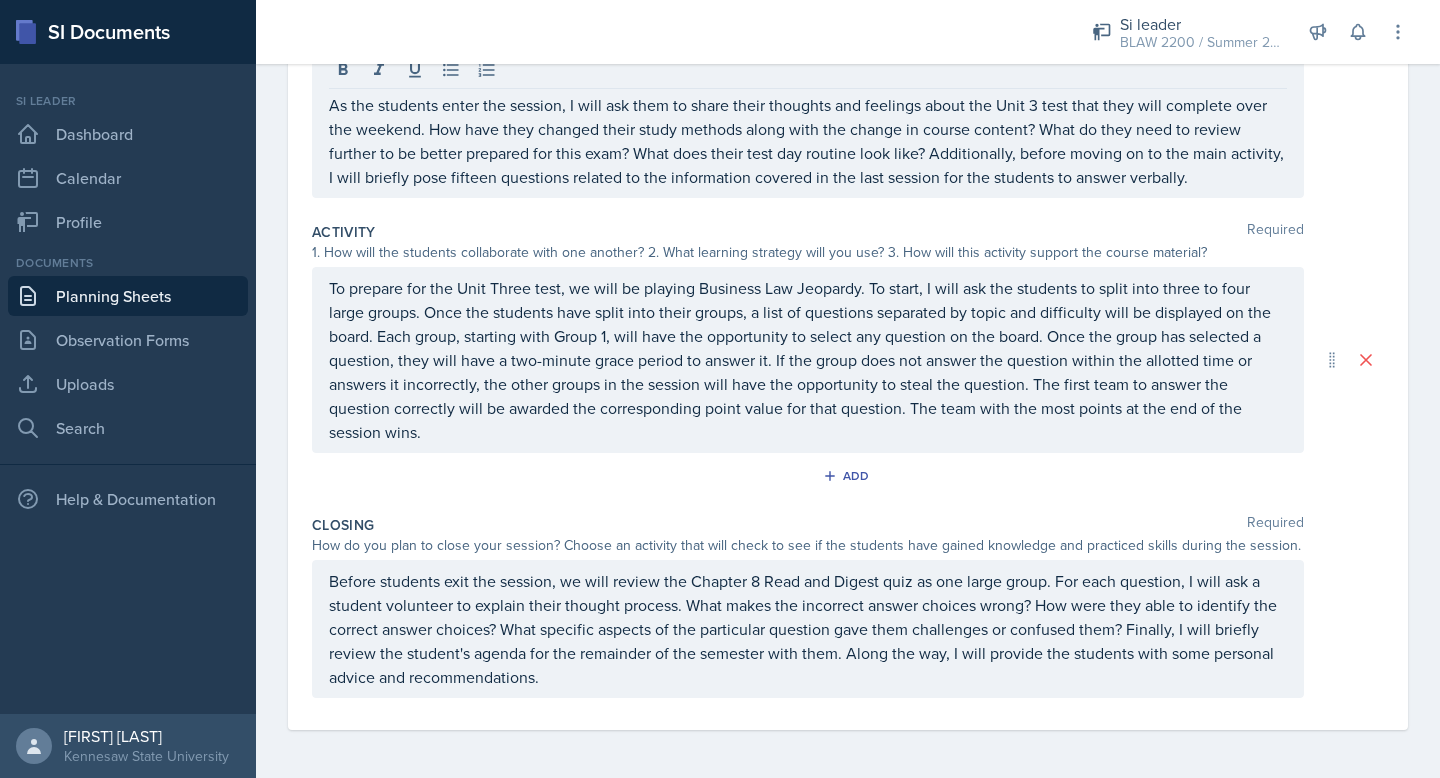 click on "Add" at bounding box center [848, 480] 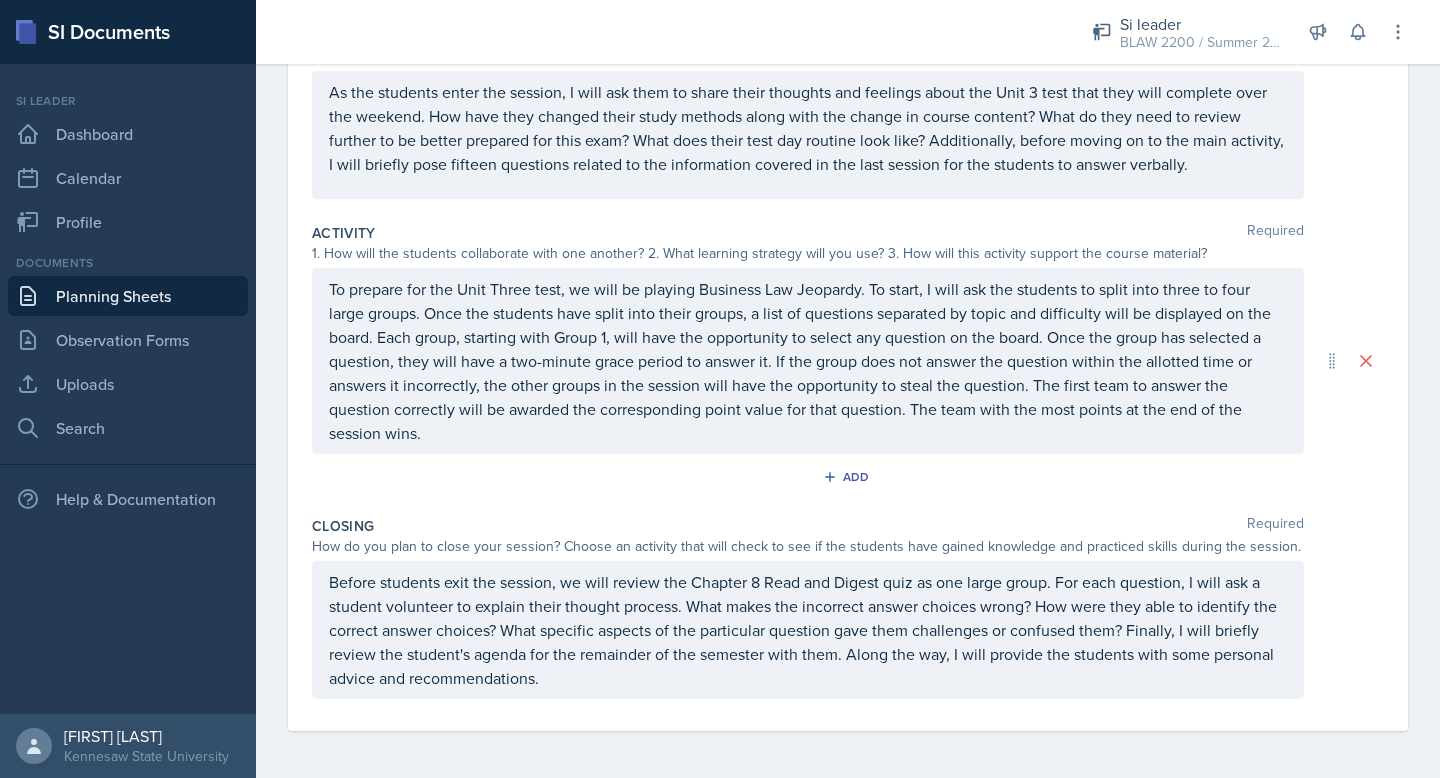 scroll, scrollTop: 268, scrollLeft: 0, axis: vertical 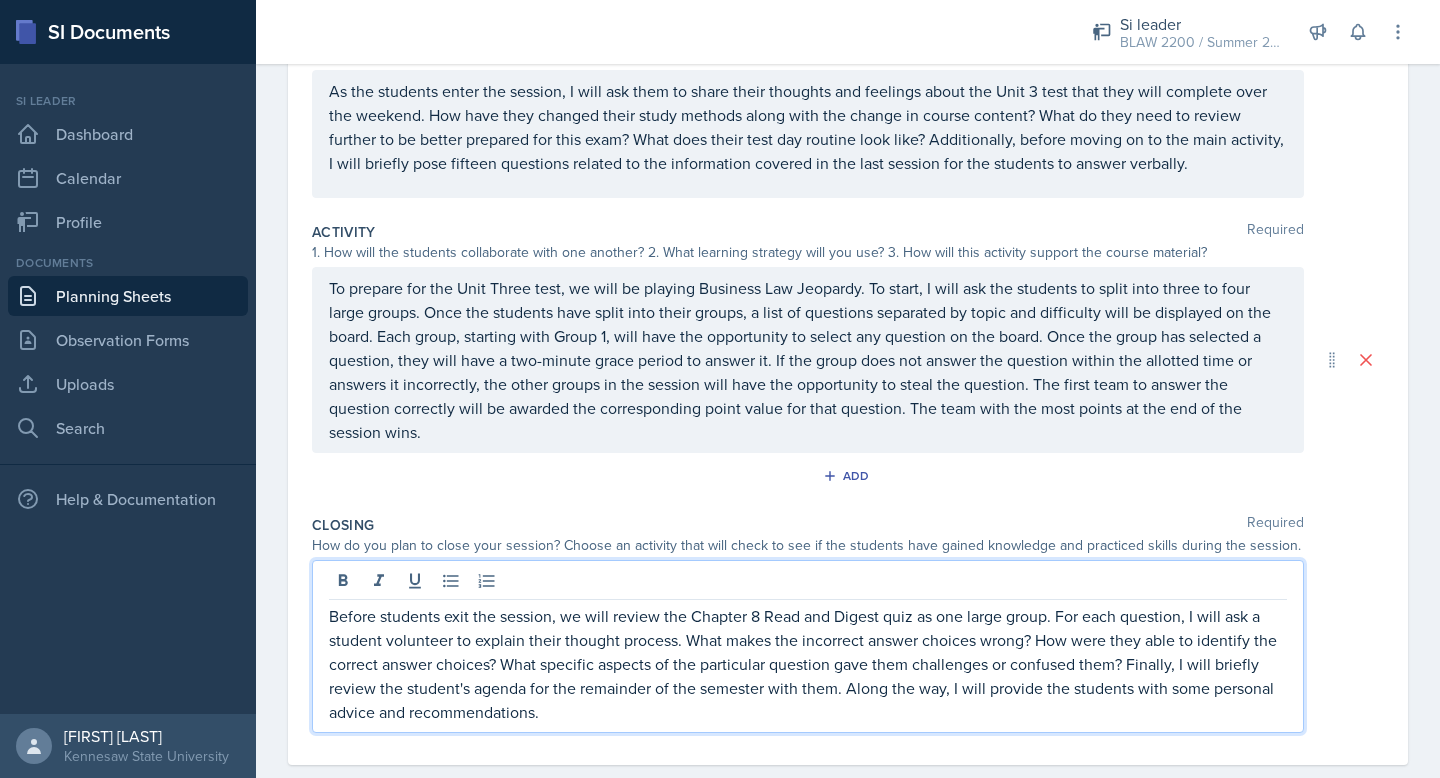 drag, startPoint x: 880, startPoint y: 581, endPoint x: 894, endPoint y: 588, distance: 15.652476 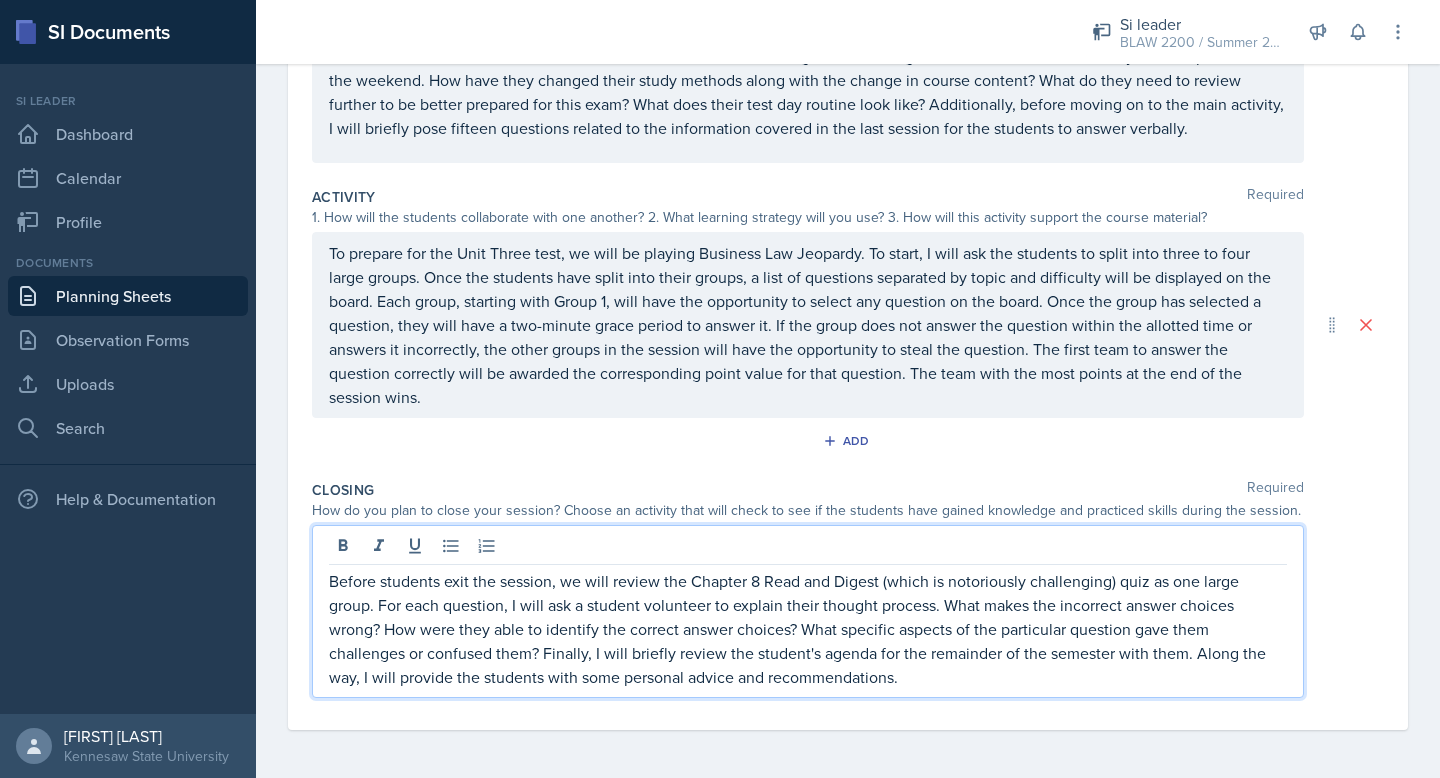 click on "Before students exit the session, we will review the Chapter 8 Read and Digest (which is notoriously challenging) quiz as one large group. For each question, I will ask a student volunteer to explain their thought process. What makes the incorrect answer choices wrong? How were they able to identify the correct answer choices? What specific aspects of the particular question gave them challenges or confused them? Finally, I will briefly review the student's agenda for the remainder of the semester with them. Along the way, I will provide the students with some personal advice and recommendations." at bounding box center (808, 629) 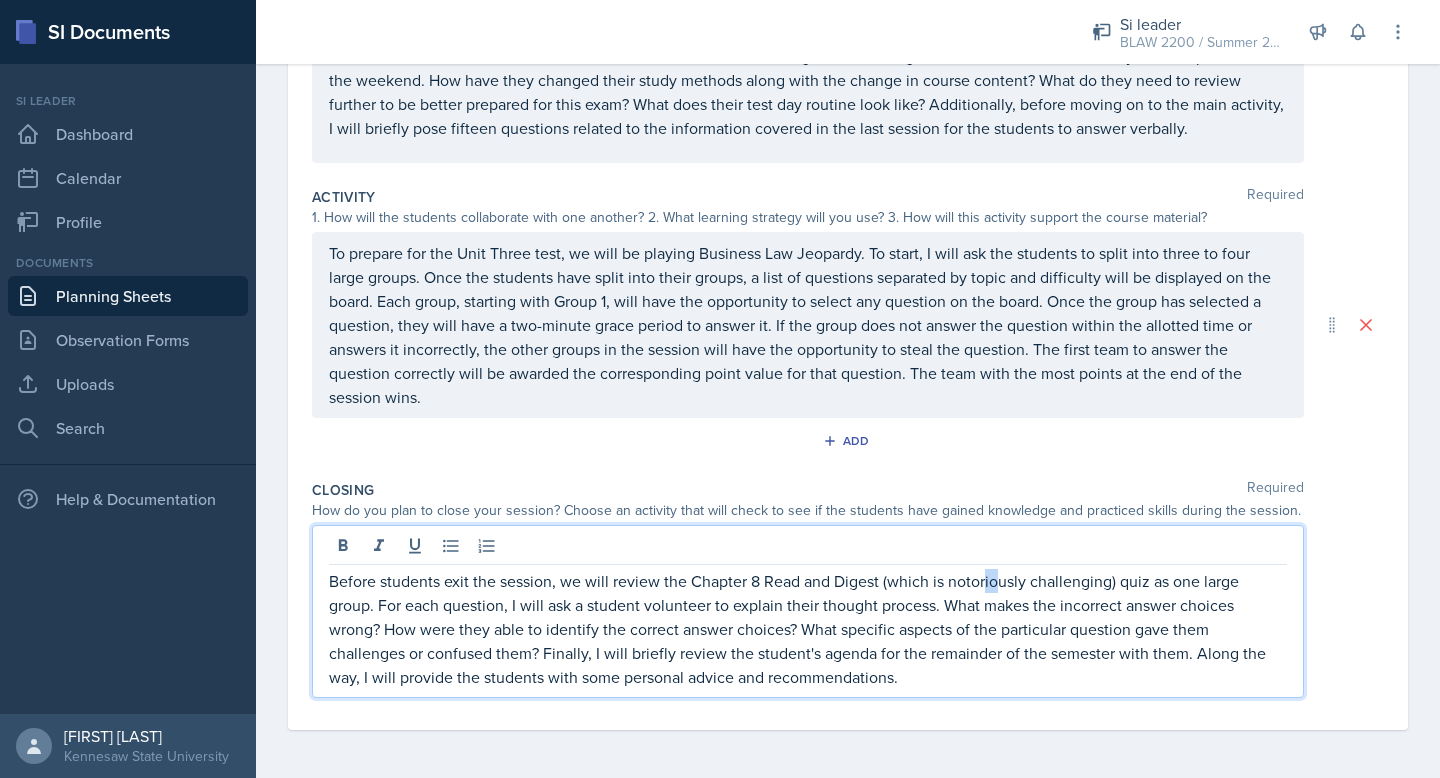 drag, startPoint x: 989, startPoint y: 579, endPoint x: 1003, endPoint y: 585, distance: 15.231546 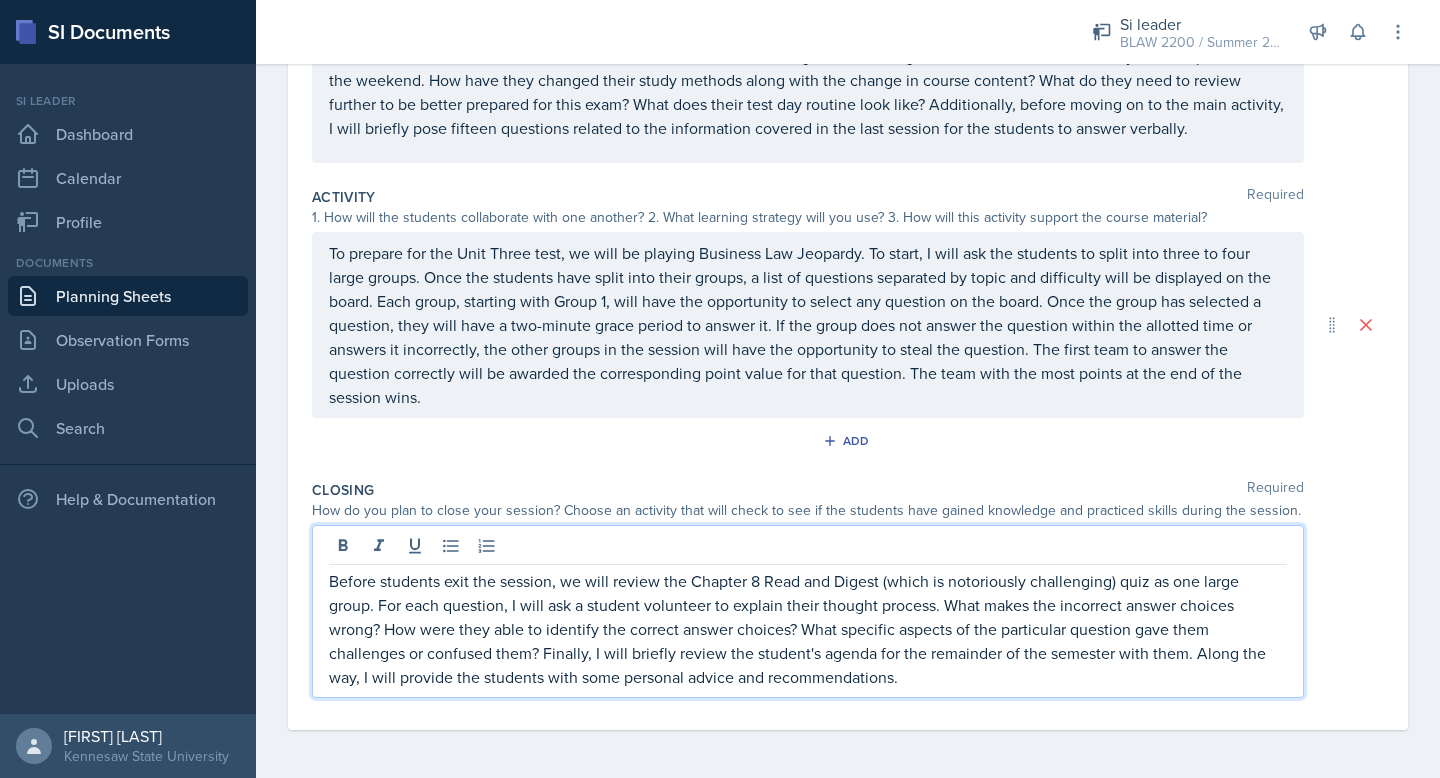 click on "Before students exit the session, we will review the Chapter 8 Read and Digest (which is notoriously challenging) quiz as one large group. For each question, I will ask a student volunteer to explain their thought process. What makes the incorrect answer choices wrong? How were they able to identify the correct answer choices? What specific aspects of the particular question gave them challenges or confused them? Finally, I will briefly review the student's agenda for the remainder of the semester with them. Along the way, I will provide the students with some personal advice and recommendations." at bounding box center [808, 629] 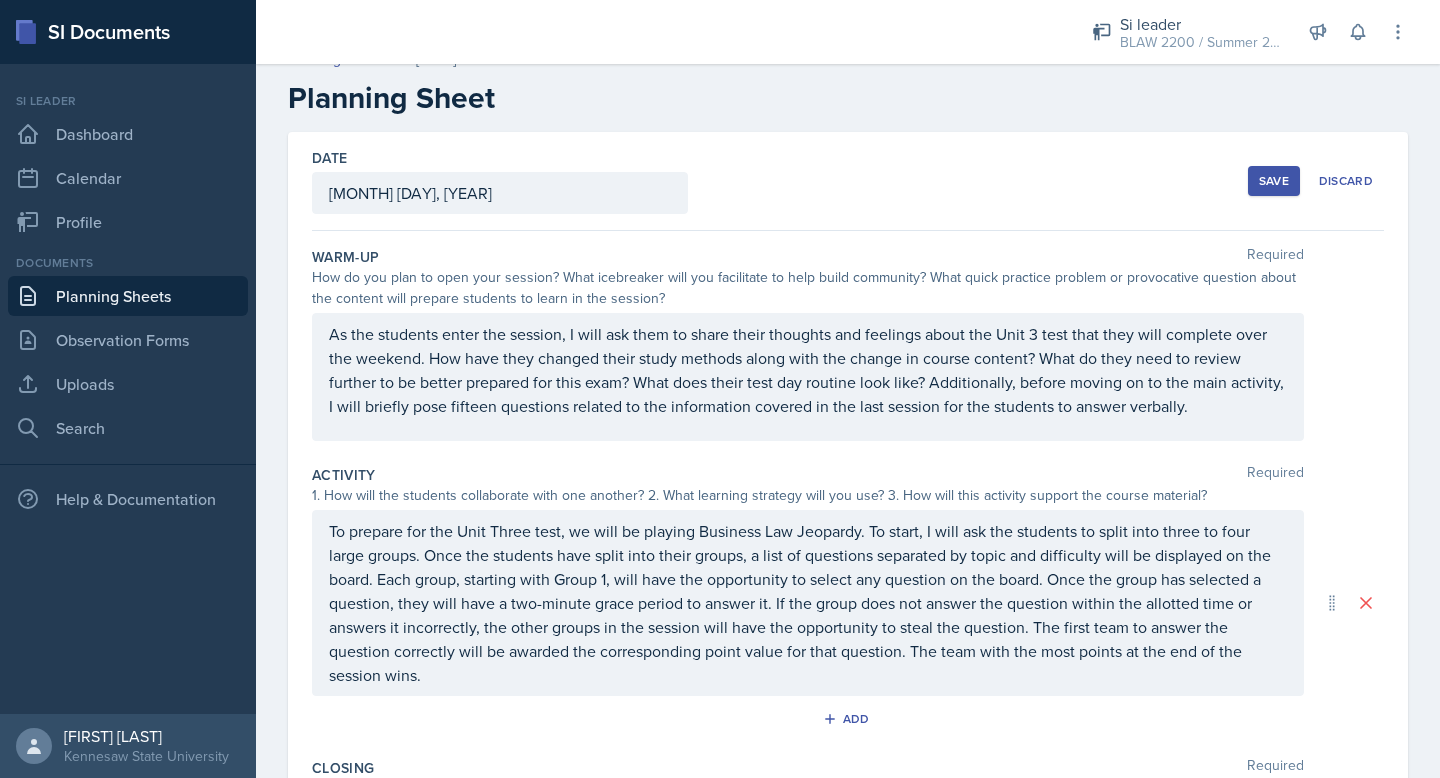 scroll, scrollTop: 0, scrollLeft: 0, axis: both 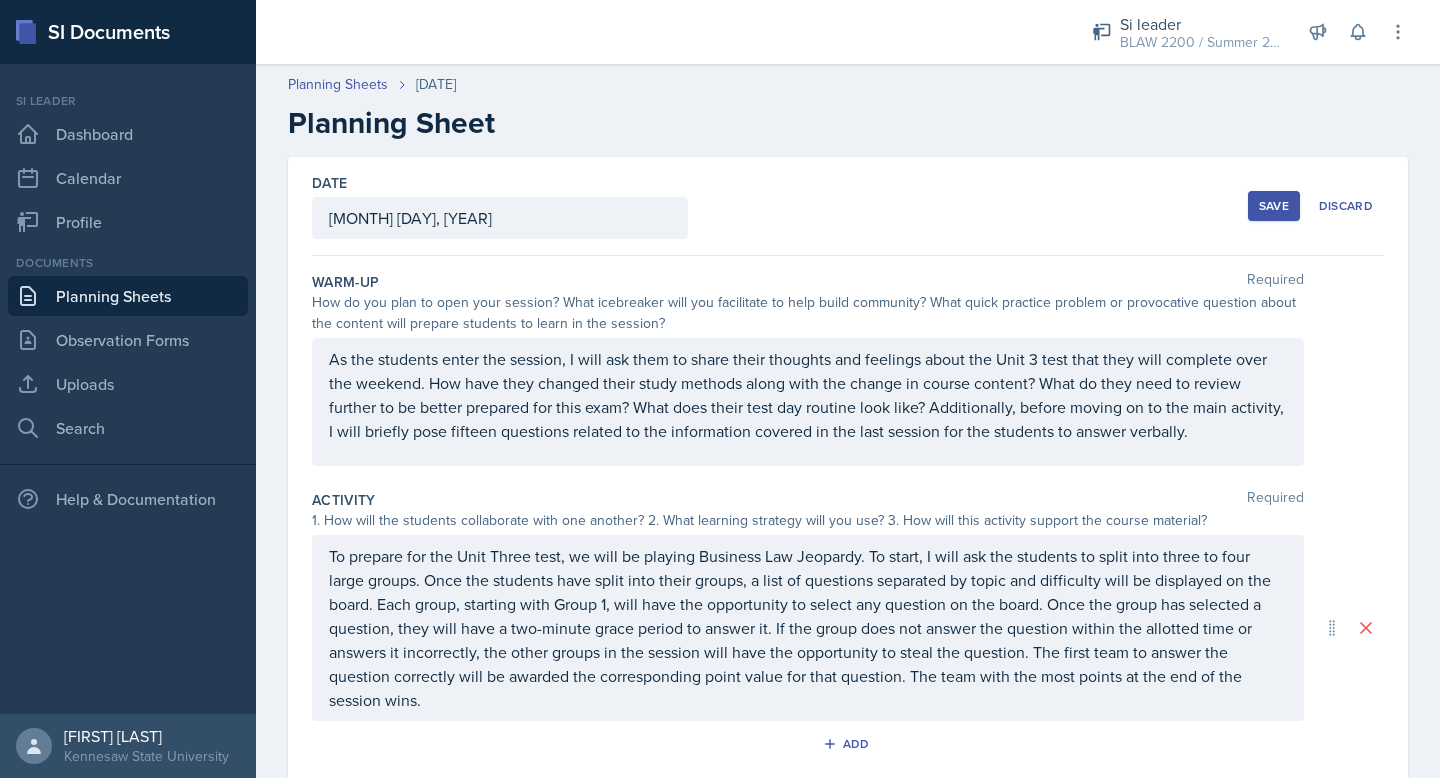 click on "Save" at bounding box center [1274, 206] 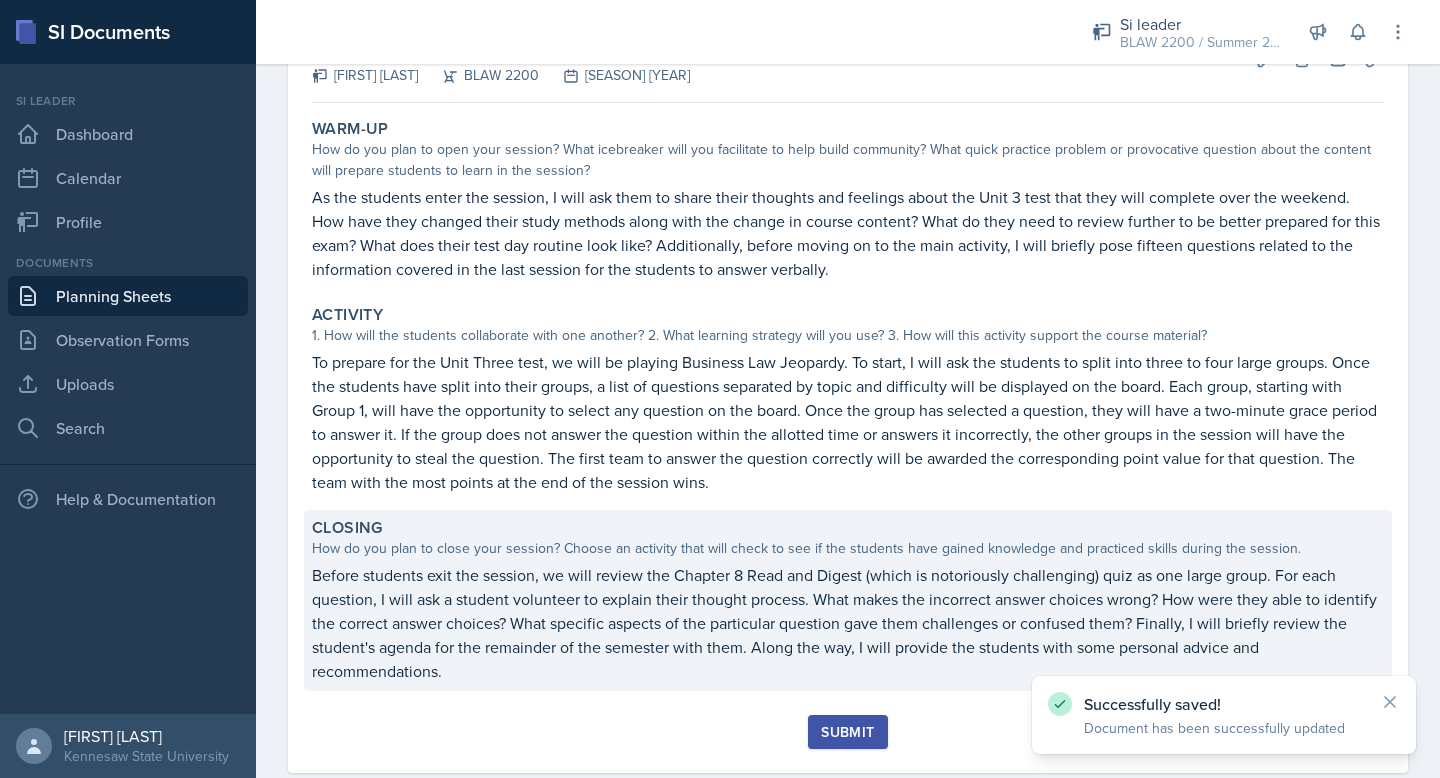 scroll, scrollTop: 185, scrollLeft: 0, axis: vertical 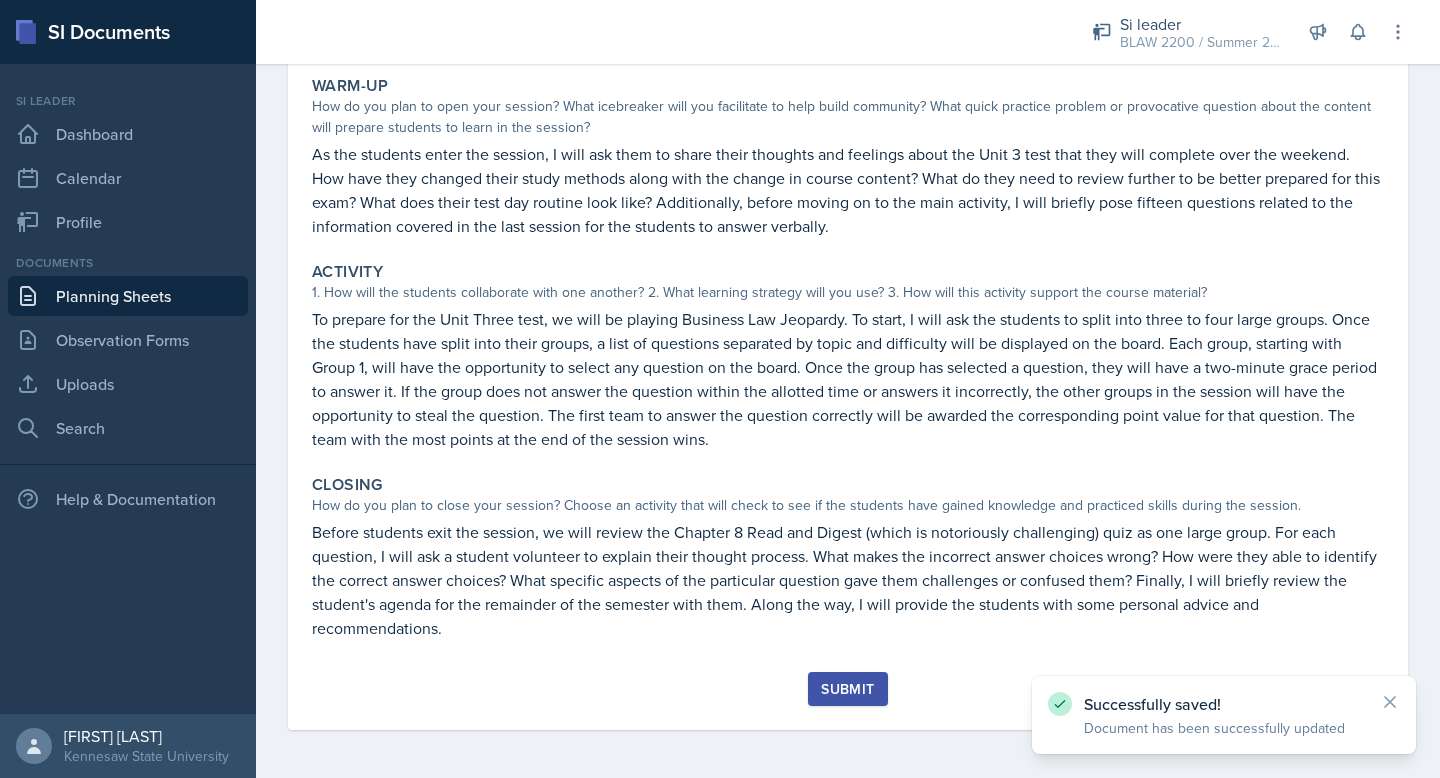 click on "Submit" at bounding box center [847, 689] 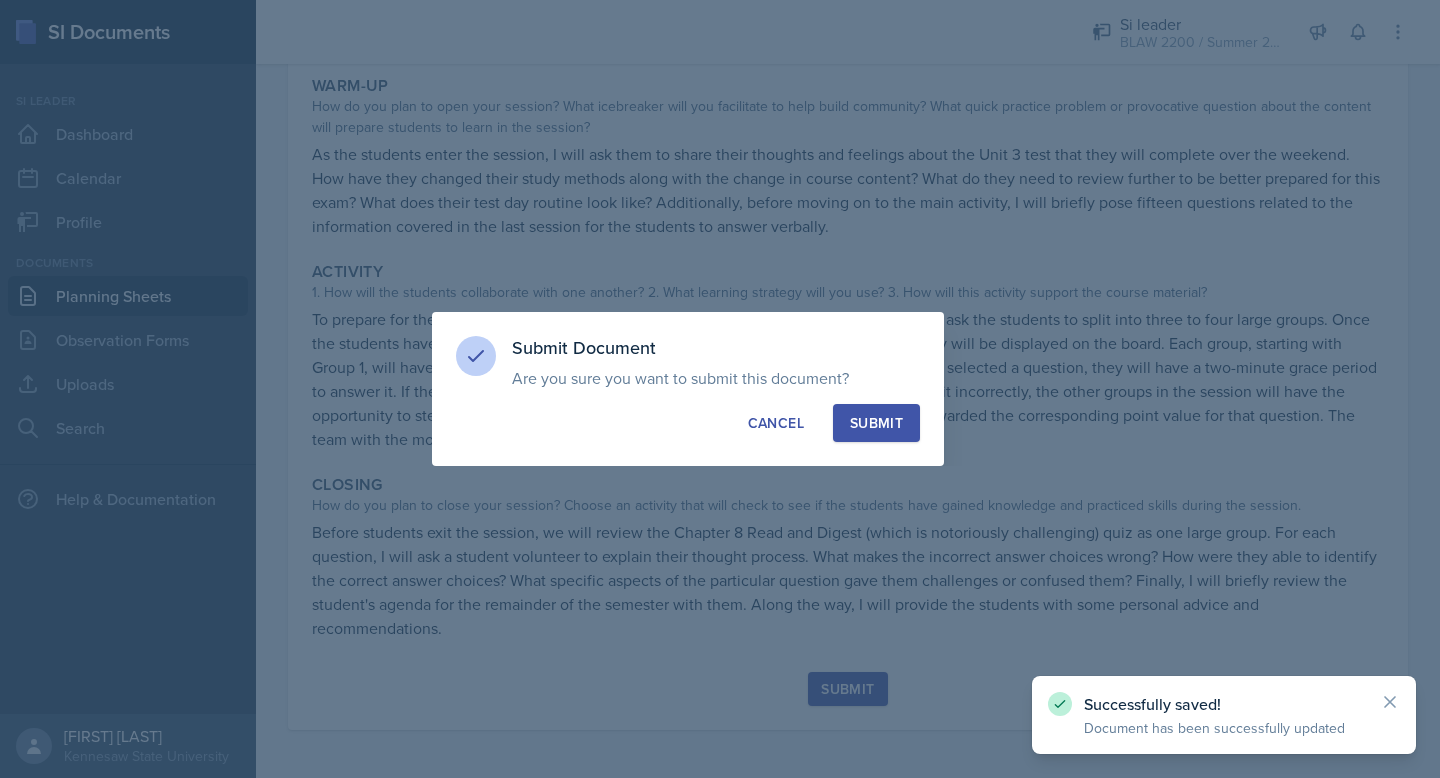 click on "Submit" at bounding box center (876, 423) 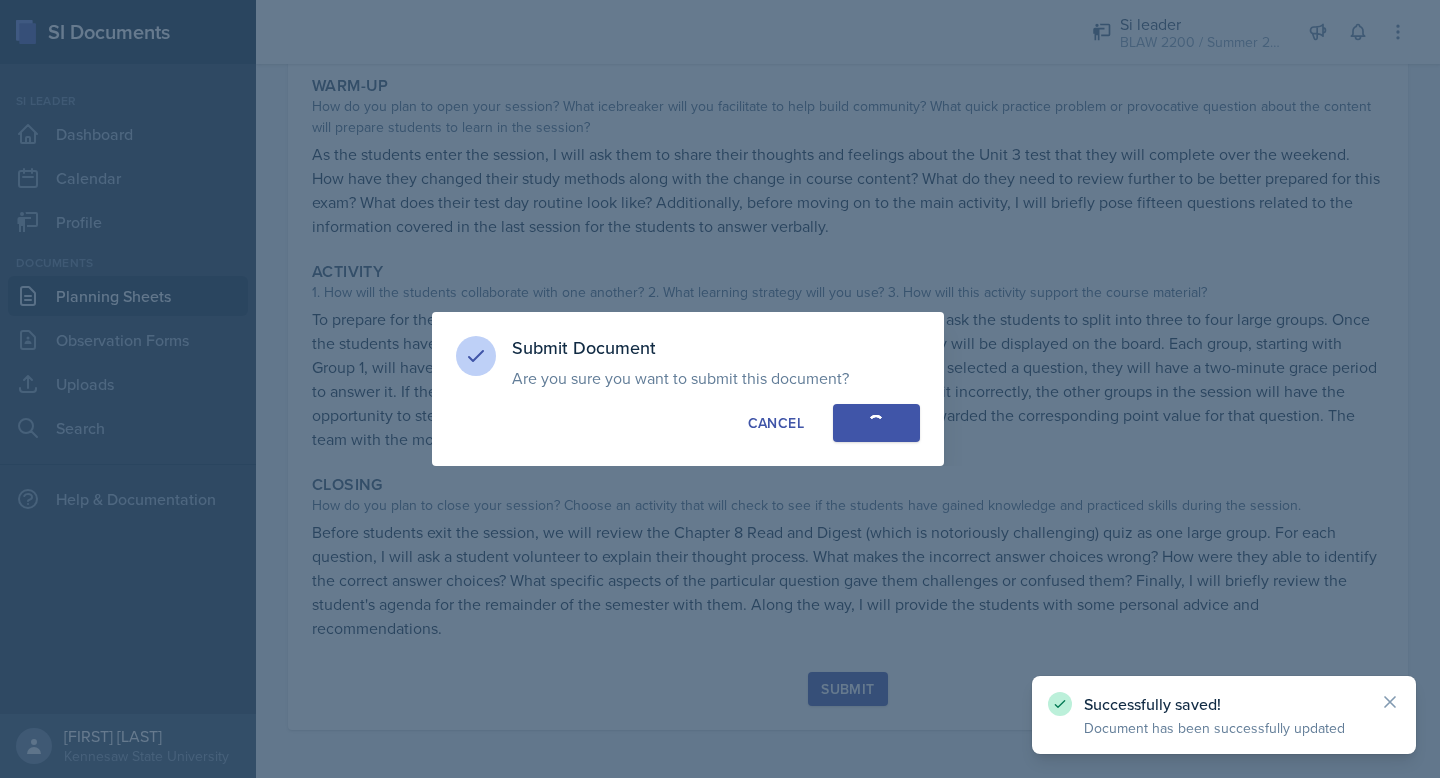 scroll, scrollTop: 127, scrollLeft: 0, axis: vertical 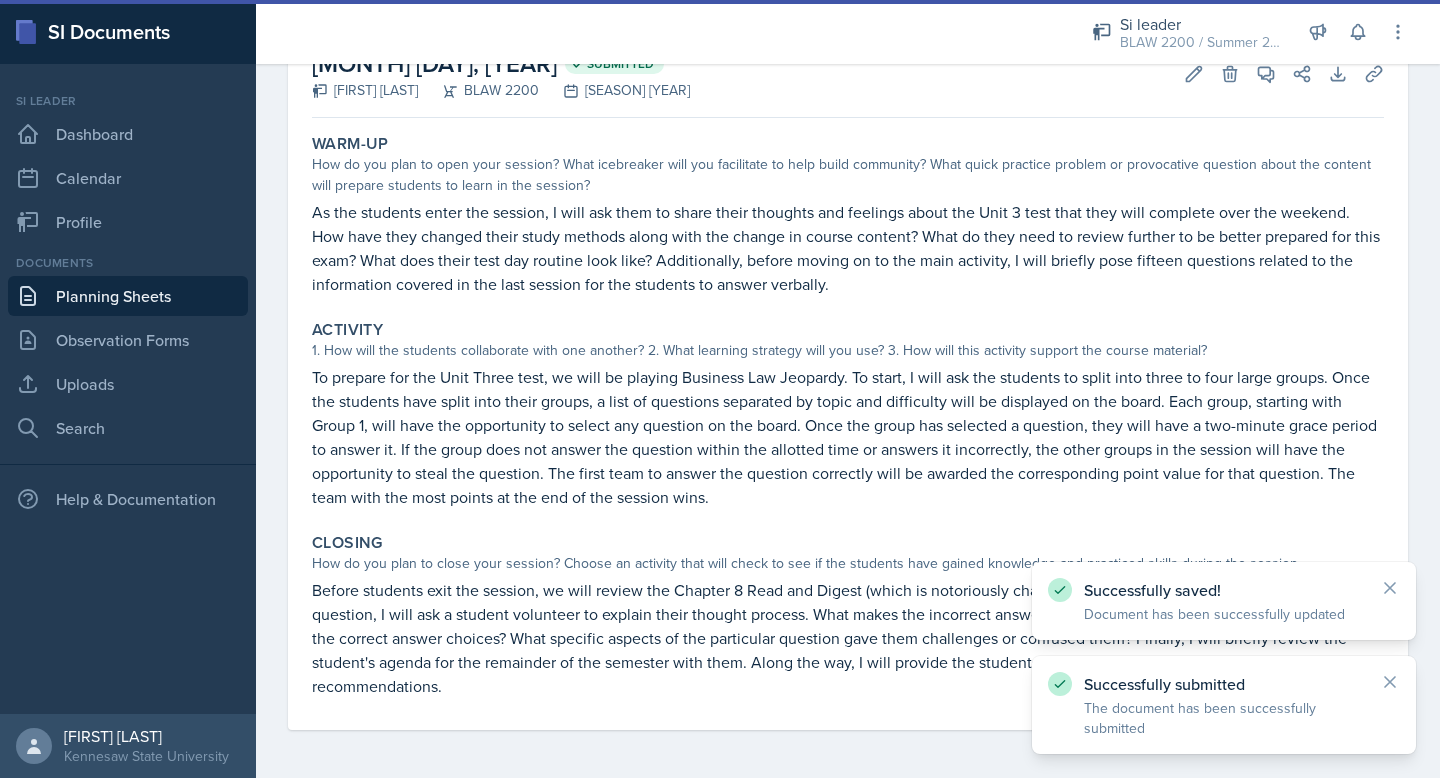 click on "Planning Sheets" at bounding box center [128, 296] 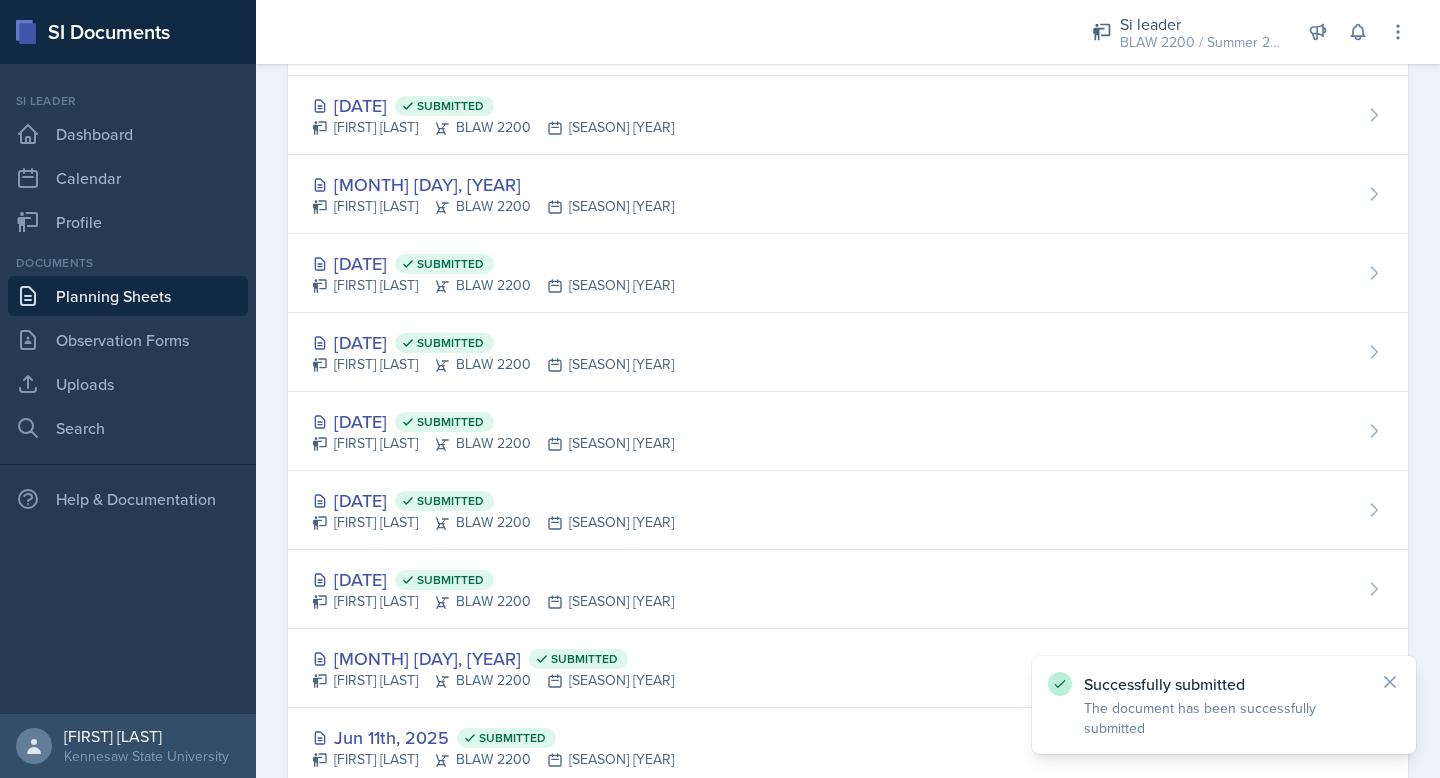 click on "[MONTH] [DAY]th, [YEAR]
[NAME] [LAST]
BLAW 2200
Summer [YEAR]" at bounding box center [848, 194] 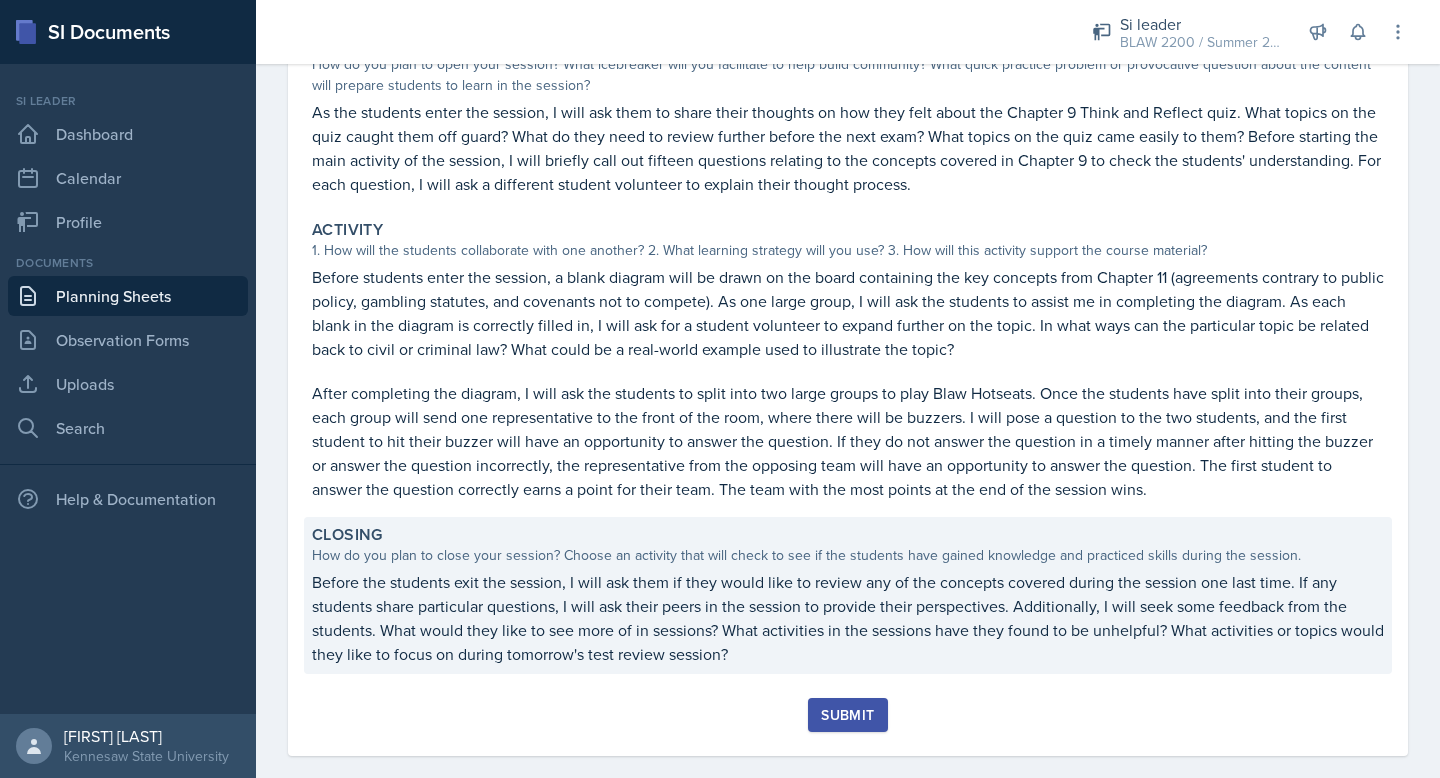 scroll, scrollTop: 253, scrollLeft: 0, axis: vertical 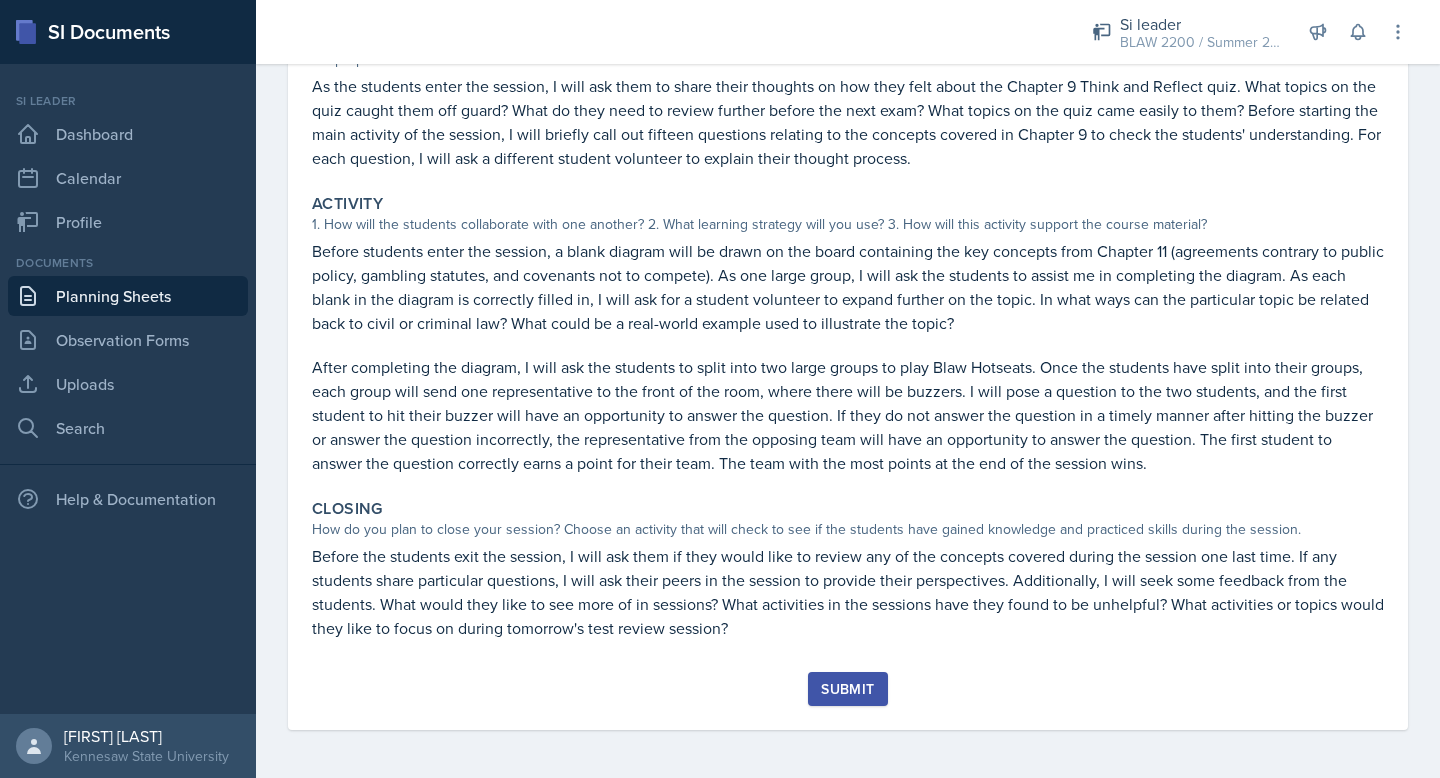 click on "Submit" at bounding box center (847, 689) 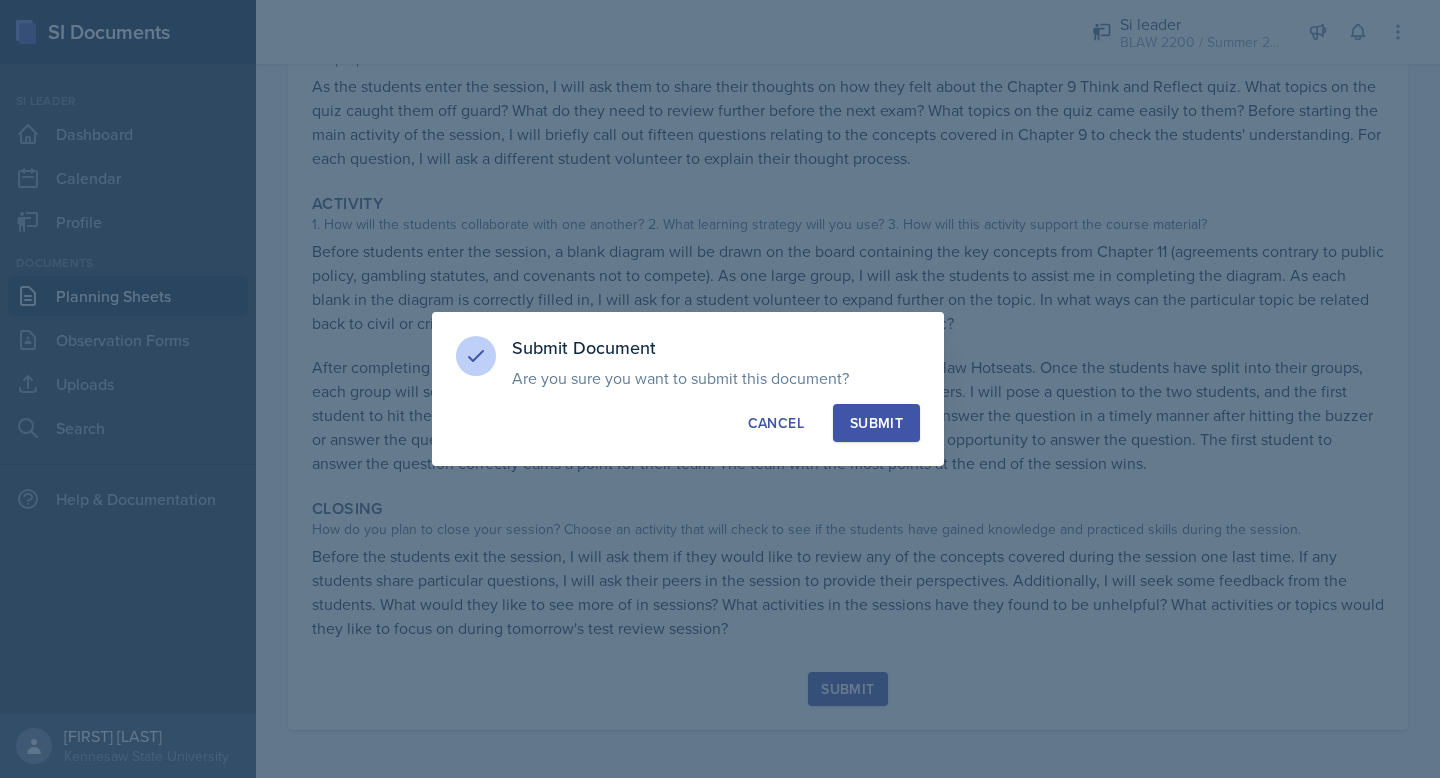 click on "Submit" at bounding box center [876, 423] 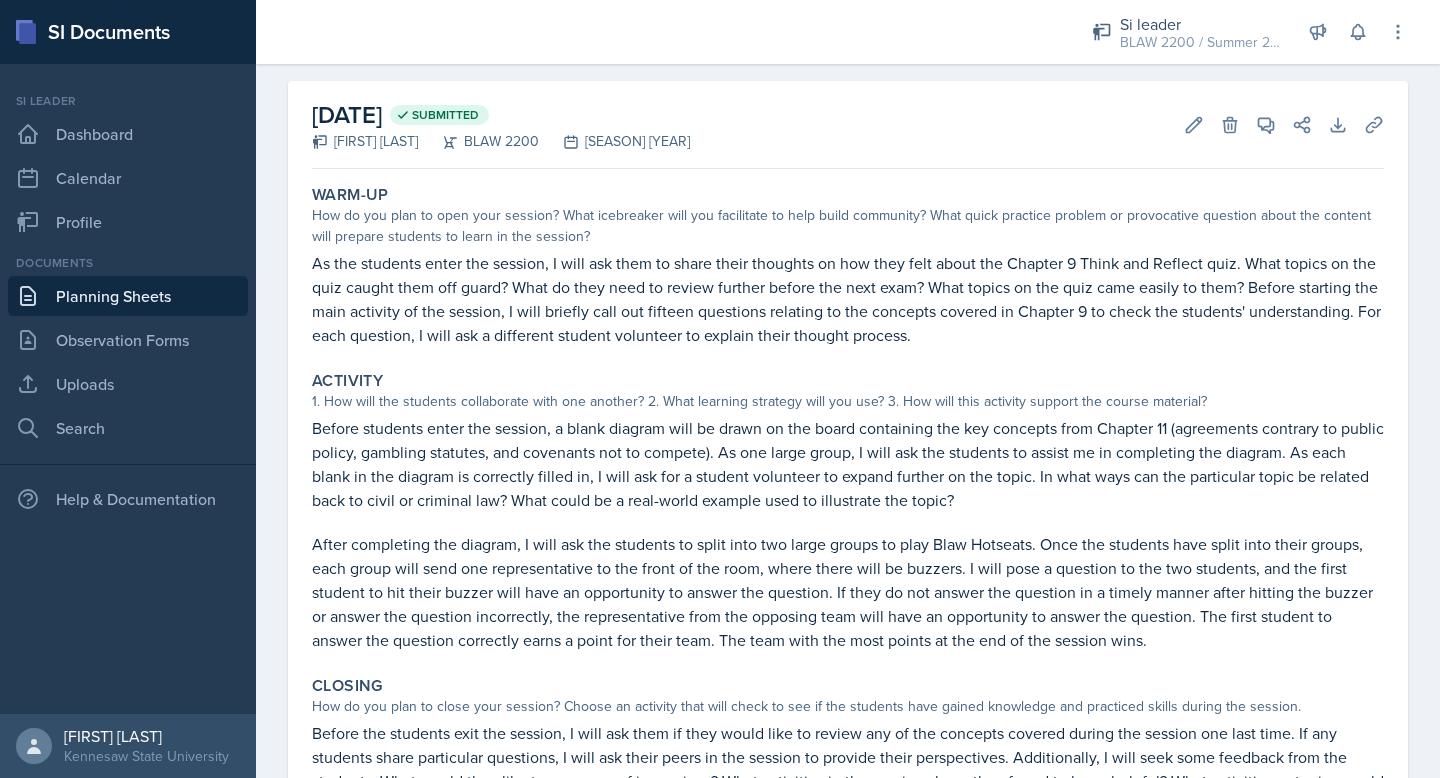 scroll, scrollTop: 195, scrollLeft: 0, axis: vertical 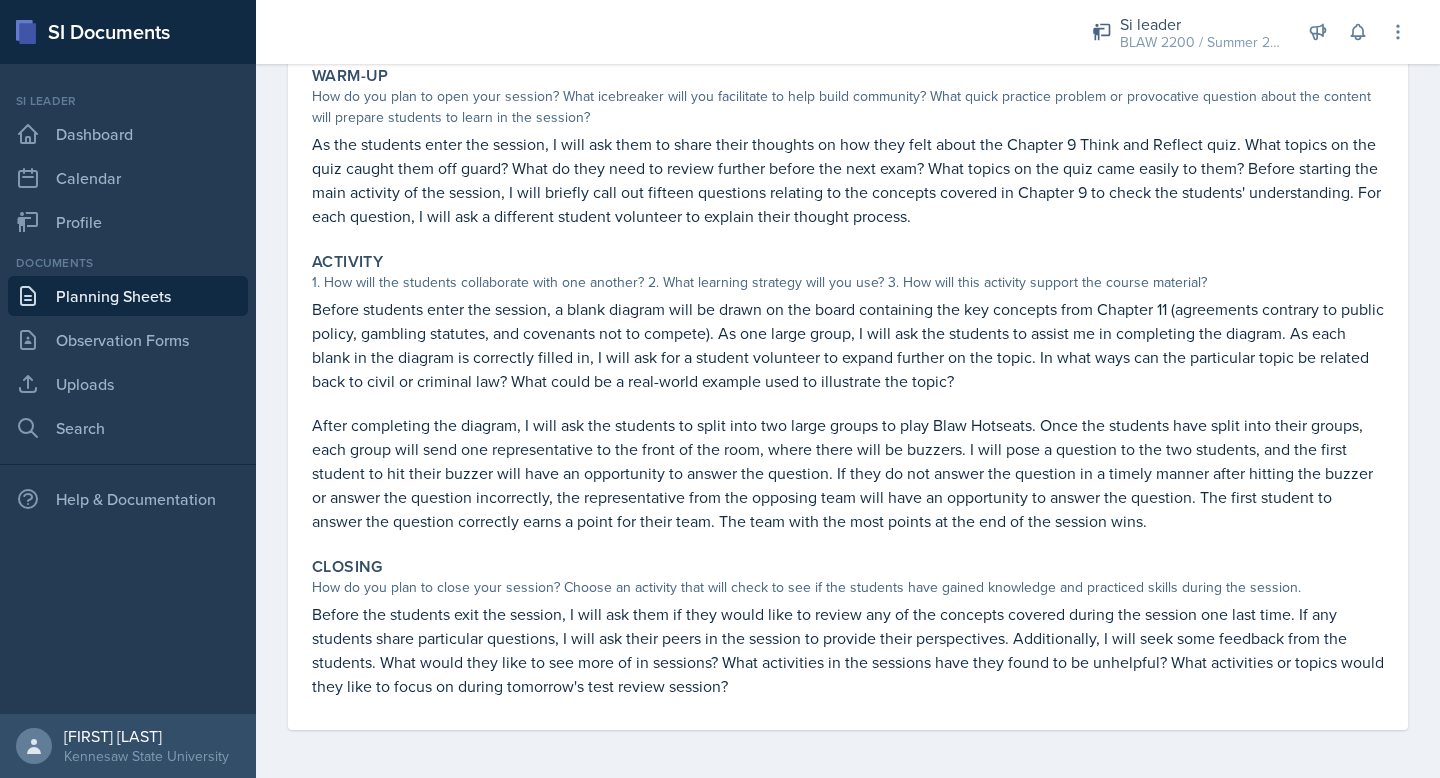 click on "Planning Sheets" at bounding box center [128, 296] 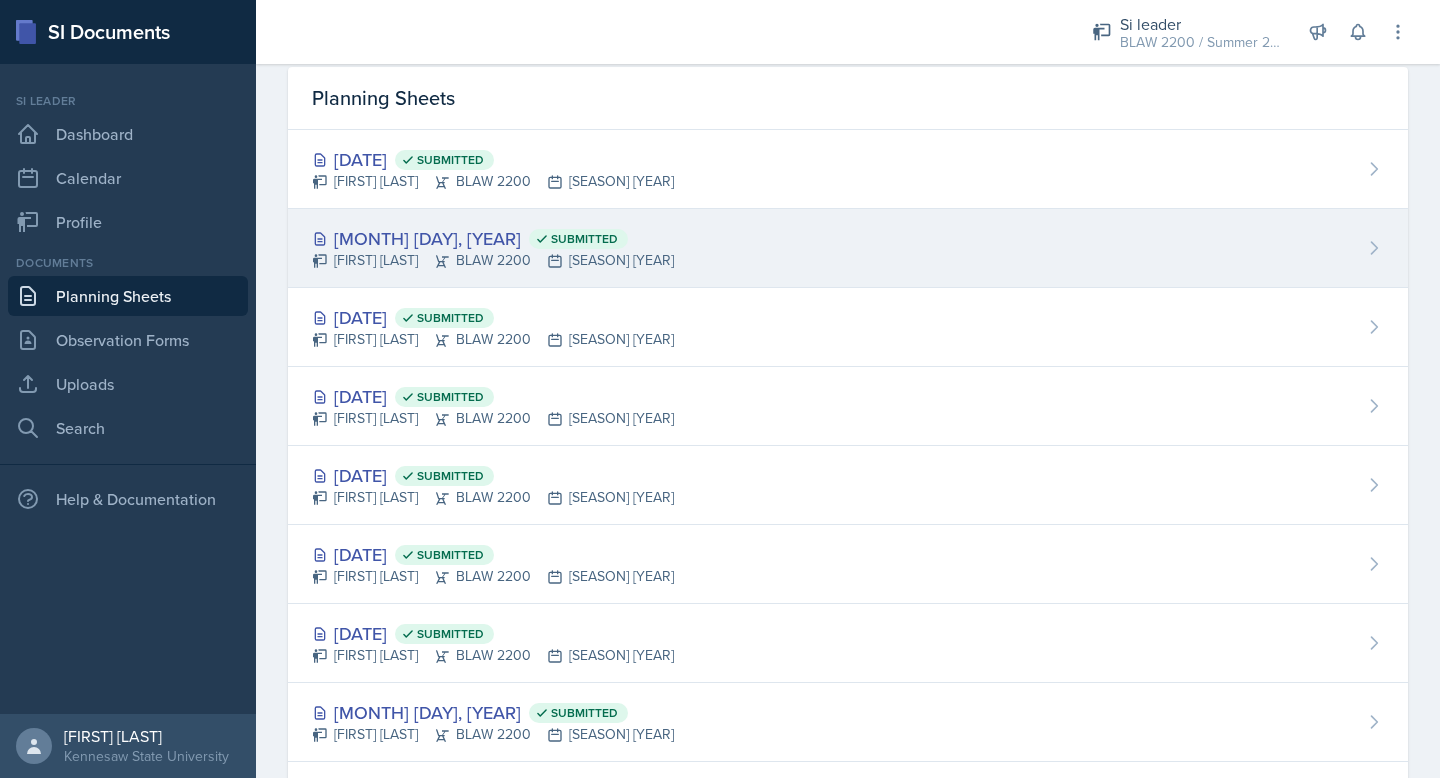 scroll, scrollTop: 0, scrollLeft: 0, axis: both 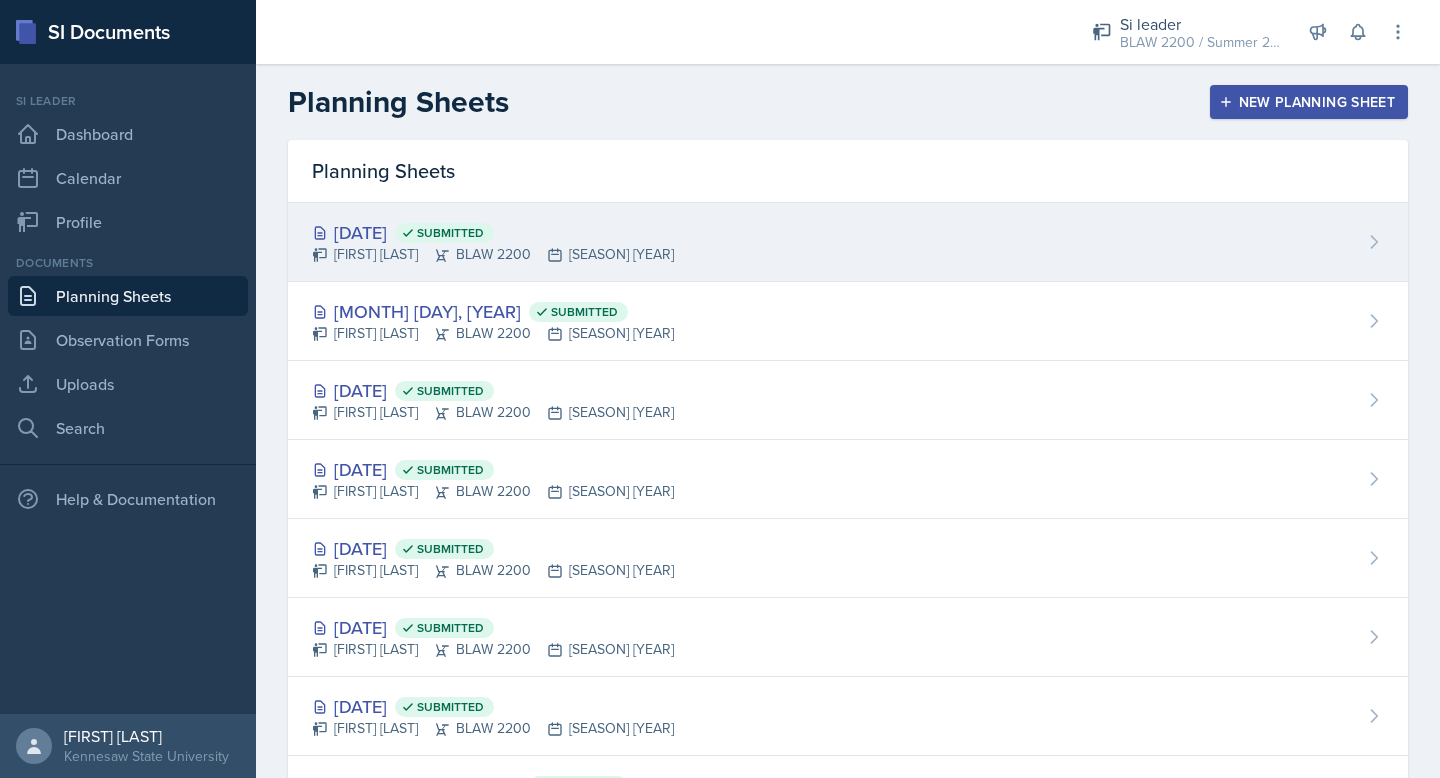 click on "[MONTH] [DAY]th, [YEAR]
Submitted" at bounding box center [493, 232] 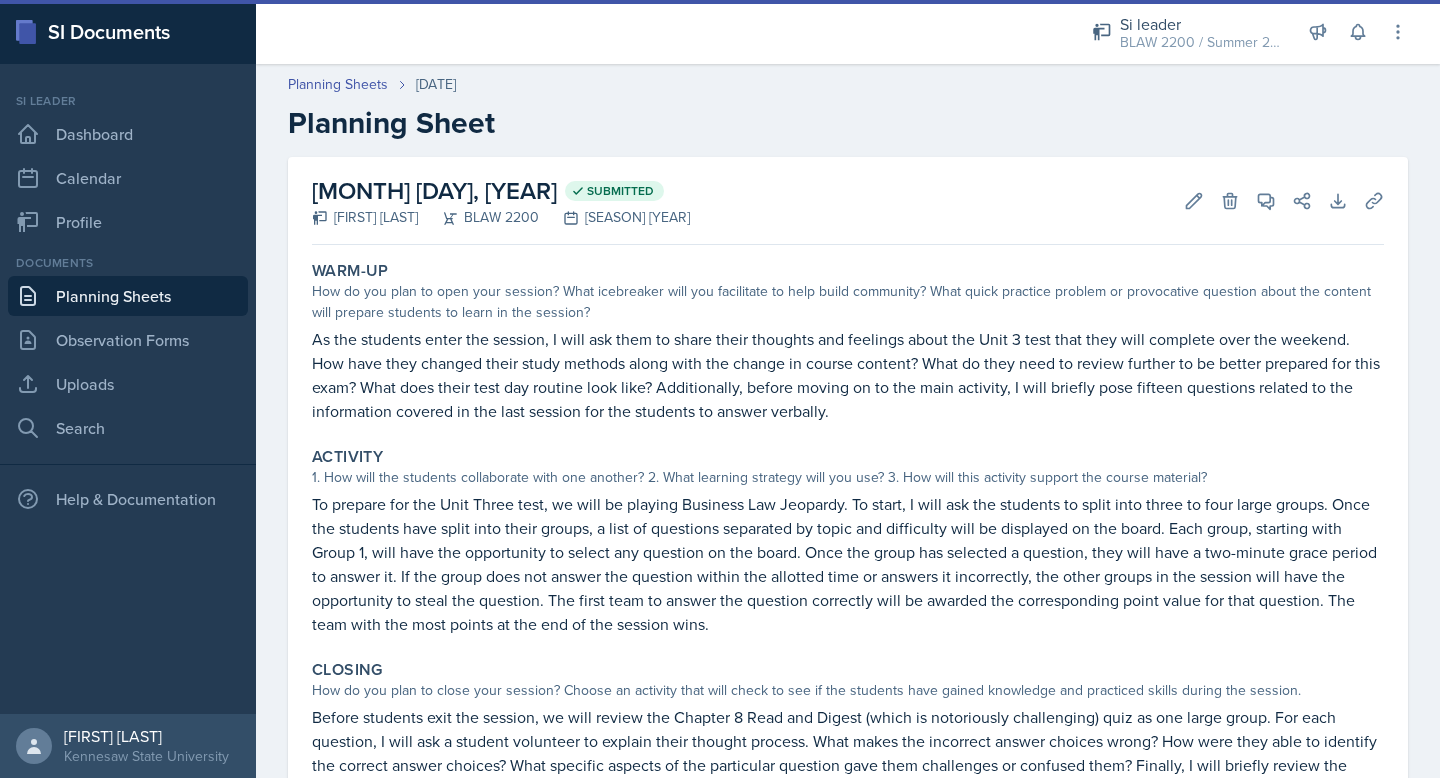 click on "Planning Sheets" at bounding box center (128, 296) 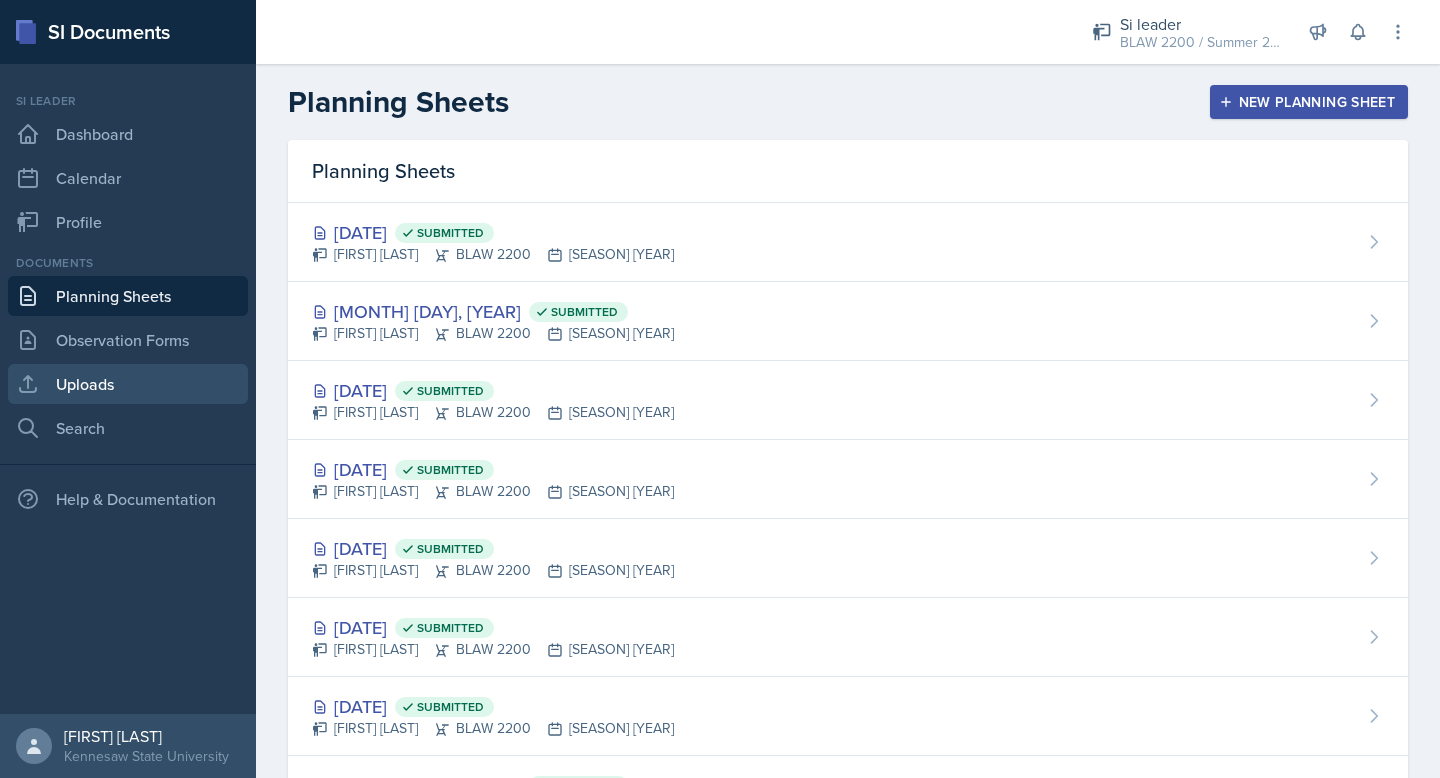 click on "Uploads" at bounding box center (128, 384) 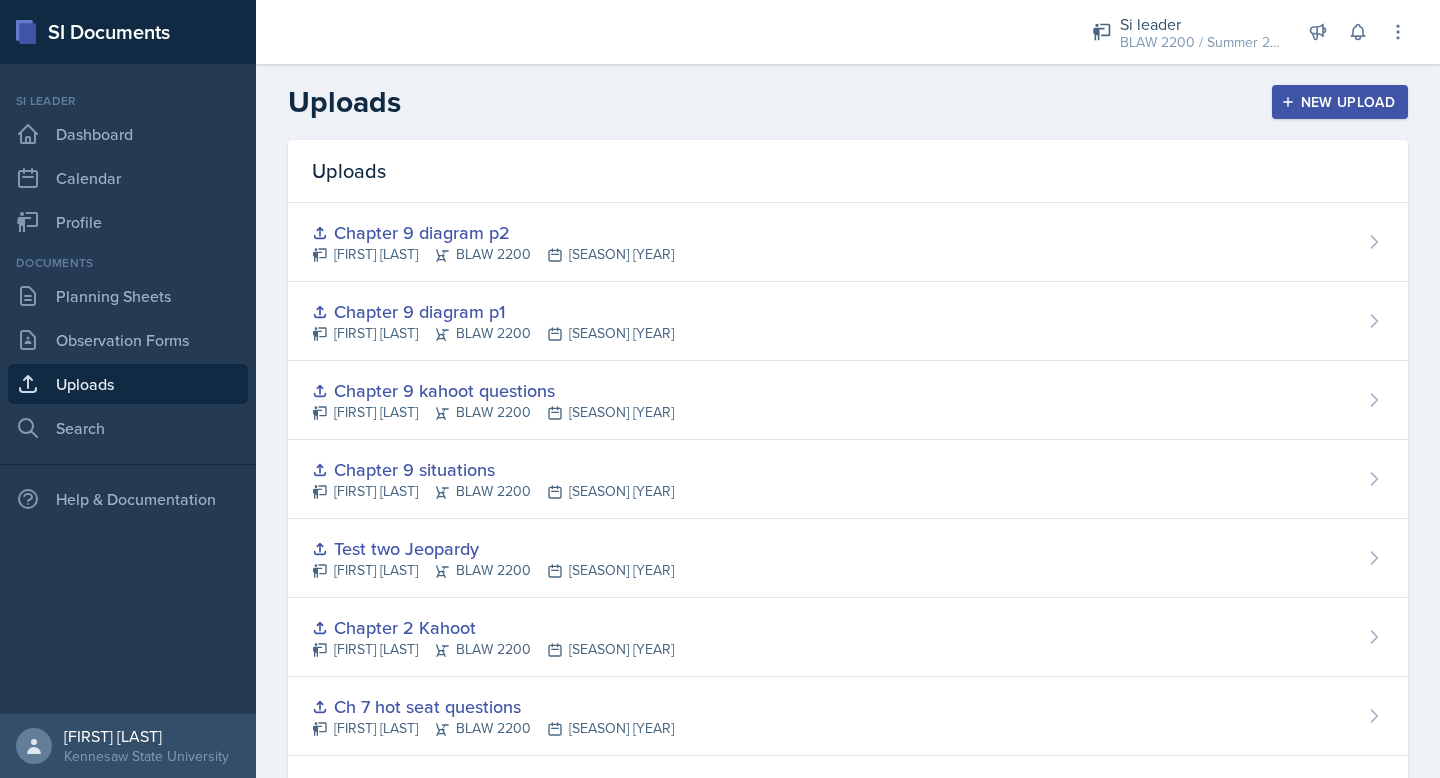 click on "New Upload" at bounding box center (1340, 102) 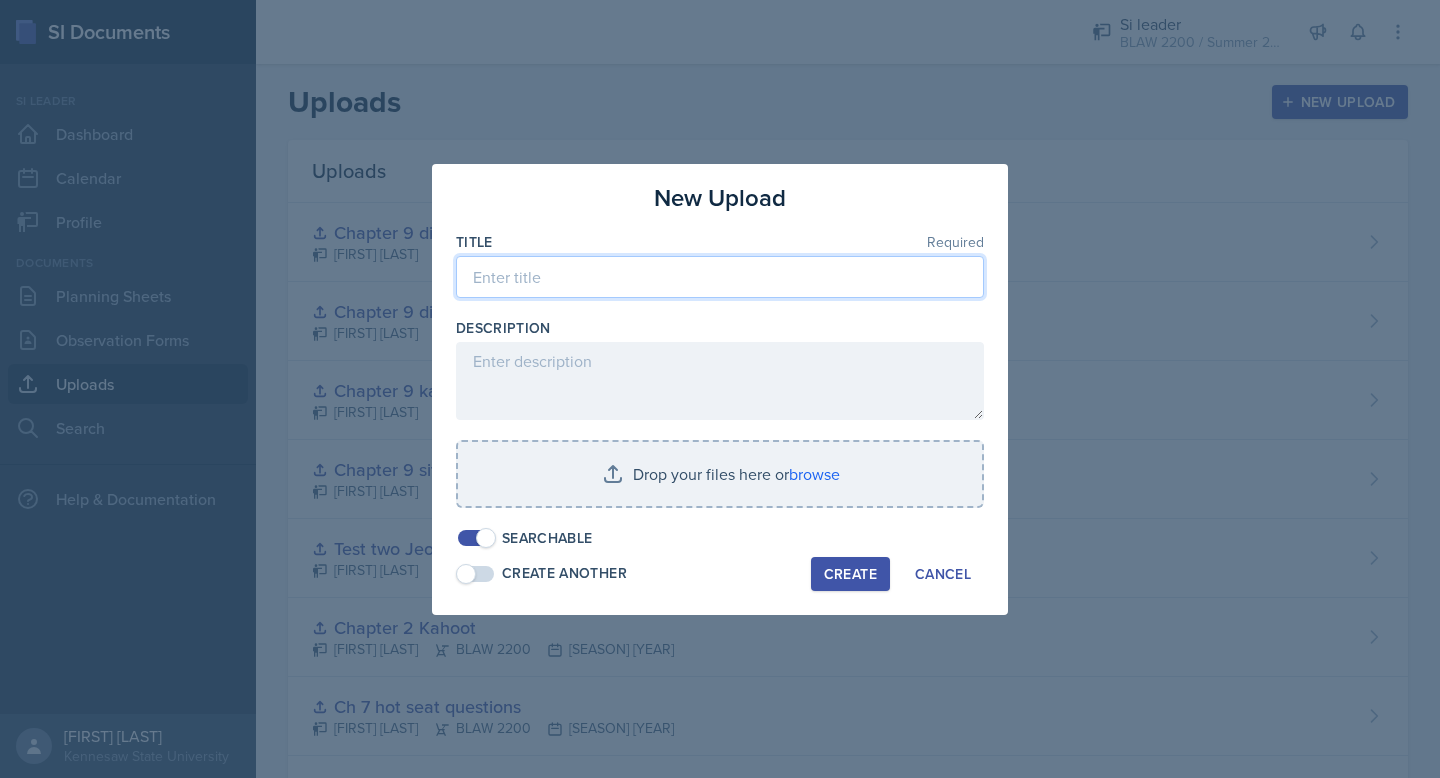 click at bounding box center [720, 277] 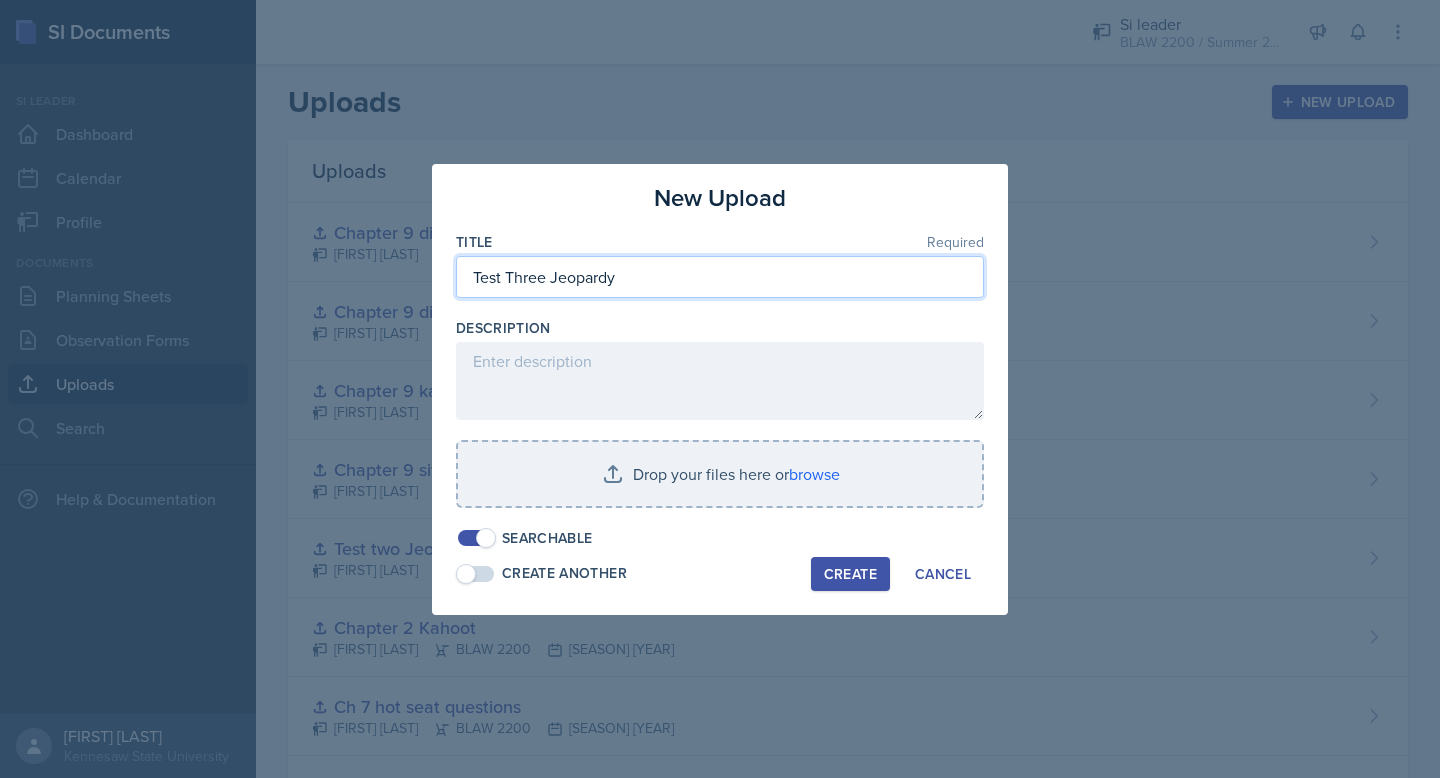 type on "Test Three Jeopardy" 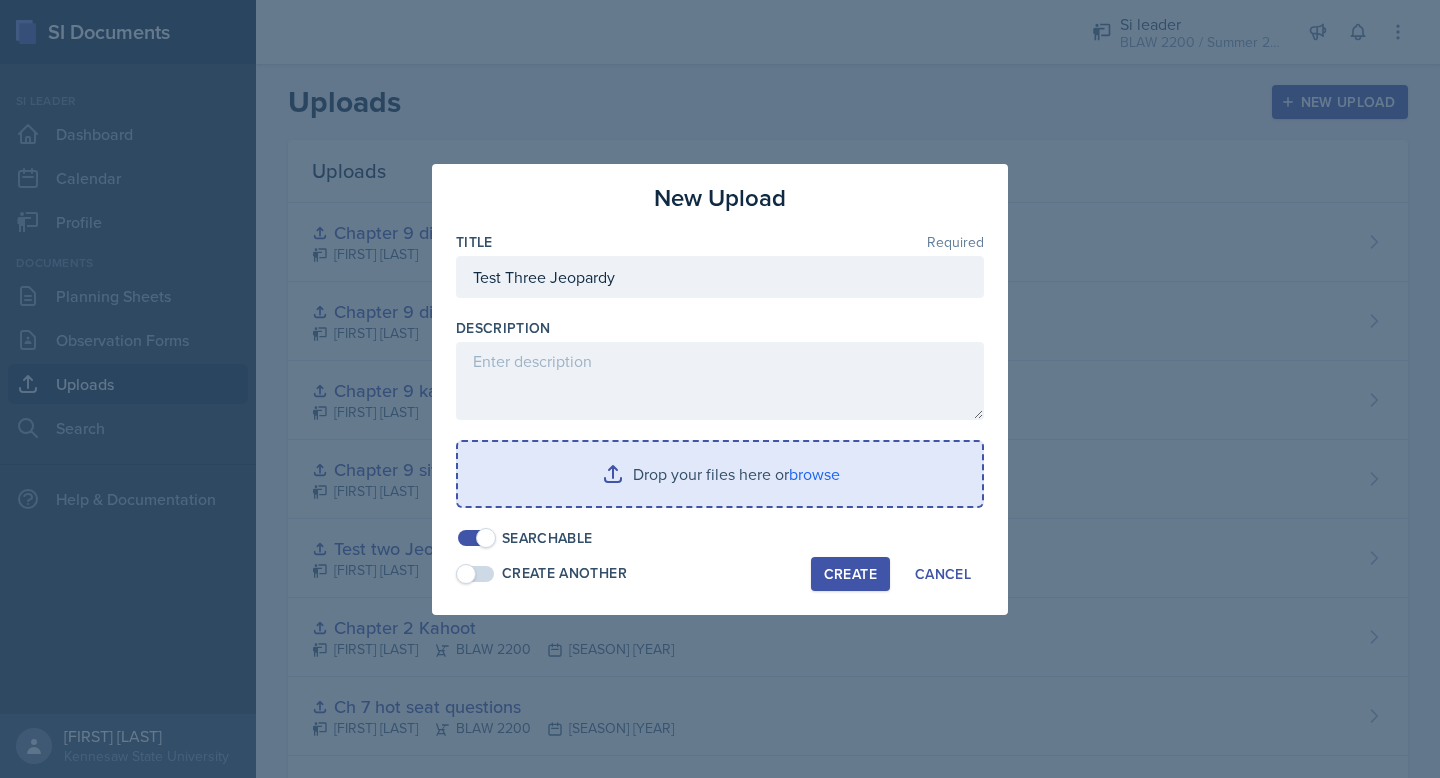 click at bounding box center (720, 474) 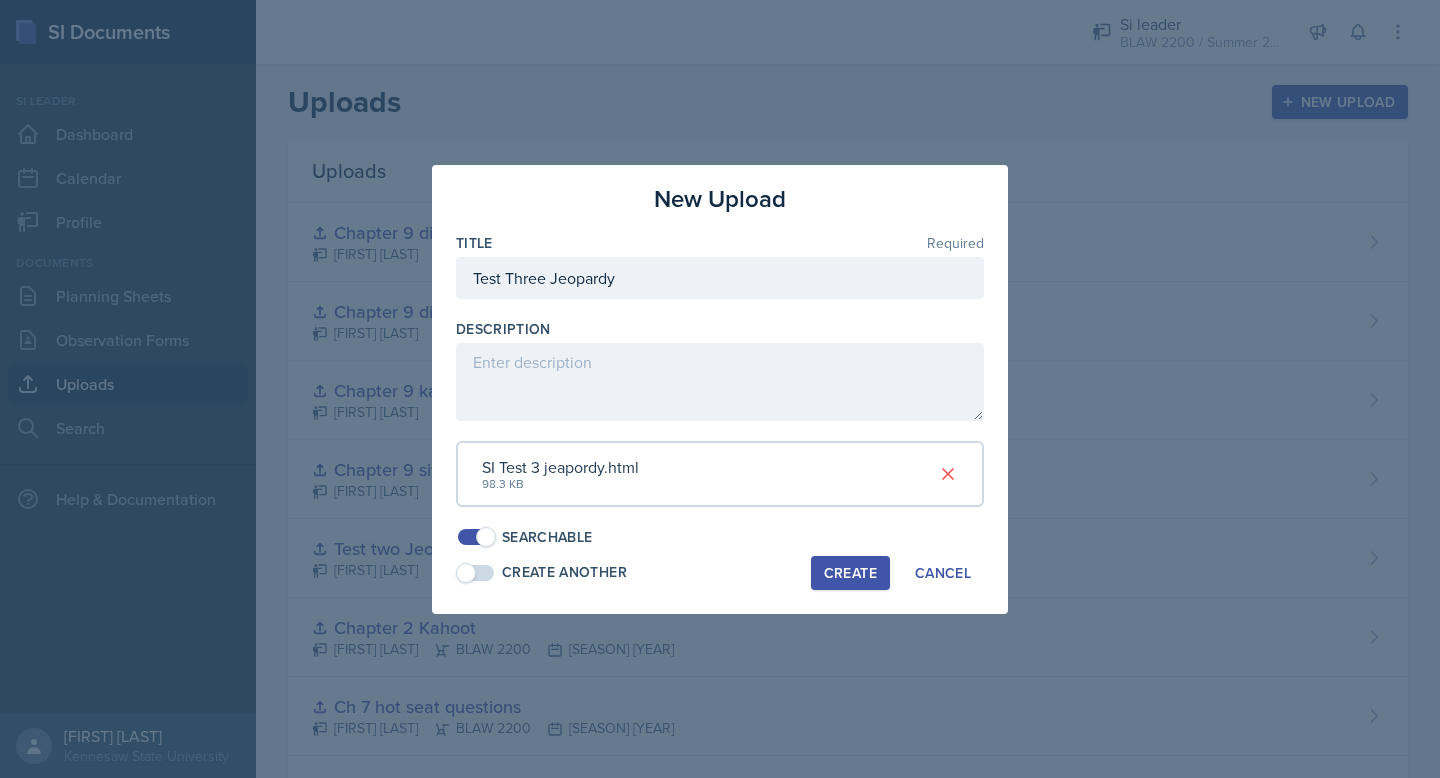 click on "Create" at bounding box center [850, 573] 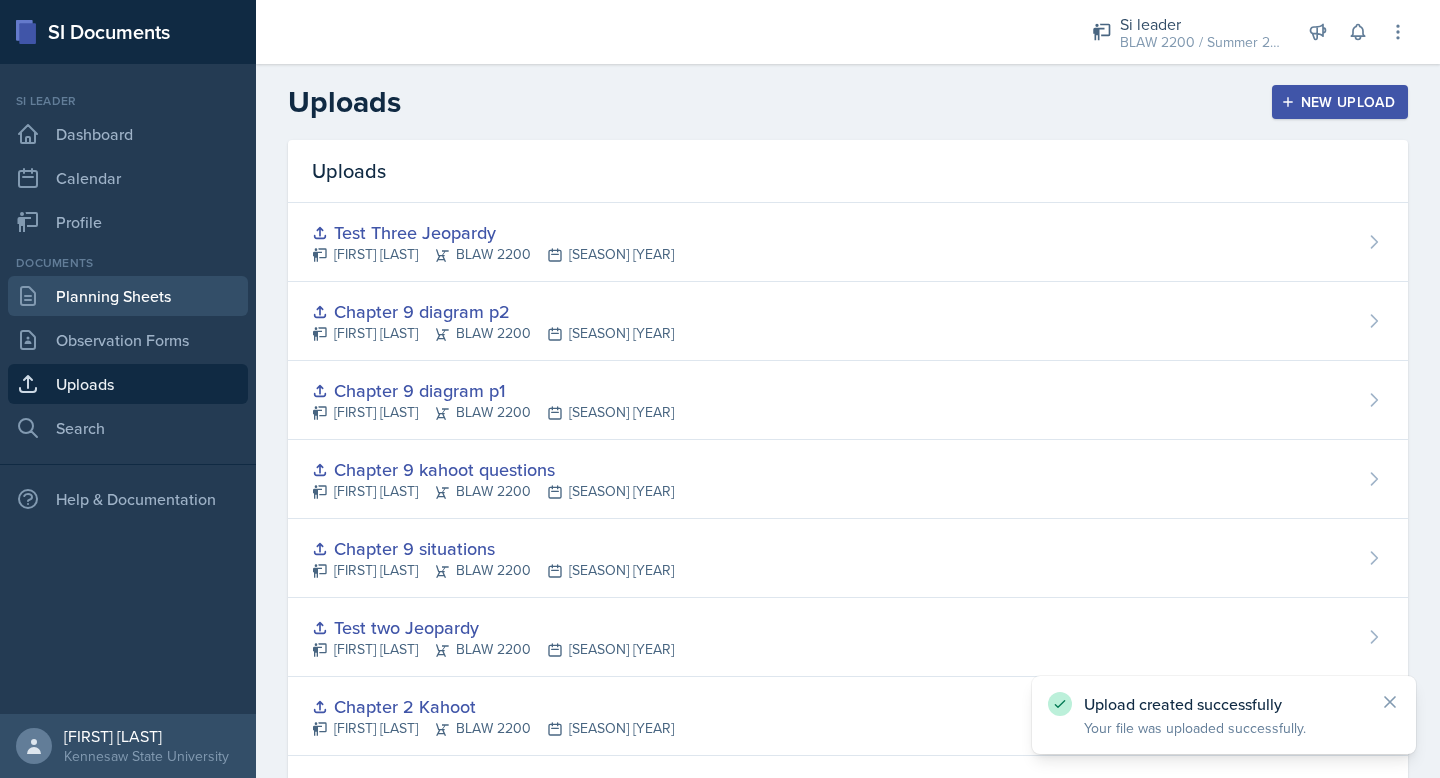click on "Planning Sheets" at bounding box center [128, 296] 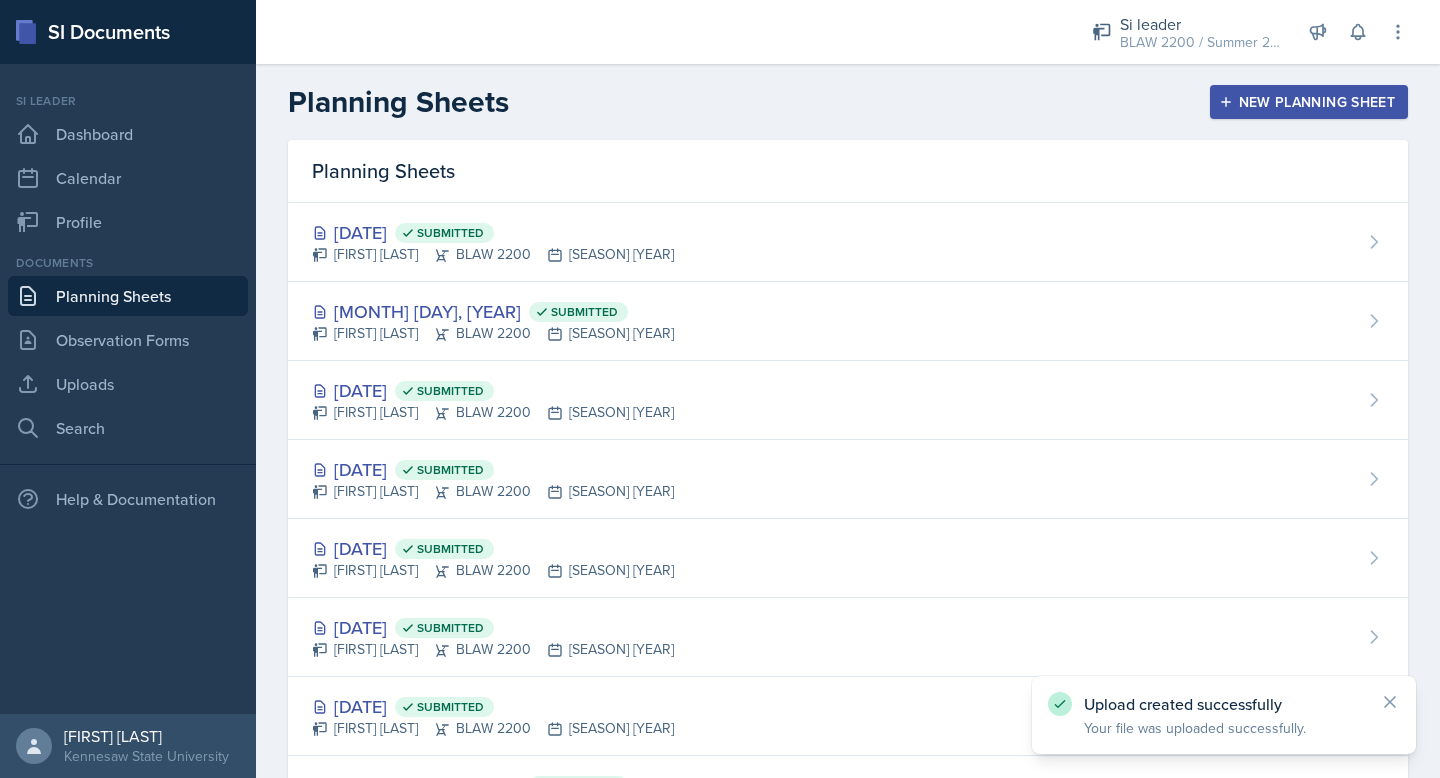 click on "Planning Sheets" at bounding box center (128, 296) 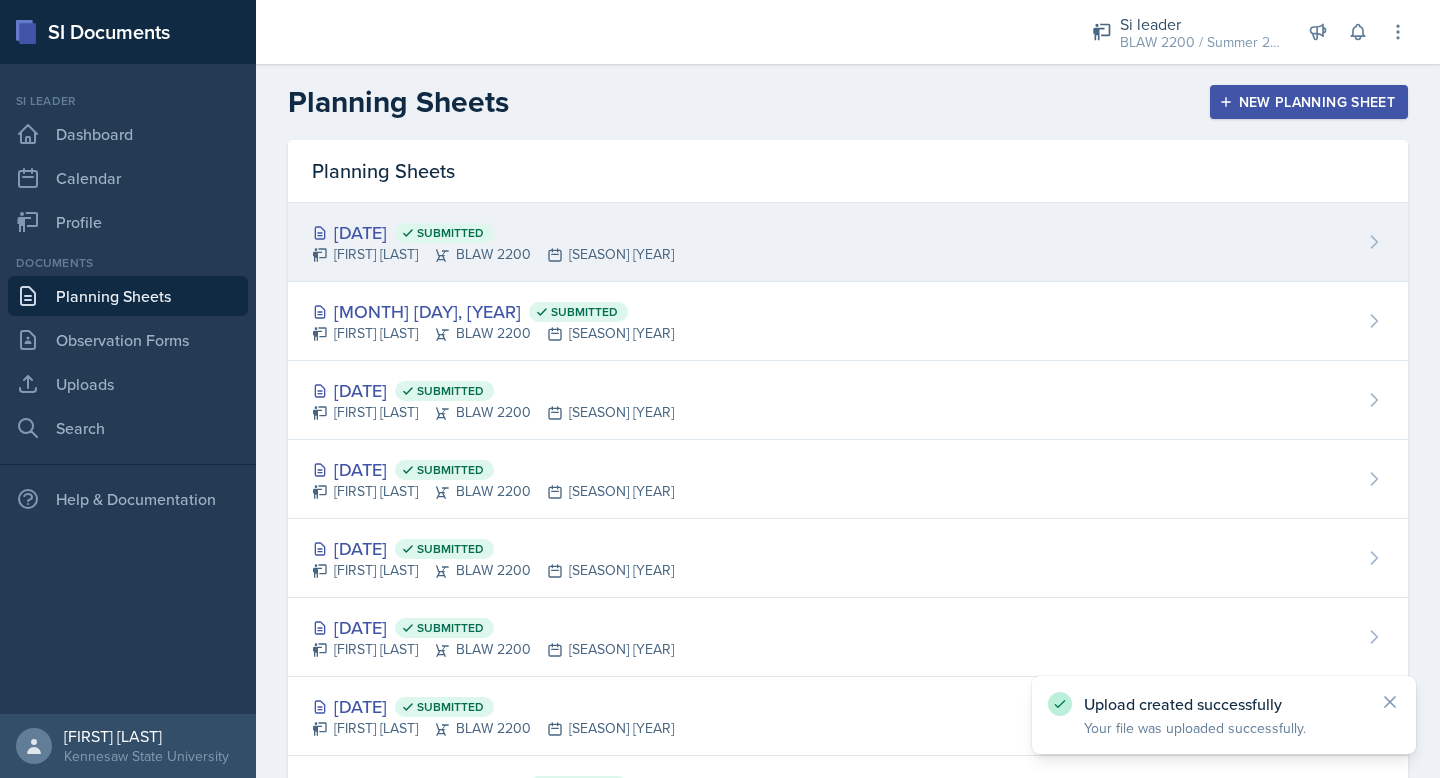 click on "[FIRST] [LAST]
BLAW 2200
[DATE]" at bounding box center [493, 254] 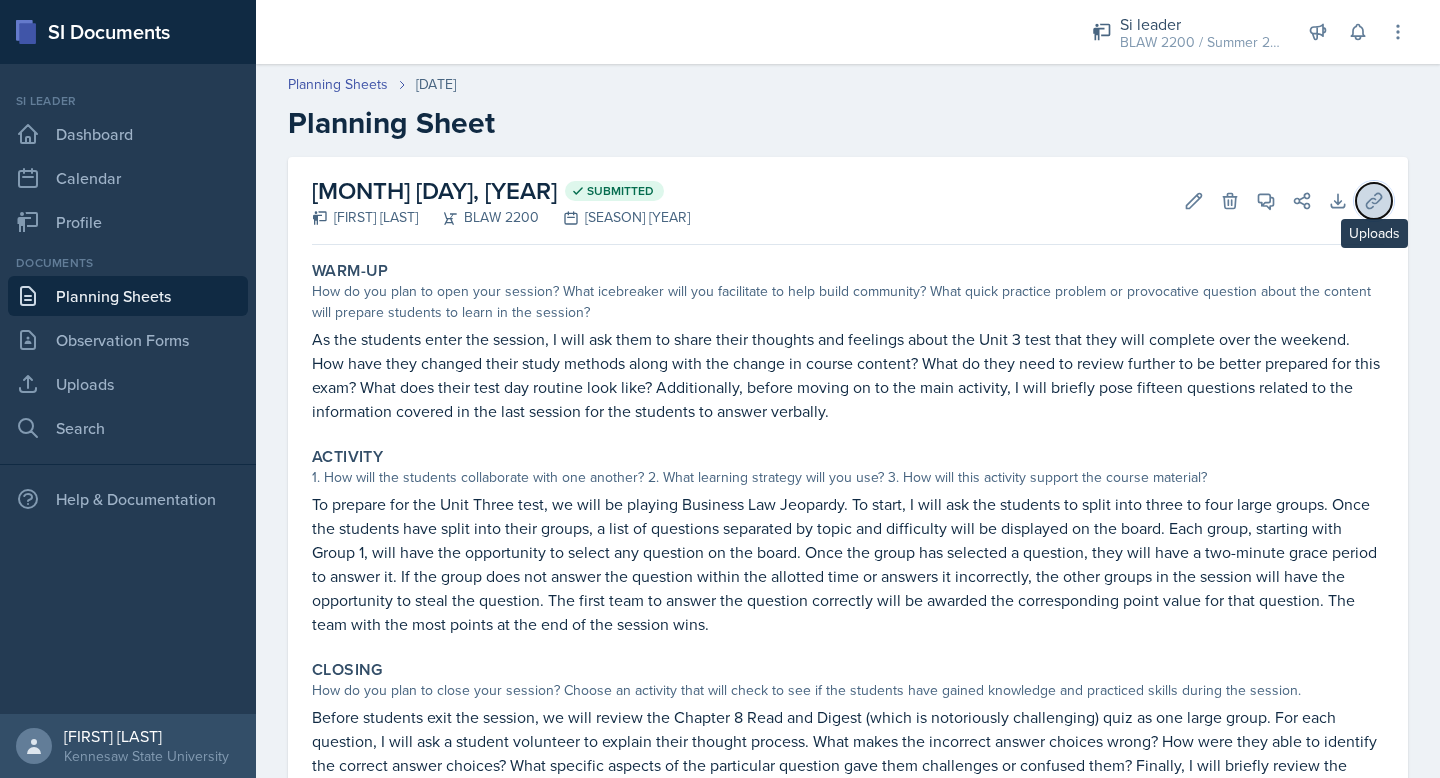 click on "Uploads" at bounding box center (1230, 201) 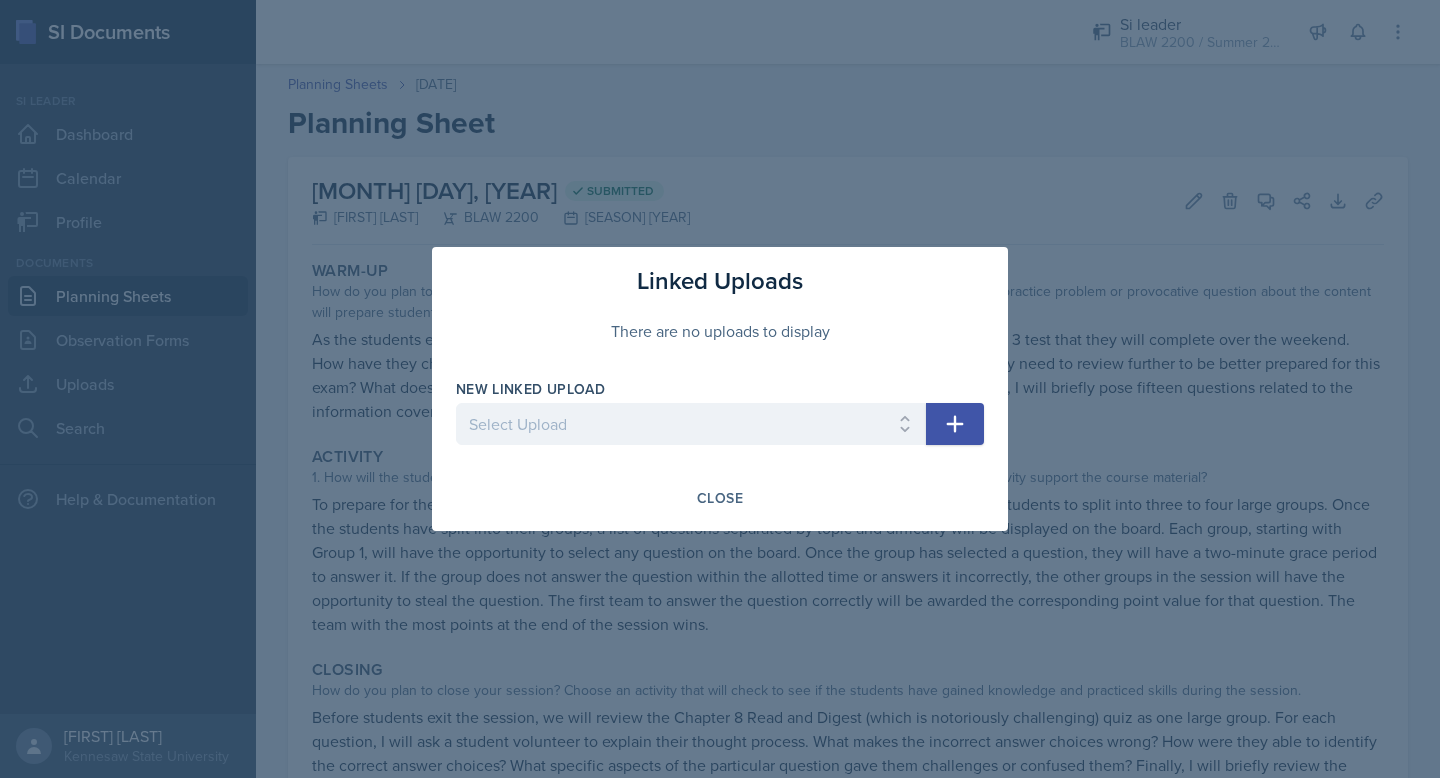 click at bounding box center [955, 424] 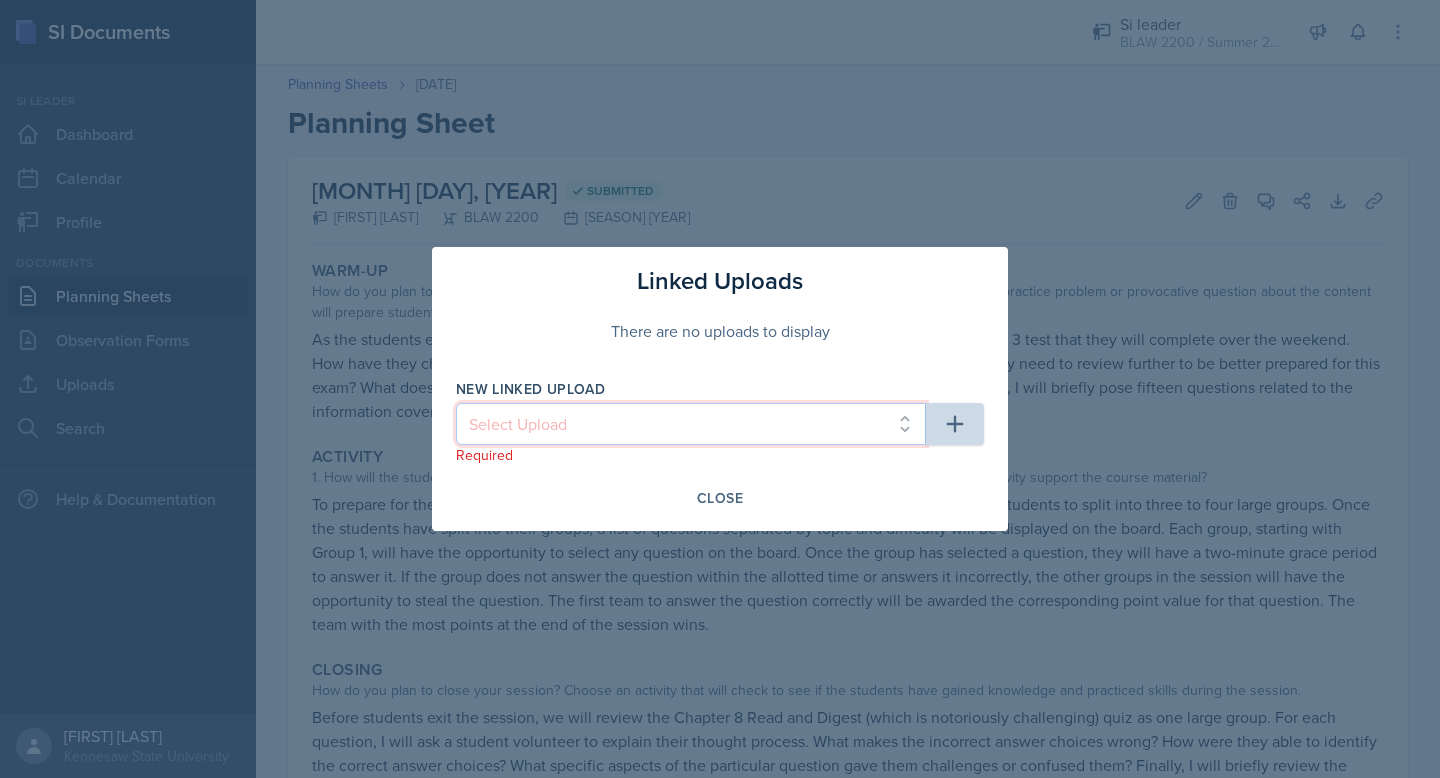 click on "Select Upload   Chapters 1-3 Kahoot check for understanding 6/10 Scenarios  Chapter 7 Kahoot downloaded Employment law diagram employment law check for understanding (verbal)  Ch 7 diagram Ch 7 hot seat questions  Chapter 2 Kahoot Test two Jeopardy  Chapter 9 situations  Chapter 9 kahoot questions Chapter 9 diagram p1 Chapter 9 diagram p2 Test Three Jeopardy" at bounding box center (691, 424) 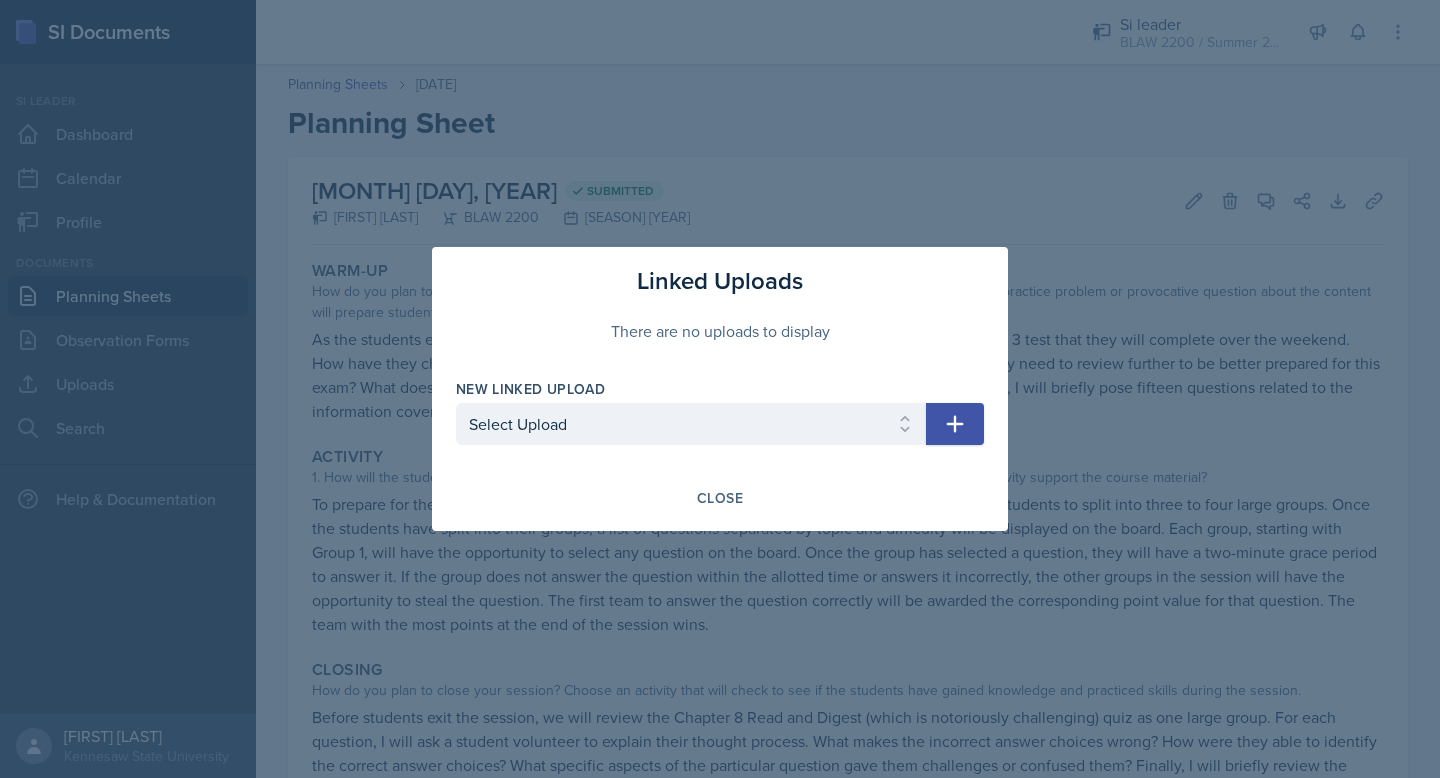 click at bounding box center (955, 424) 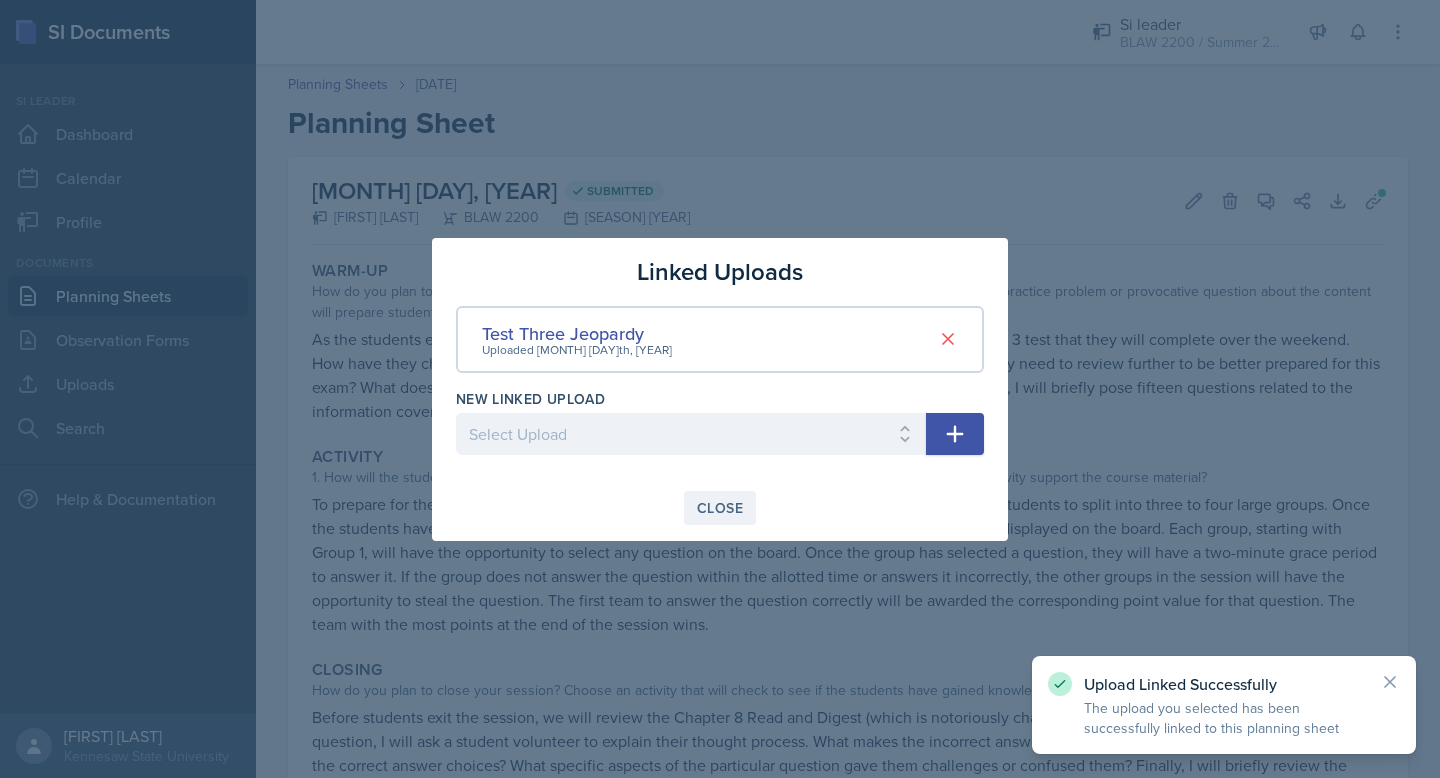 click on "Close" at bounding box center [720, 508] 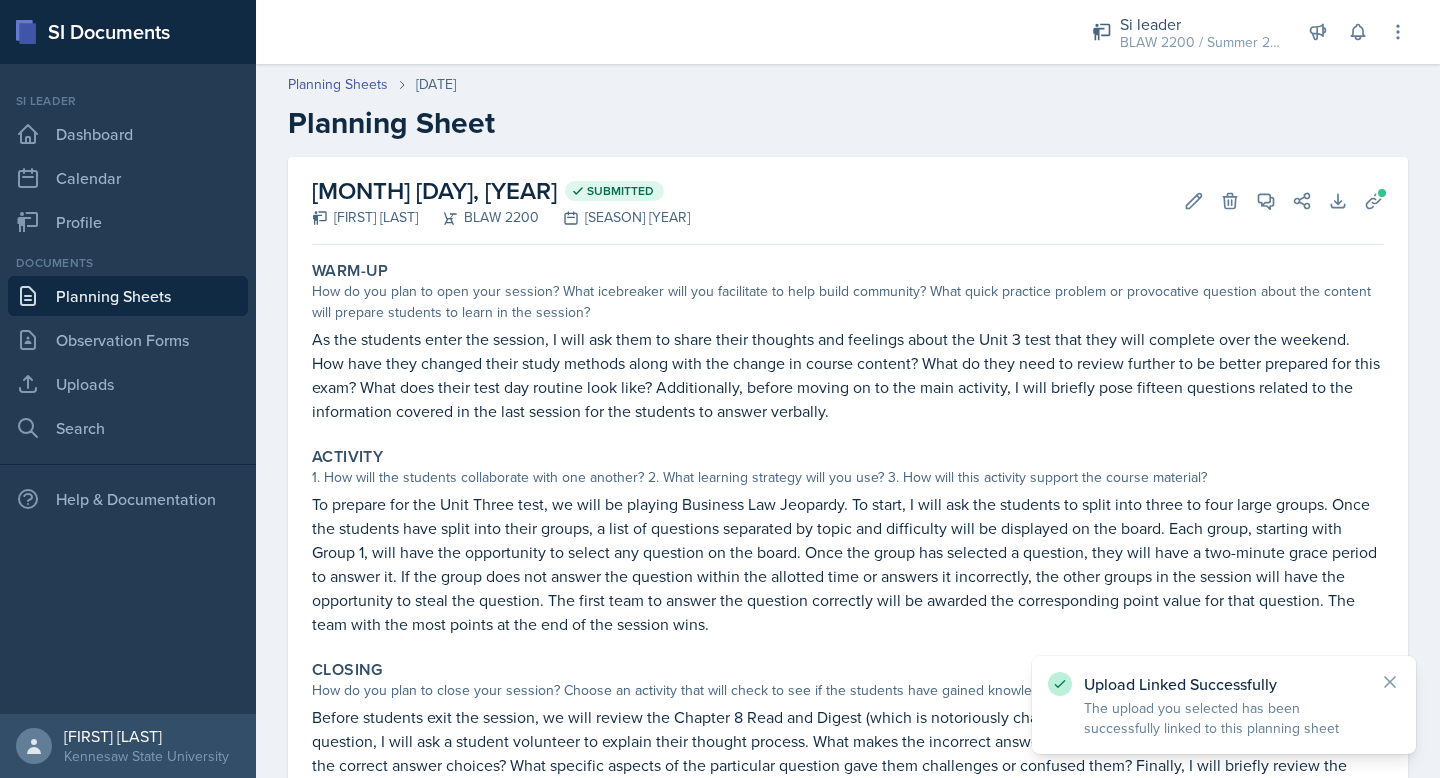 click on "Planning Sheets" at bounding box center (128, 296) 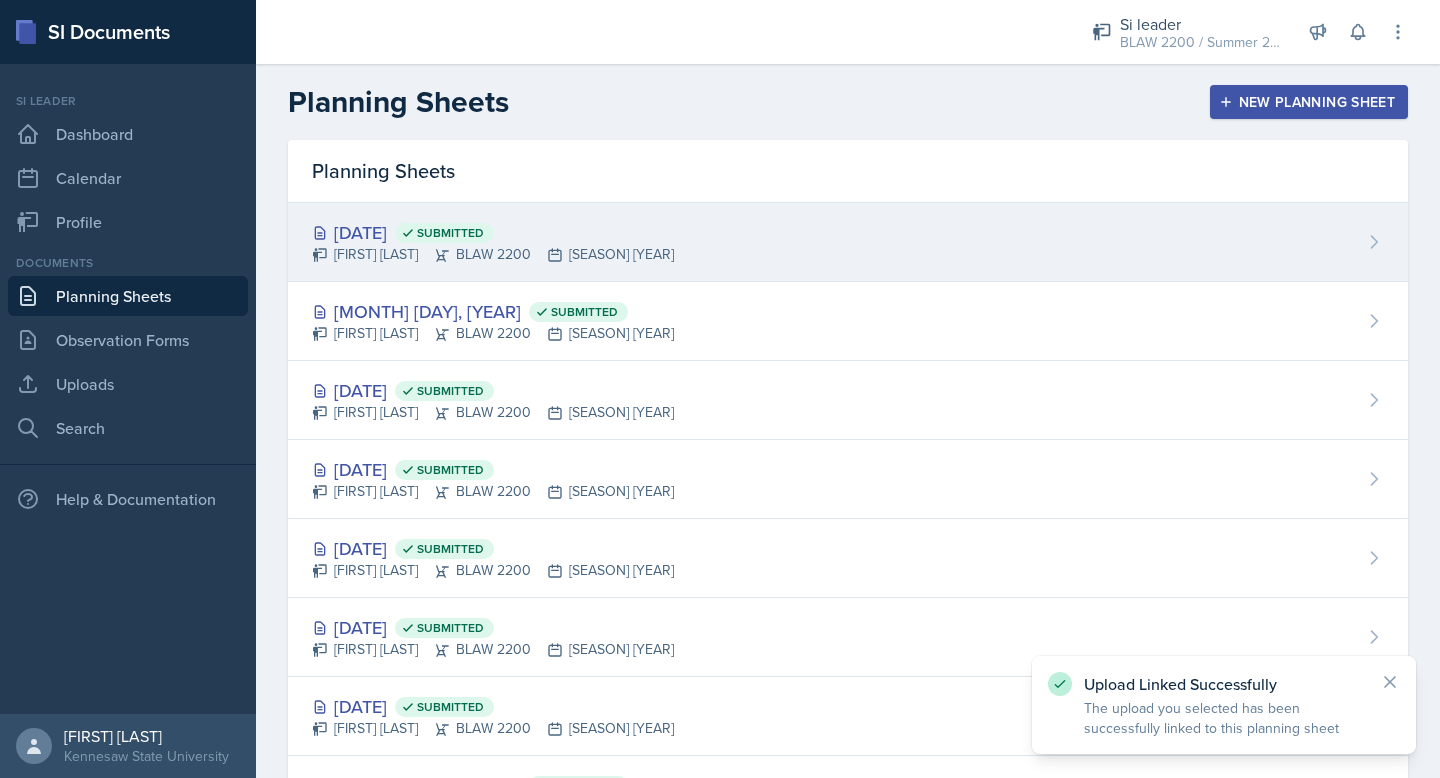 click on "[MONTH] [DAY]th, [YEAR]
Submitted" at bounding box center (493, 232) 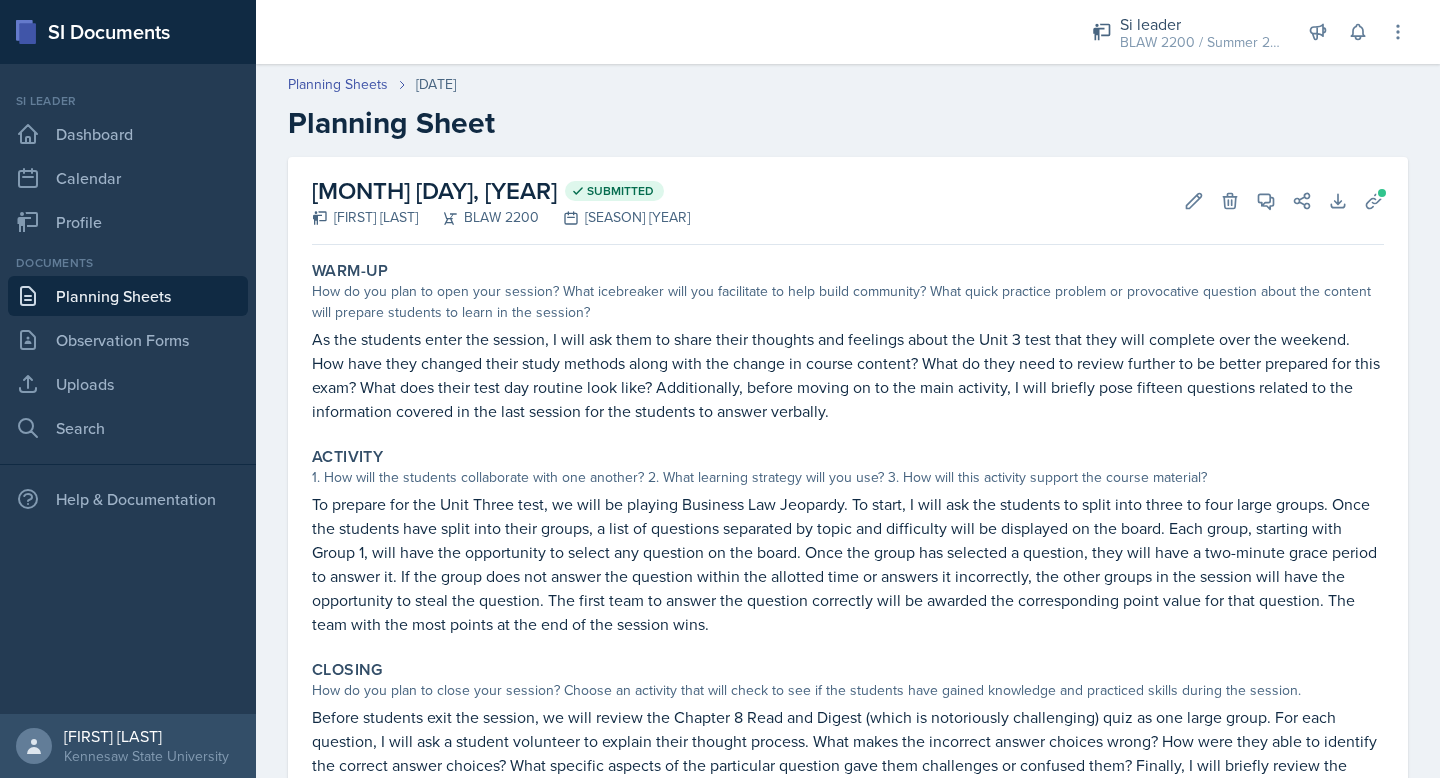 click on "Planning Sheets" at bounding box center [128, 296] 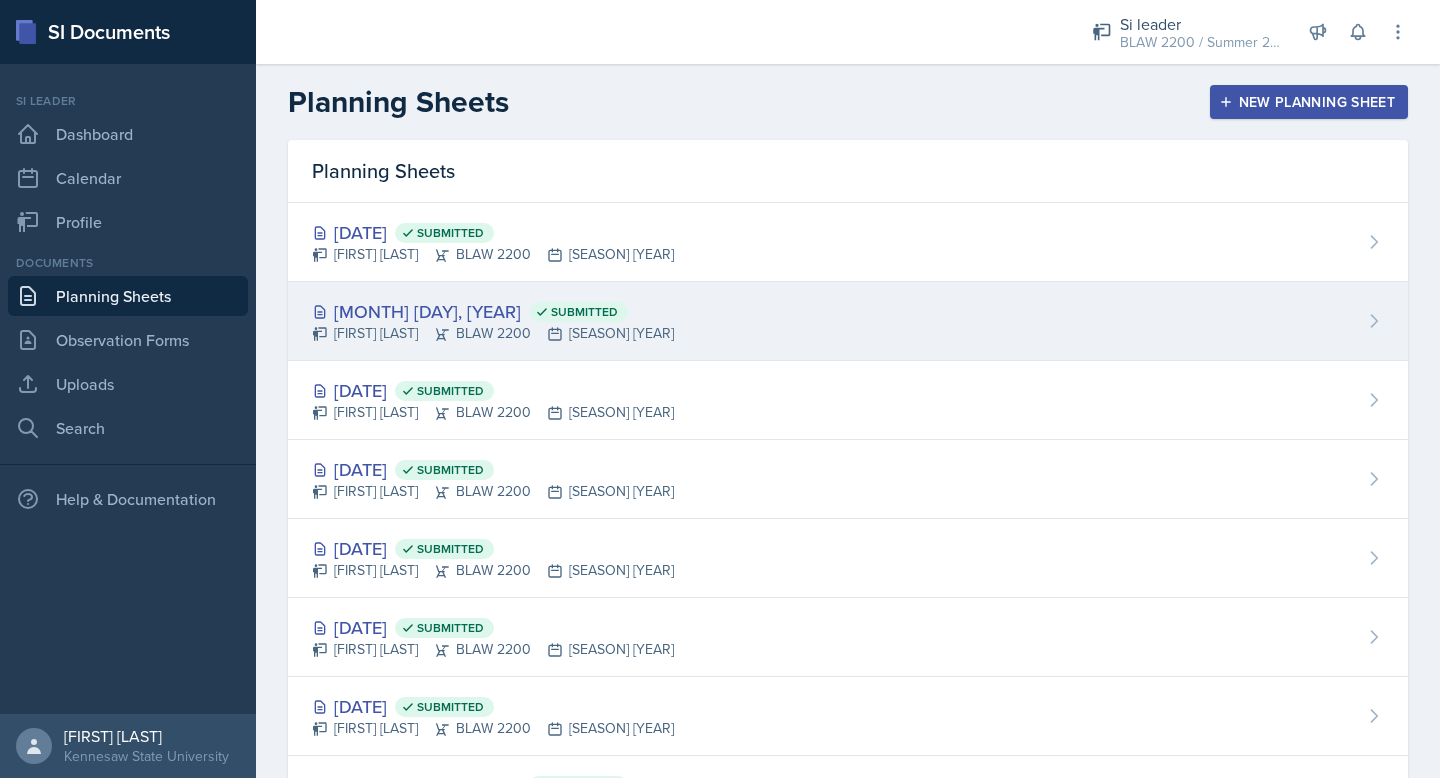 click on "[FIRST] [LAST]
BLAW 2200
[DATE]" at bounding box center (493, 333) 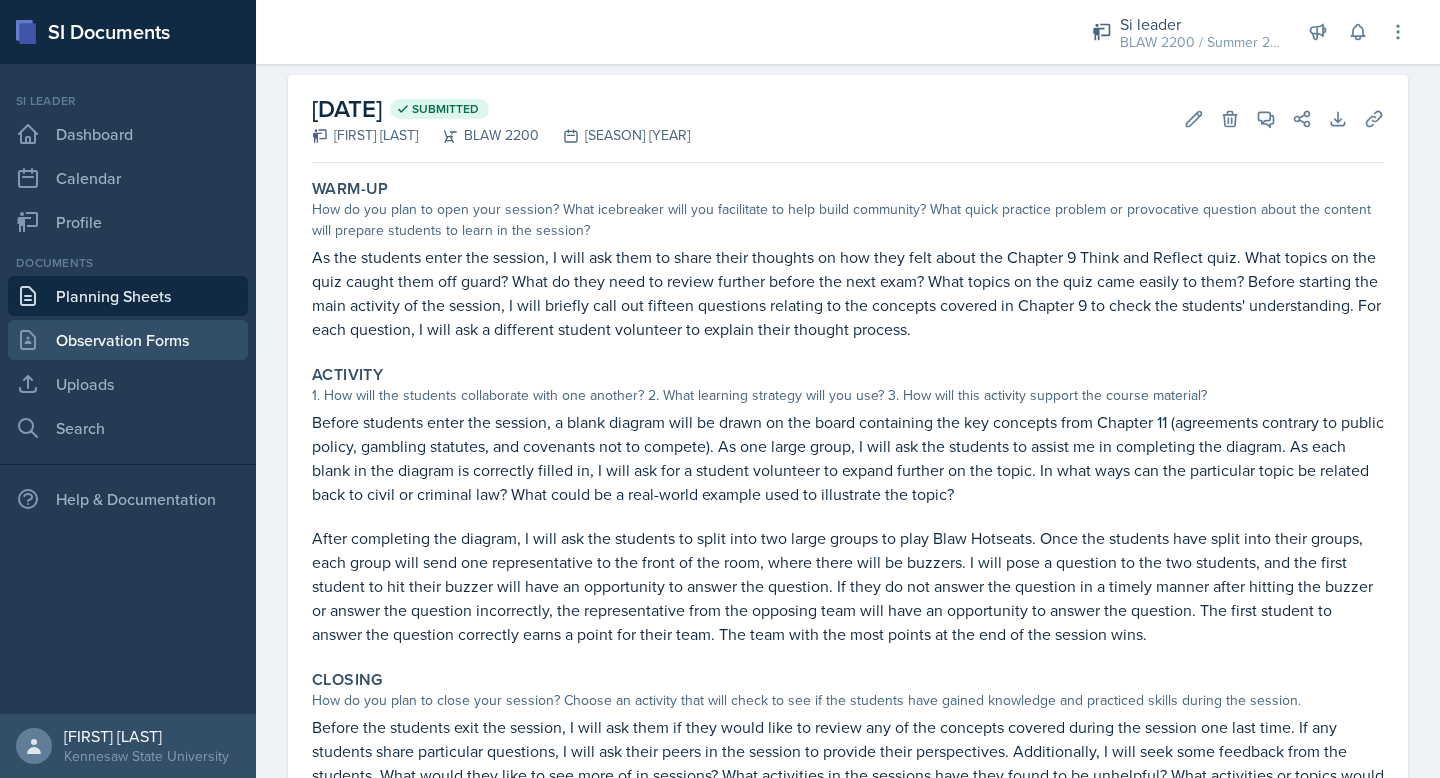 scroll, scrollTop: 0, scrollLeft: 0, axis: both 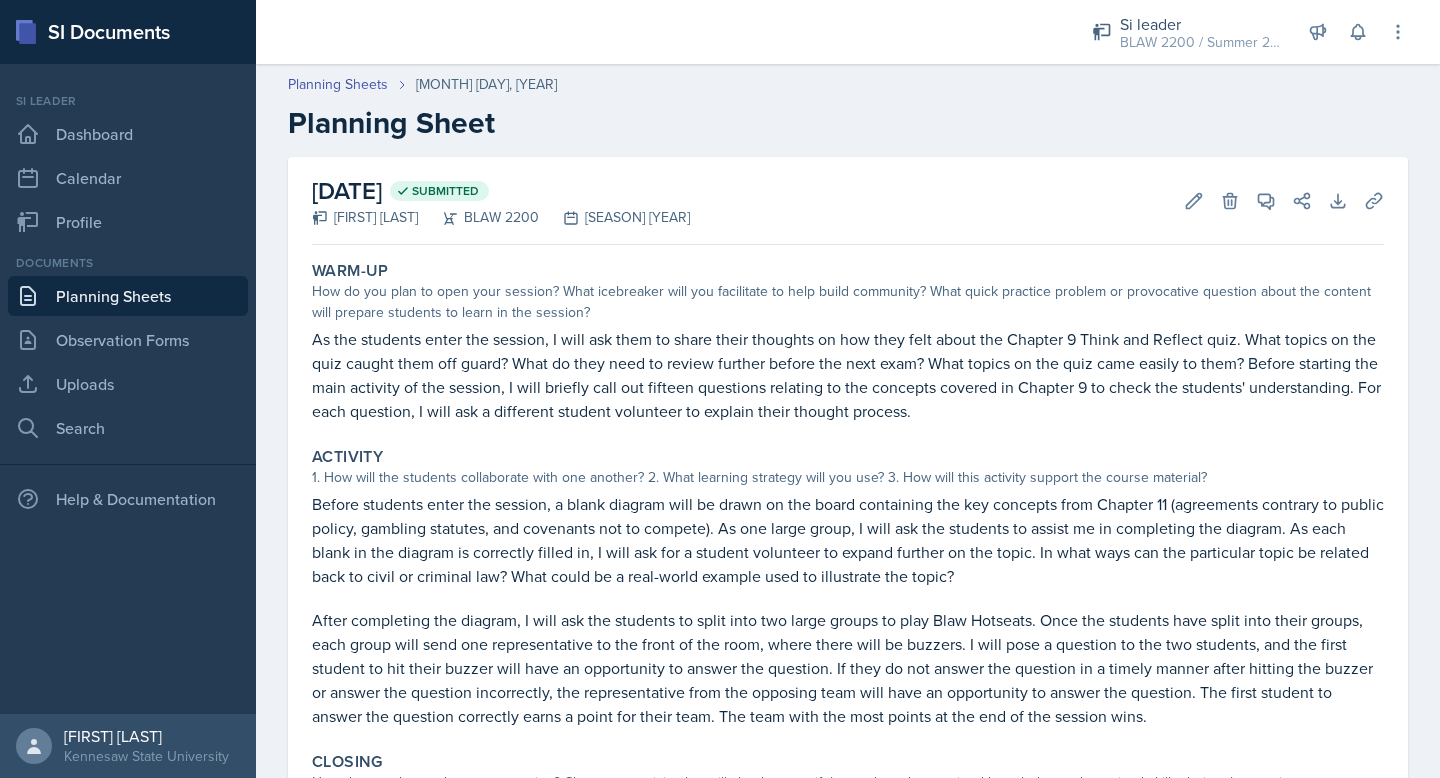 click on "Planning Sheets" at bounding box center (128, 296) 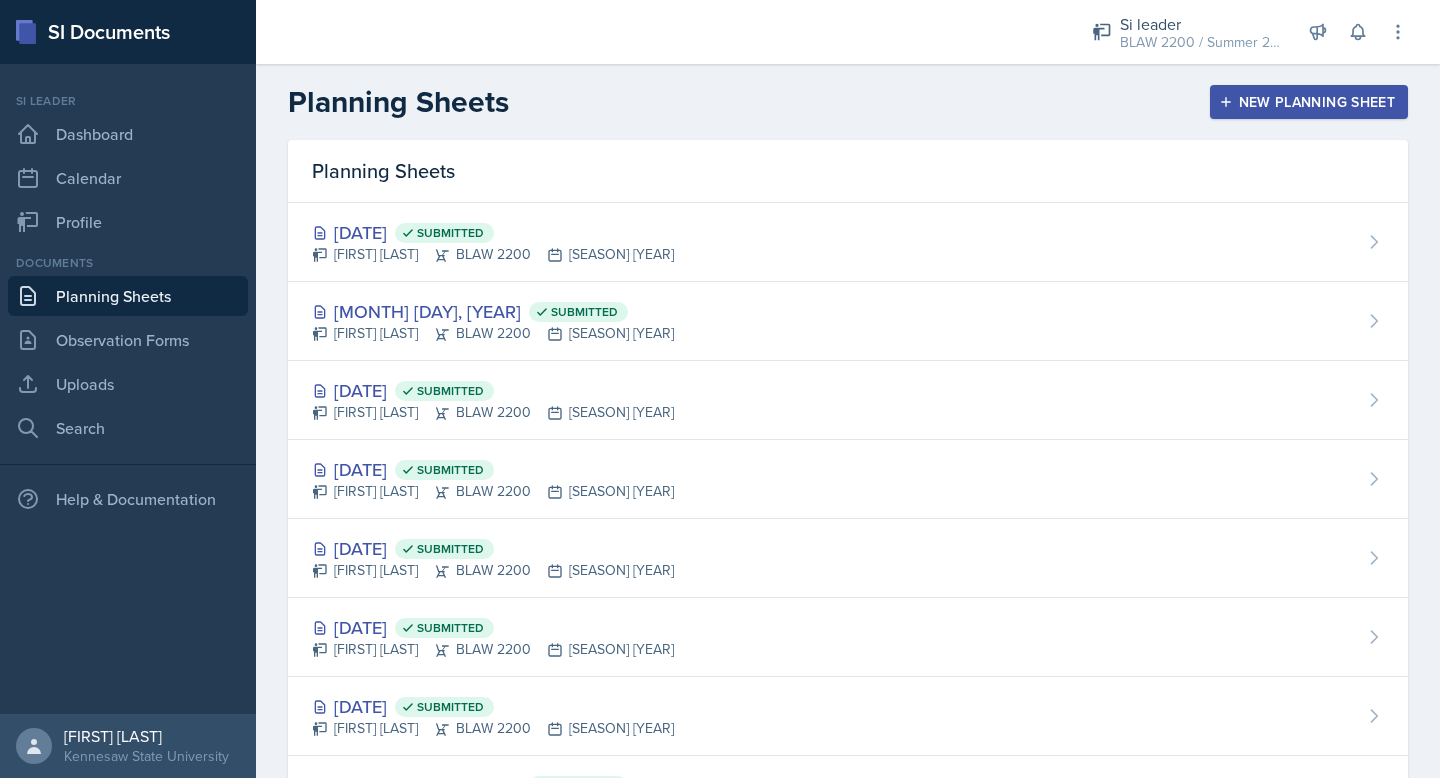 click on "Planning Sheets            New Planning Sheet" at bounding box center [848, 102] 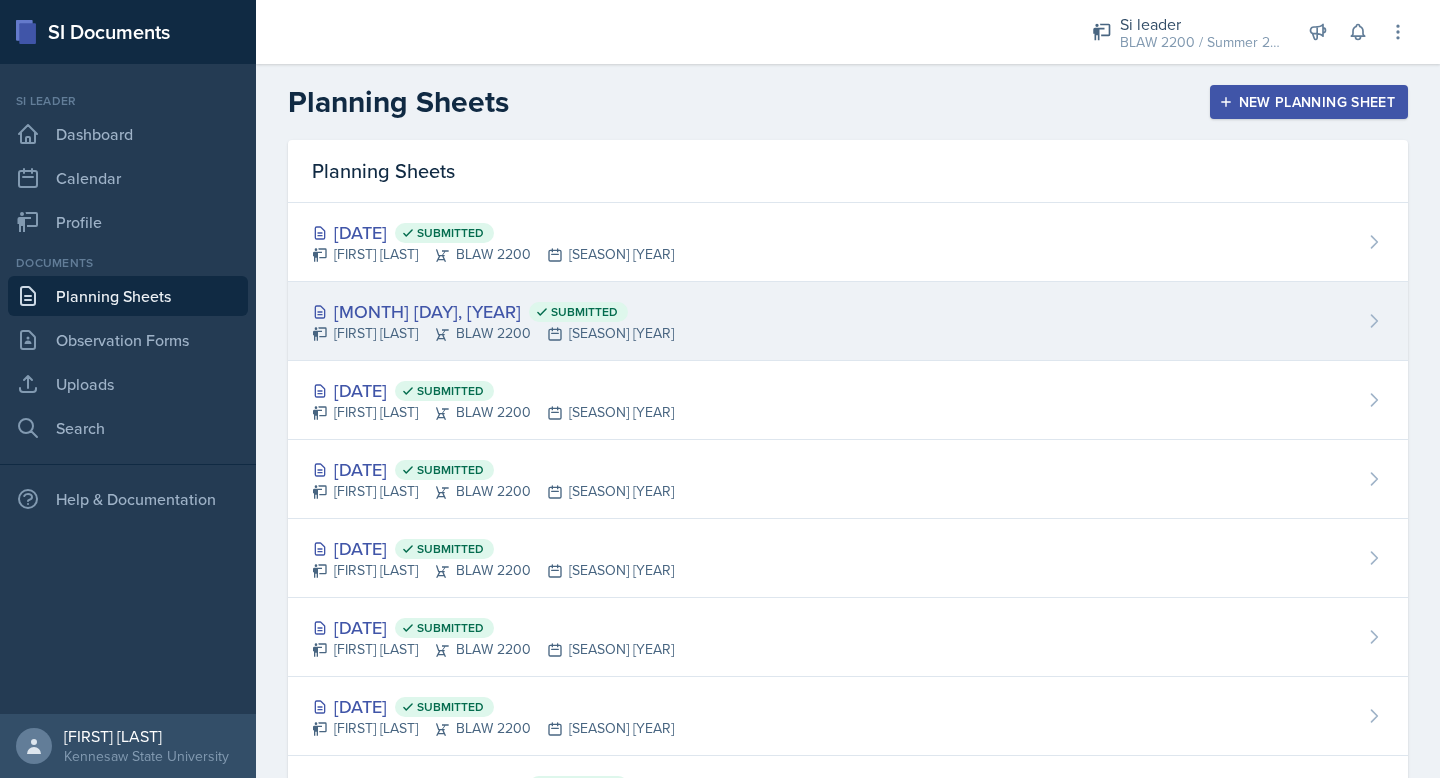 click on "[DATE]
Submitted
[FIRST] [LAST]
BLAW 2200
Summer 2025" at bounding box center (848, 321) 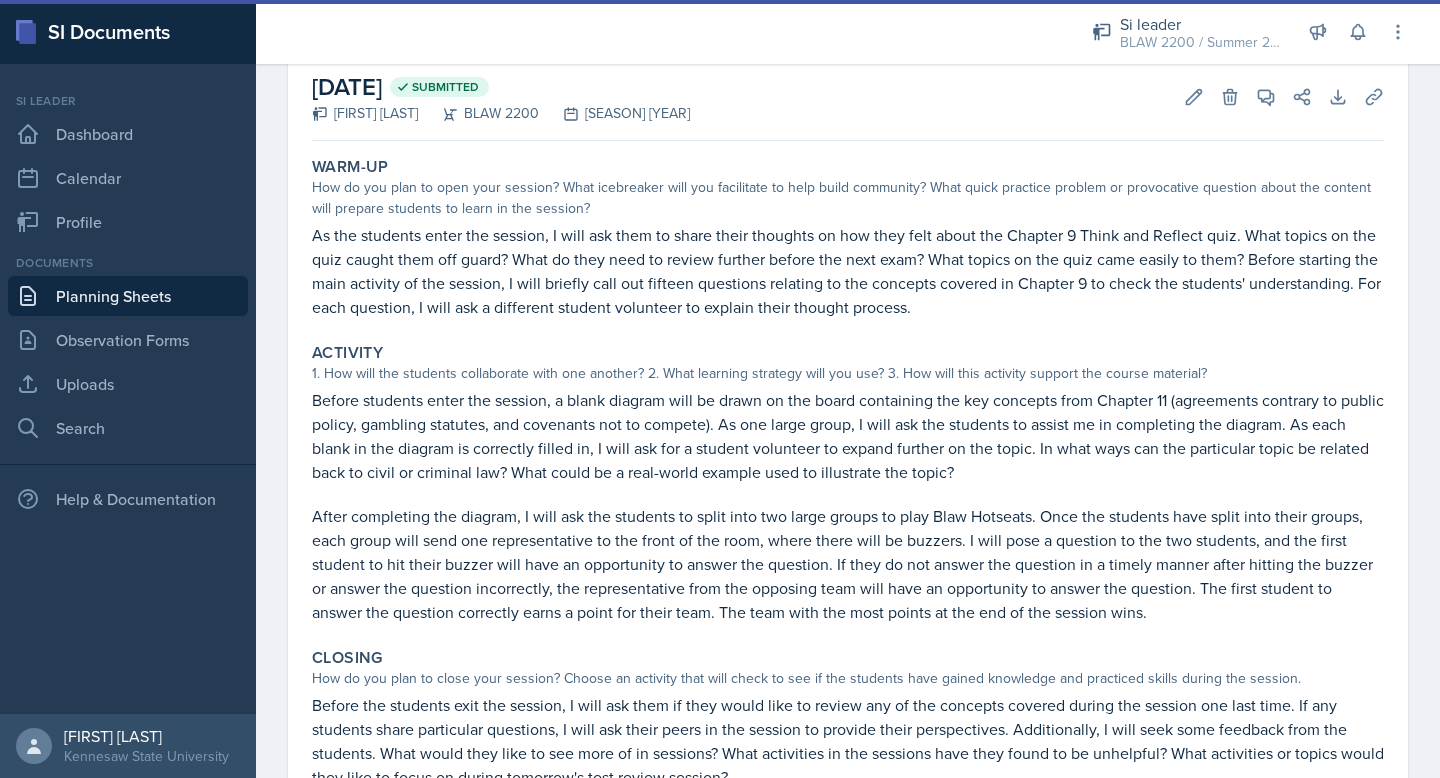 scroll, scrollTop: 107, scrollLeft: 0, axis: vertical 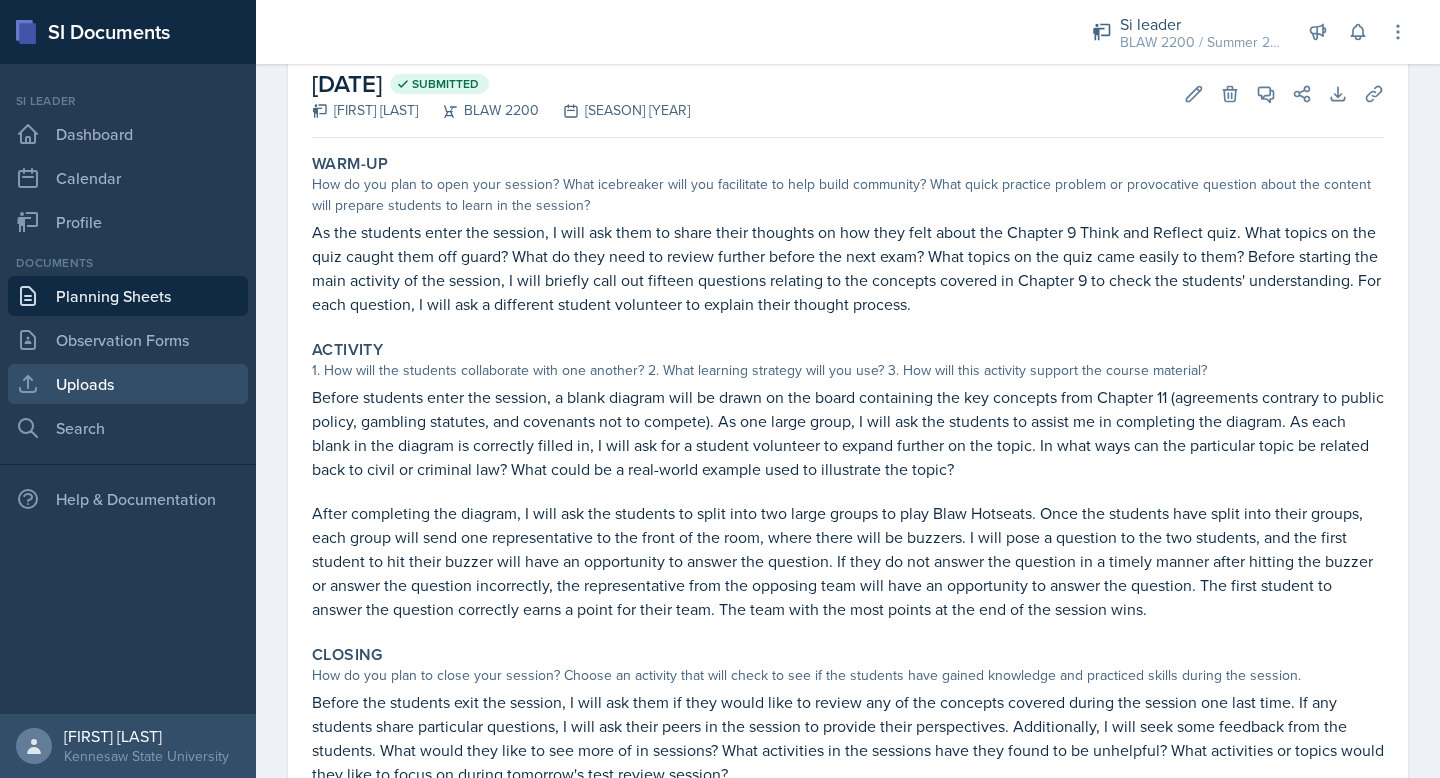 click on "Uploads" at bounding box center [128, 384] 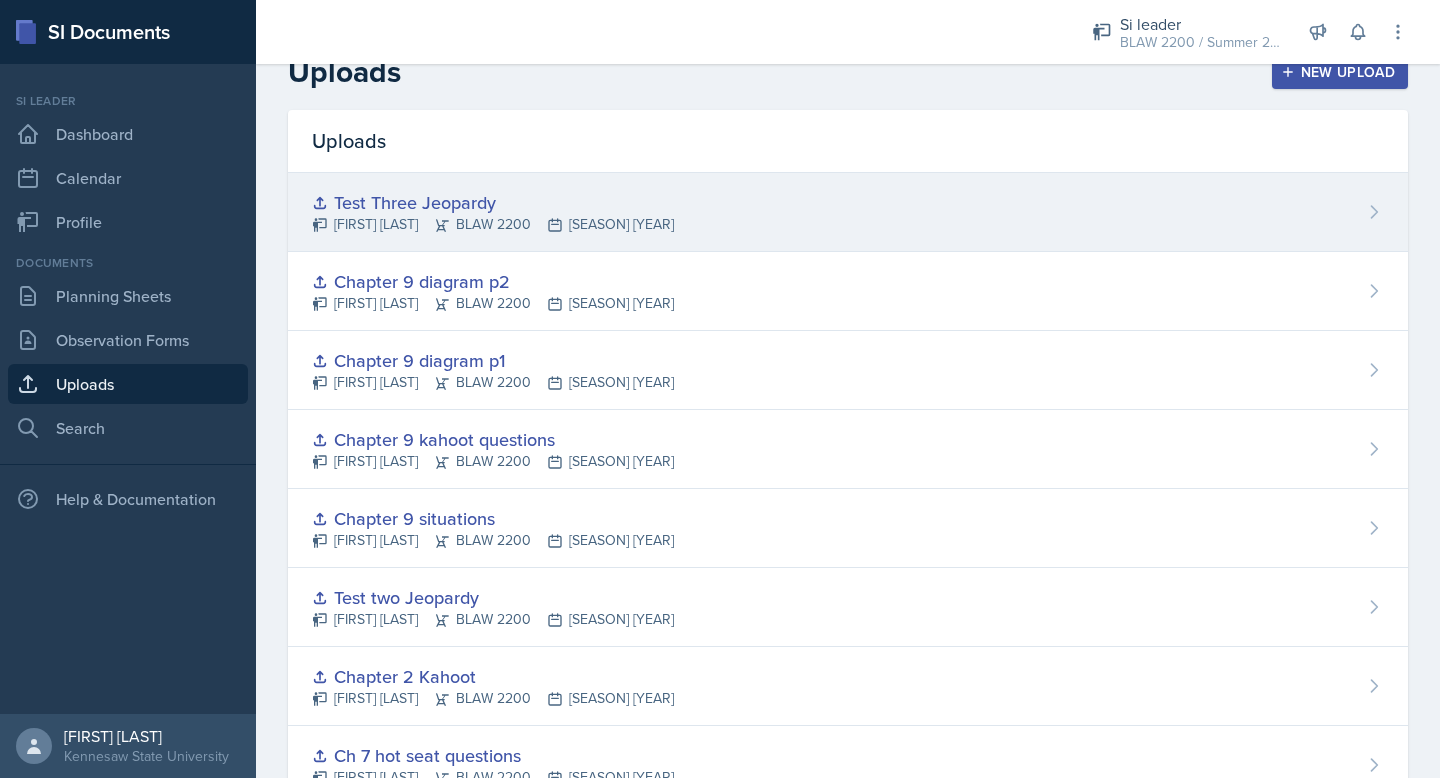 scroll, scrollTop: 0, scrollLeft: 0, axis: both 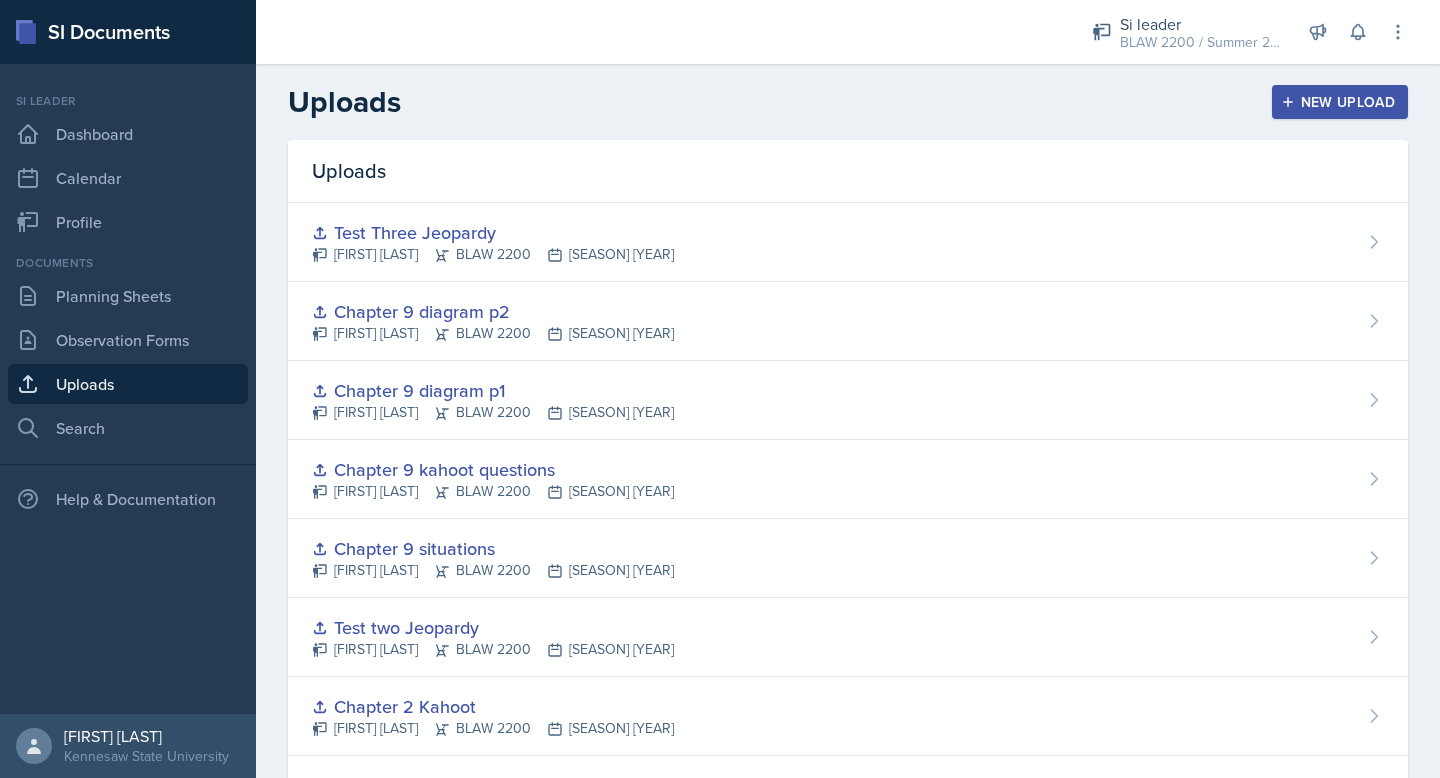click on "New Upload" at bounding box center (1340, 102) 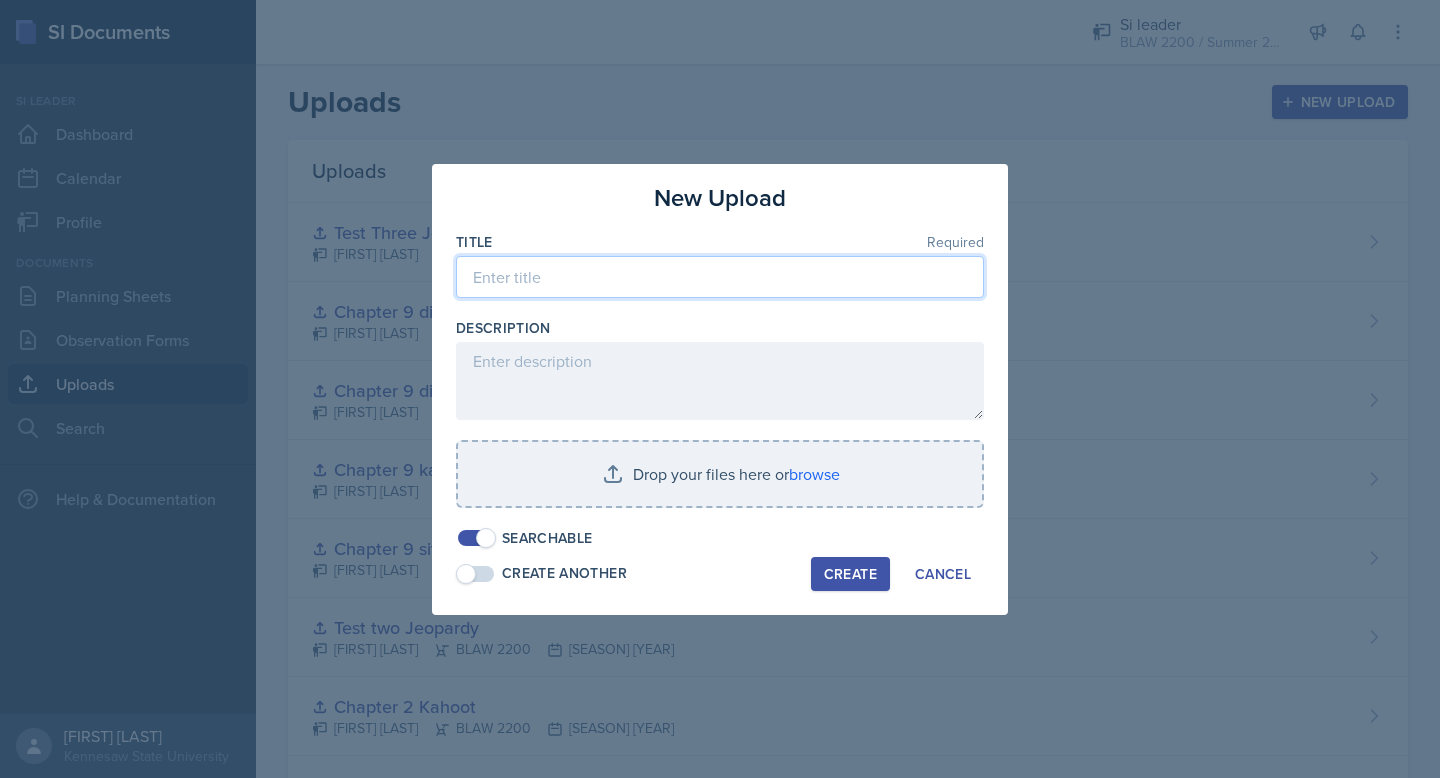 click at bounding box center [720, 277] 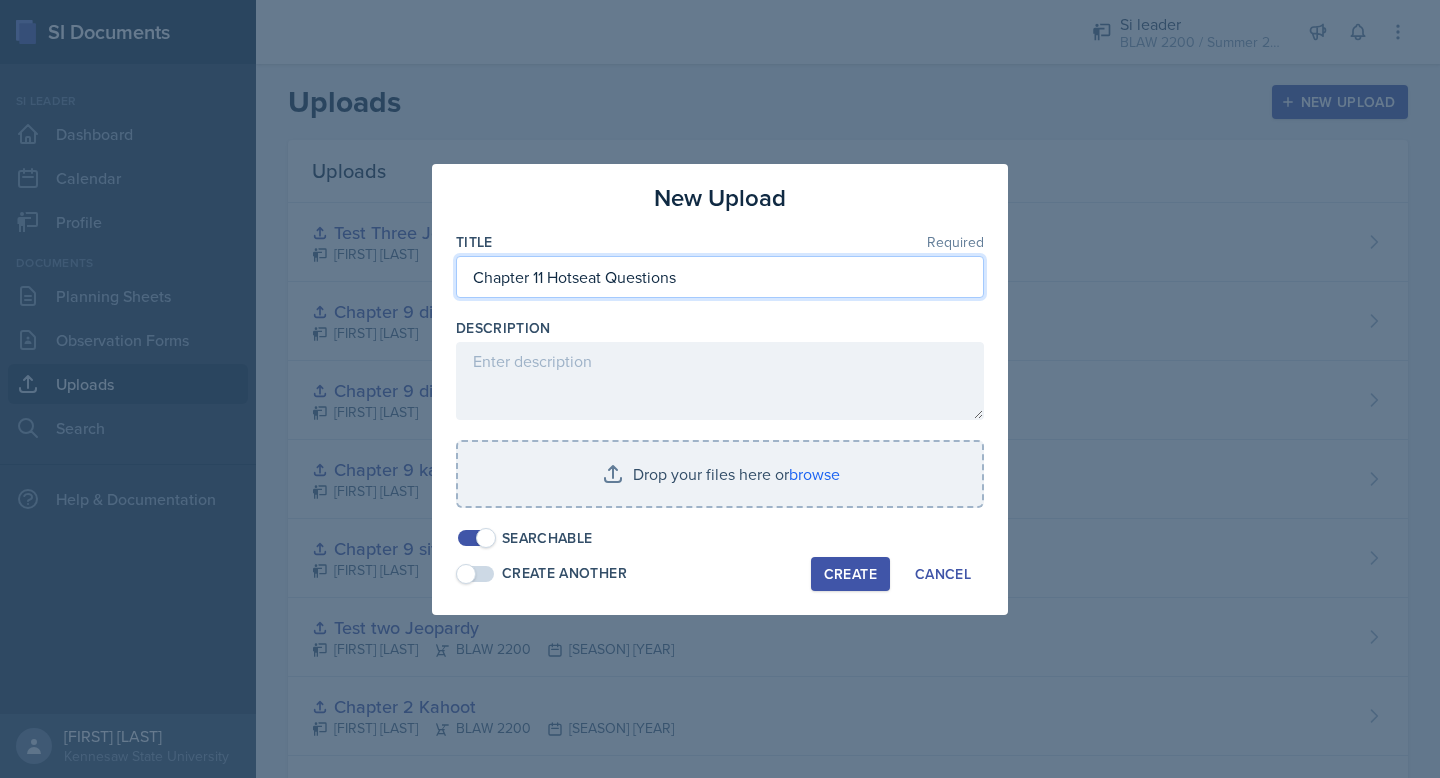 type on "Chapter 11 Hotseat Questions" 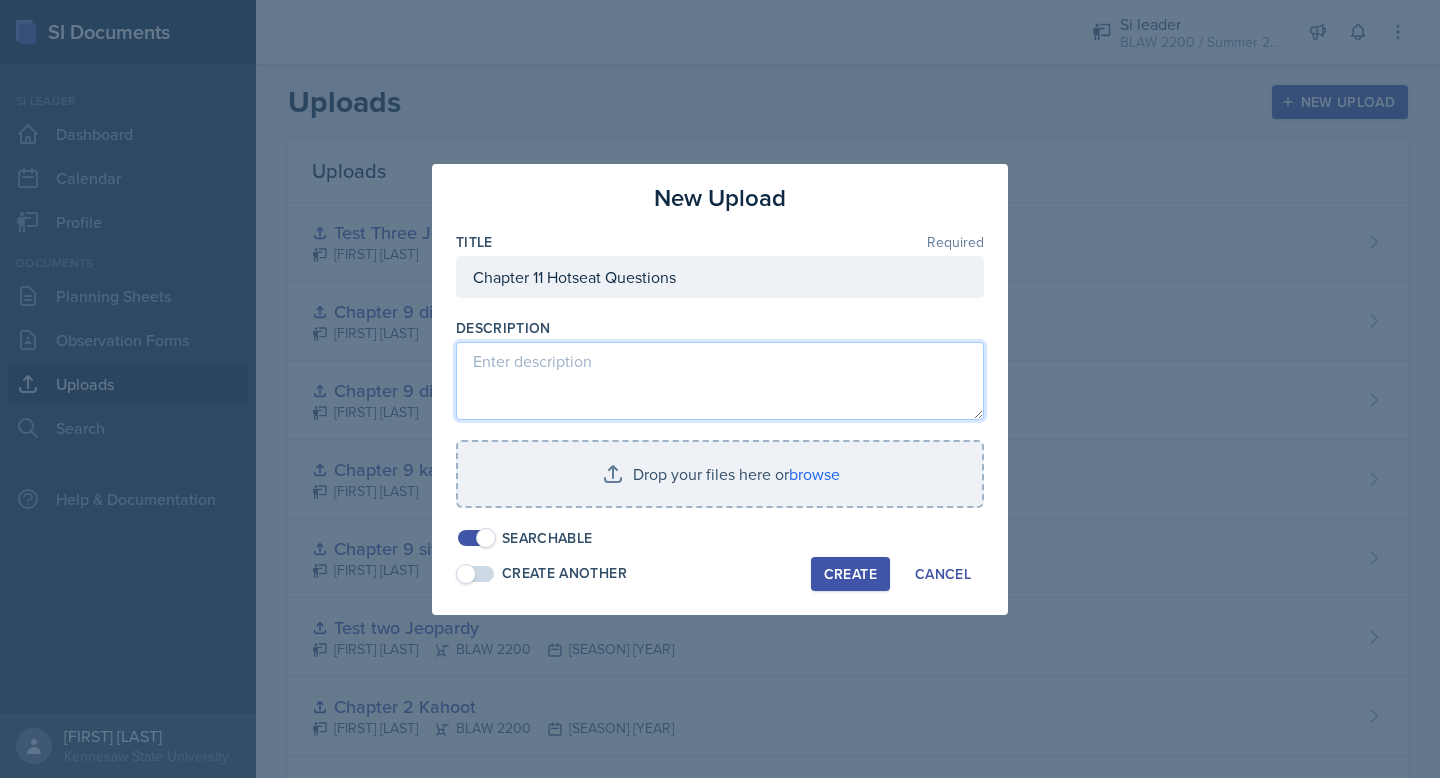 click at bounding box center (720, 381) 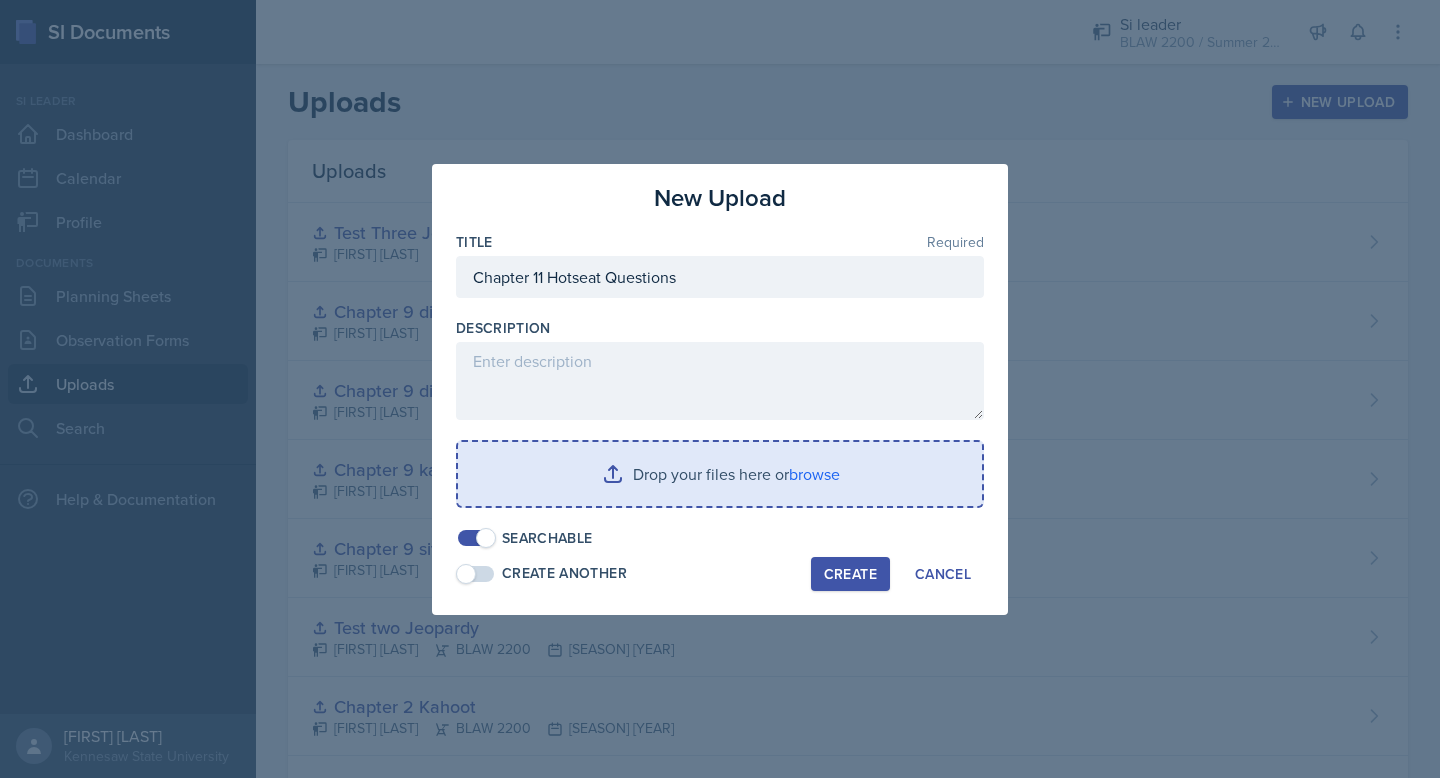 click at bounding box center [720, 474] 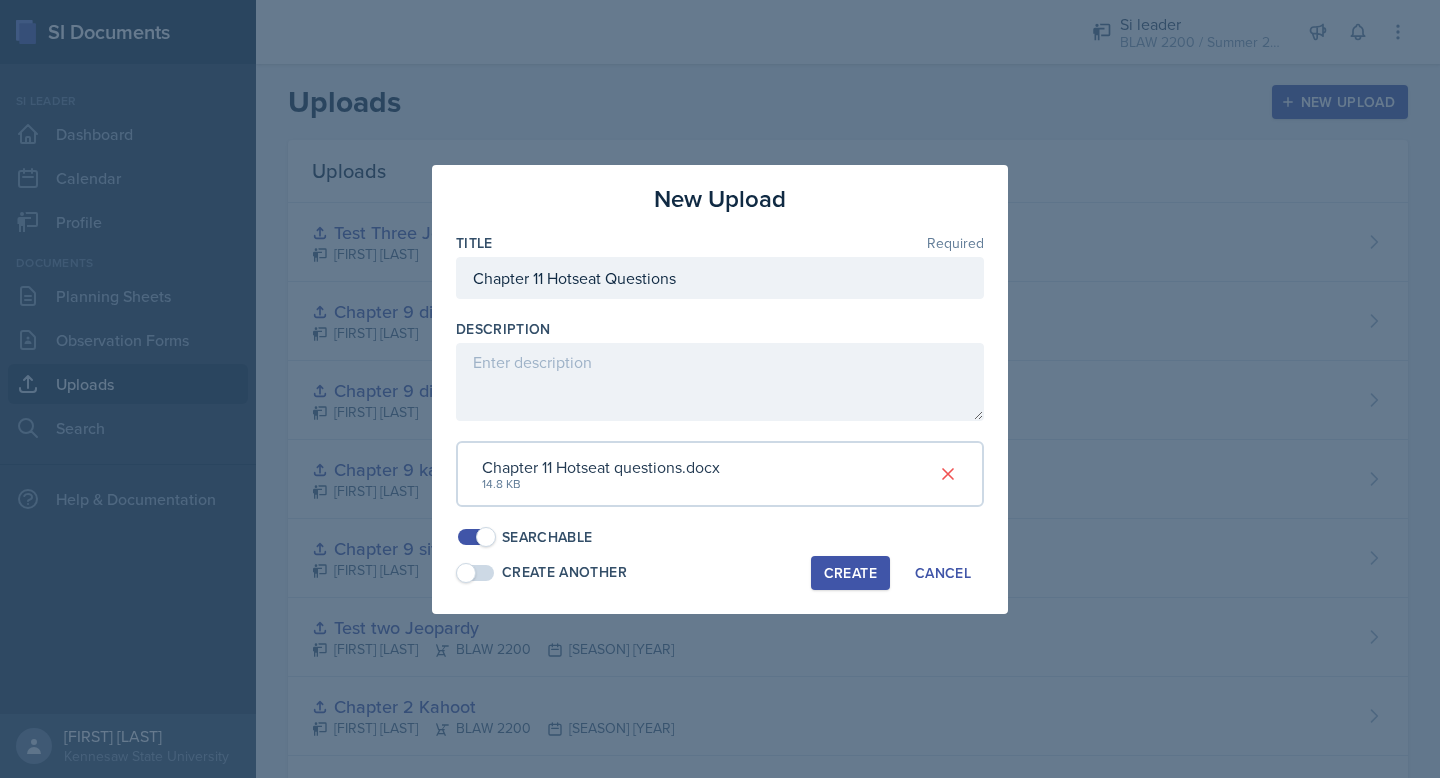 click on "Create" at bounding box center [850, 573] 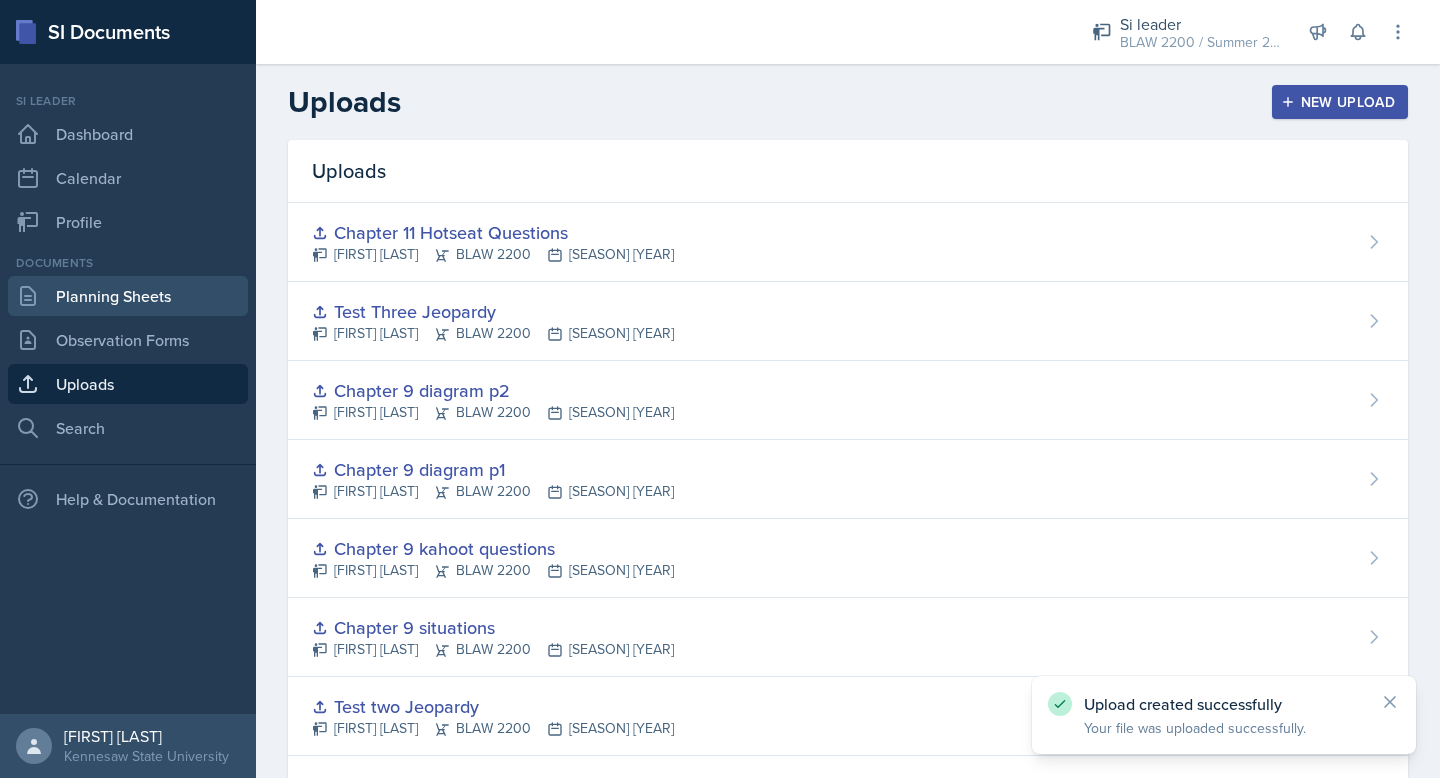 click on "Planning Sheets" at bounding box center [128, 296] 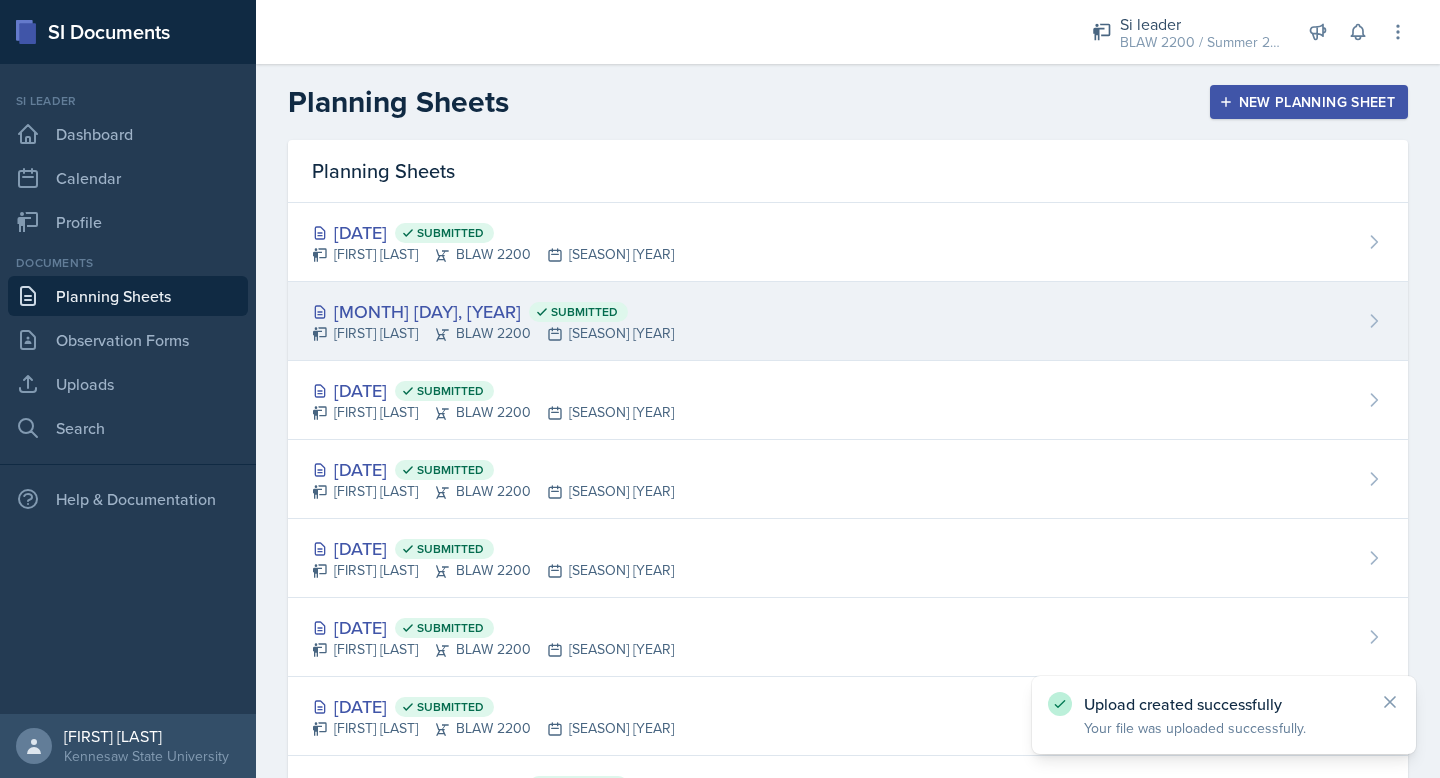 click on "[DATE]
Submitted" at bounding box center [493, 311] 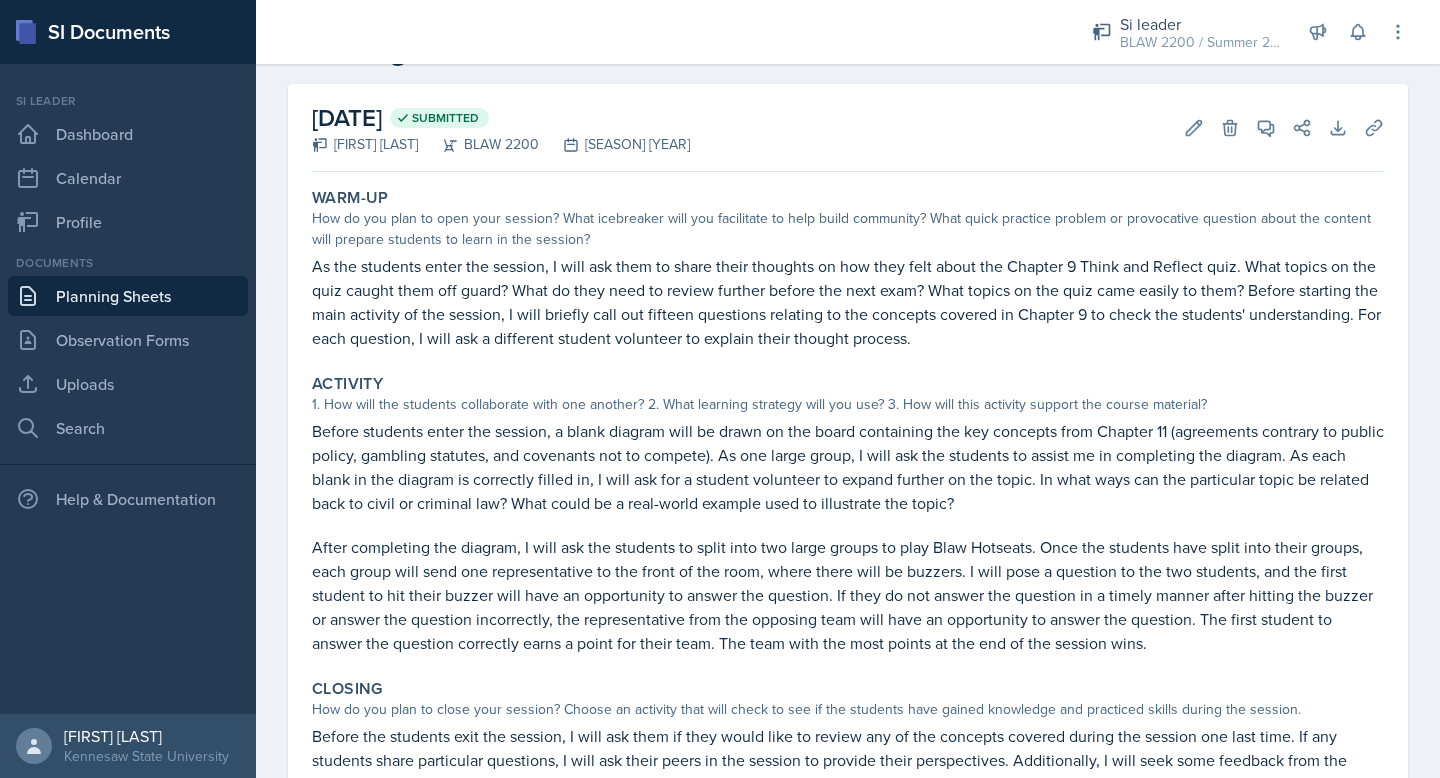 scroll, scrollTop: 0, scrollLeft: 0, axis: both 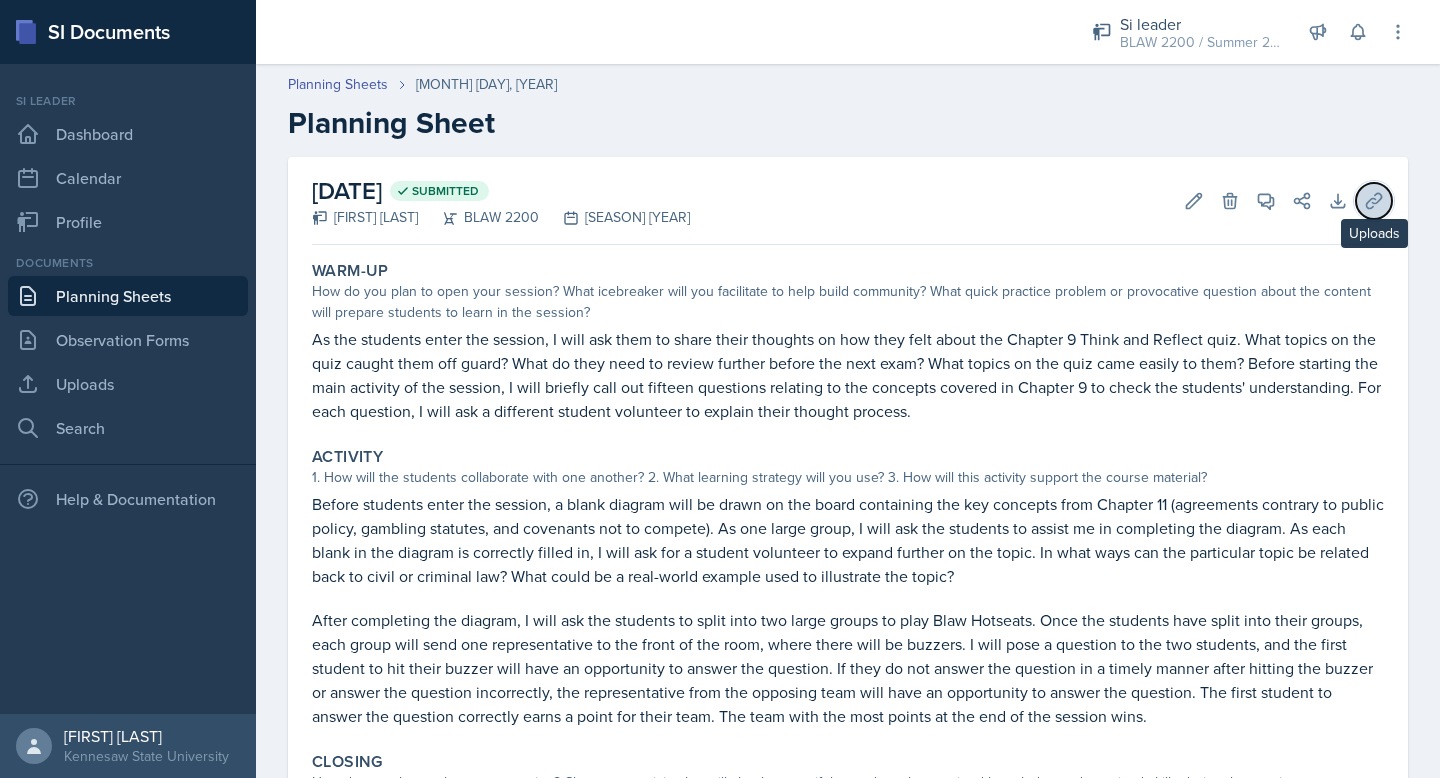 click on "Uploads" at bounding box center (1230, 201) 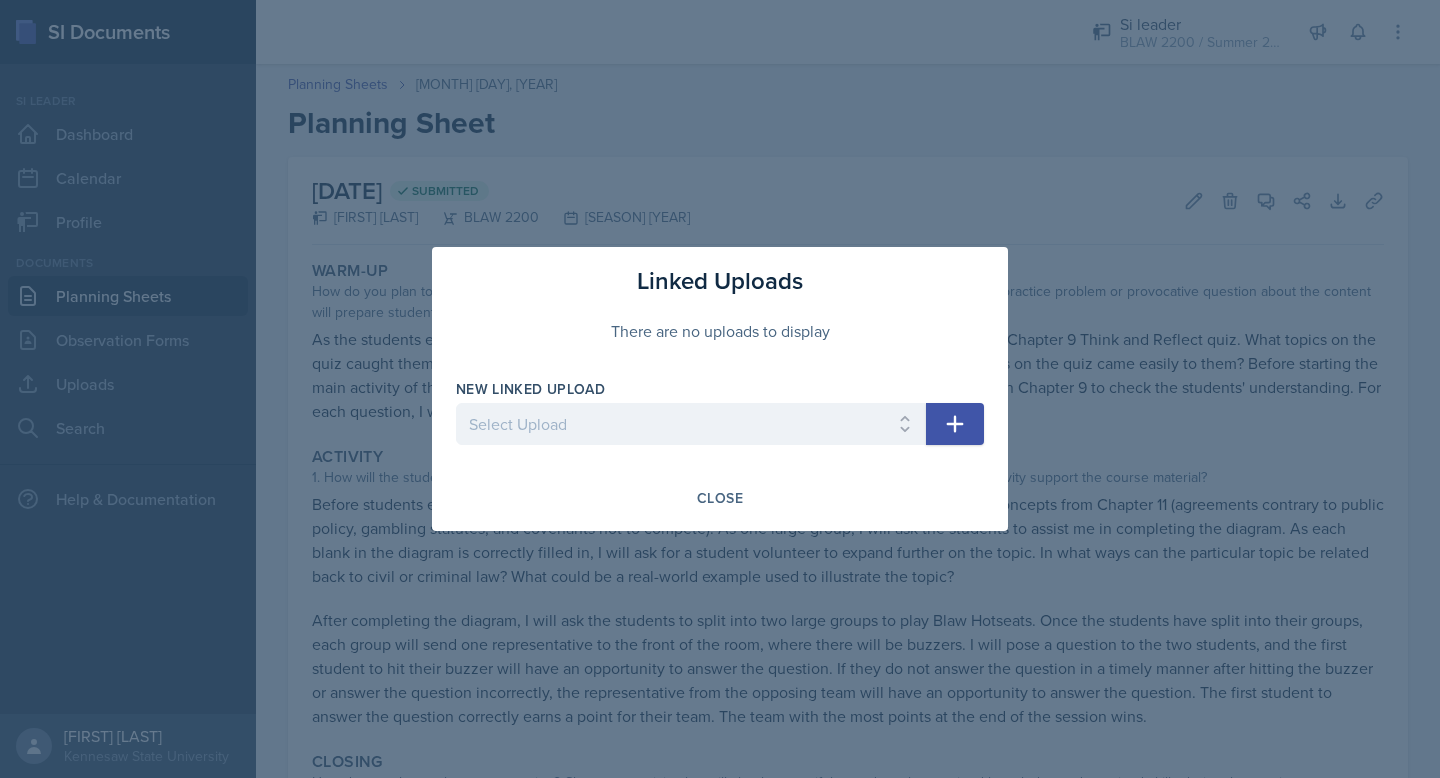 click at bounding box center (955, 424) 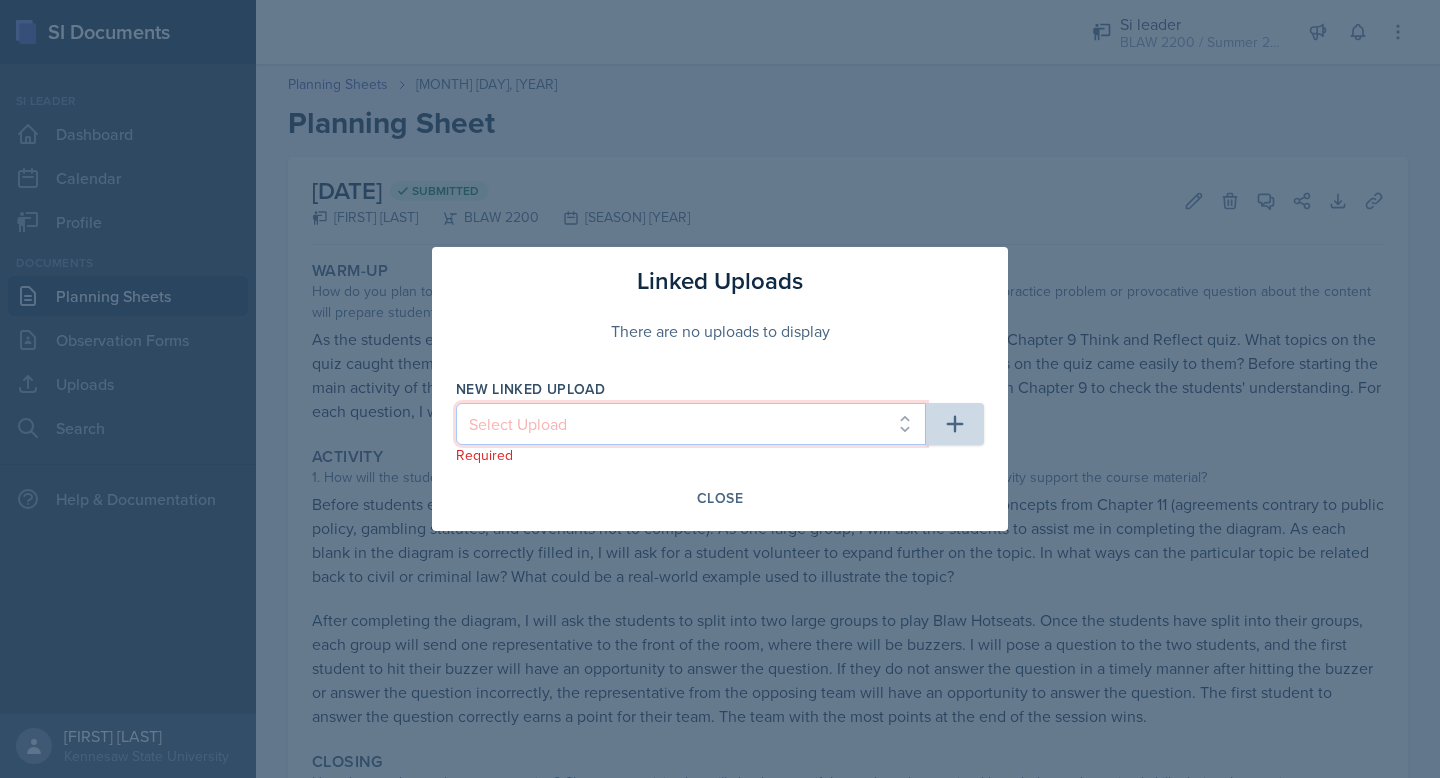 click on "Select Upload   Chapters 1-3 Kahoot check for understanding 6/10 Scenarios  Chapter 7 Kahoot downloaded Employment law diagram employment law check for understanding (verbal)  Ch 7 diagram Ch 7 hot seat questions  Chapter 2 Kahoot Test two Jeopardy  Chapter 9 situations  Chapter 9 kahoot questions Chapter 9 diagram p1 Chapter 9 diagram p2 Test Three Jeopardy  Chapter 11 Hotseat Questions" at bounding box center (691, 424) 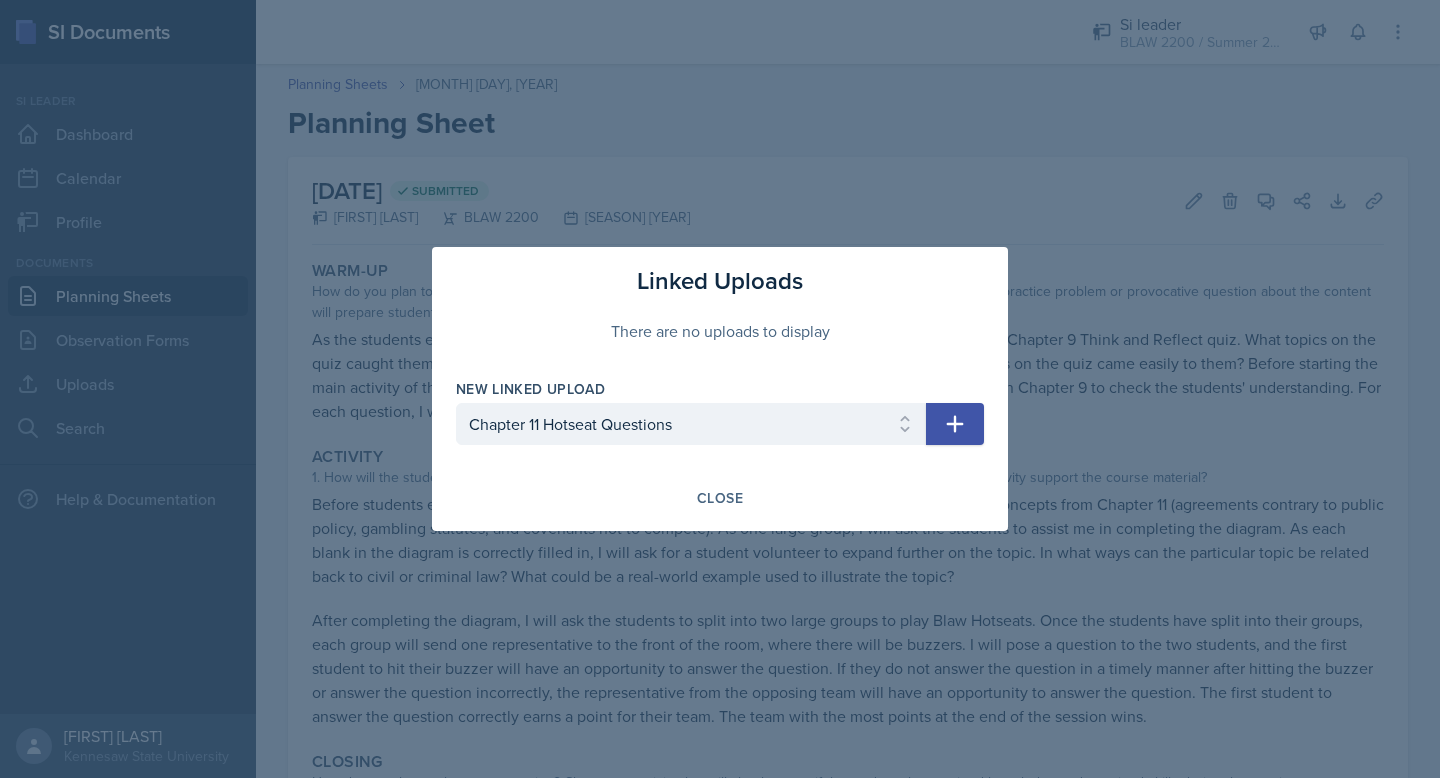 click at bounding box center [955, 424] 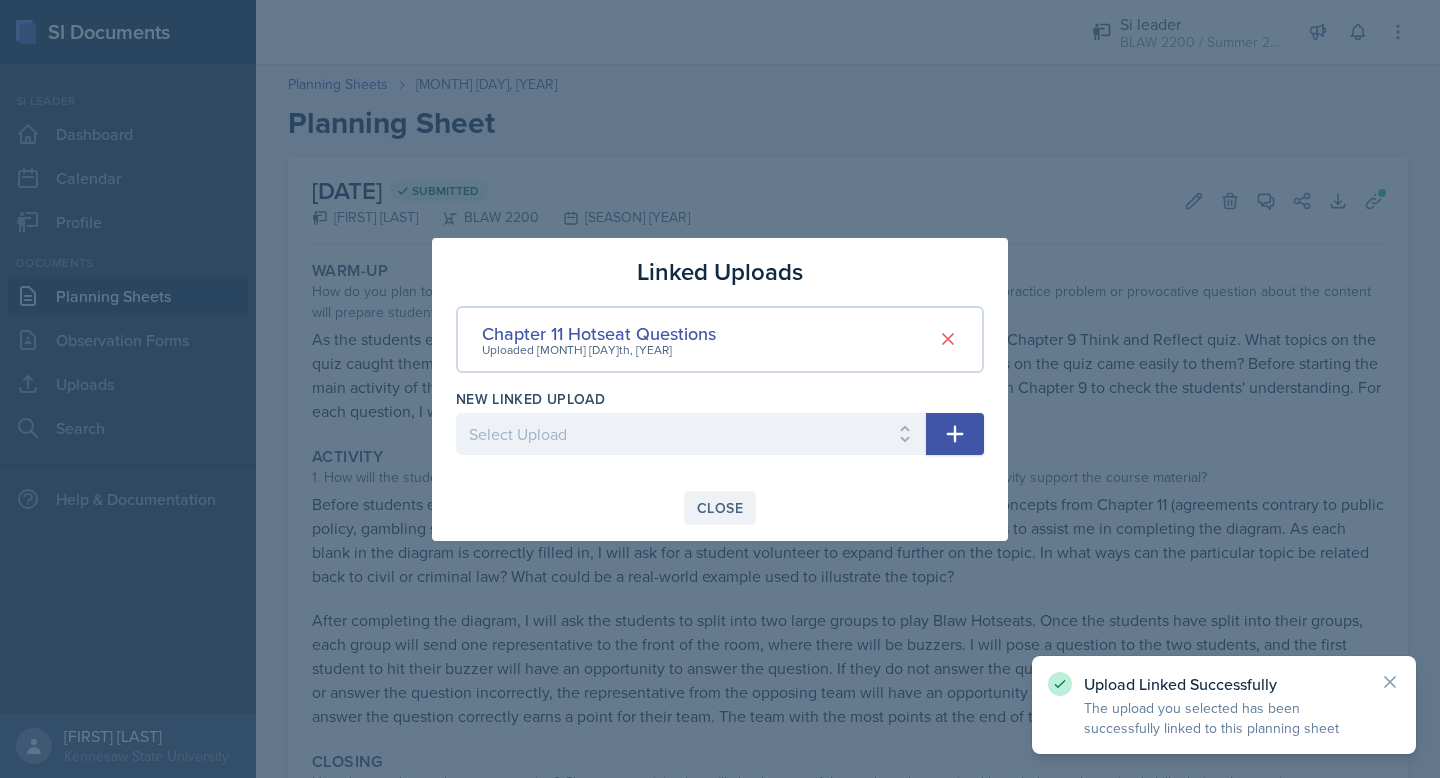 click on "Close" at bounding box center (720, 508) 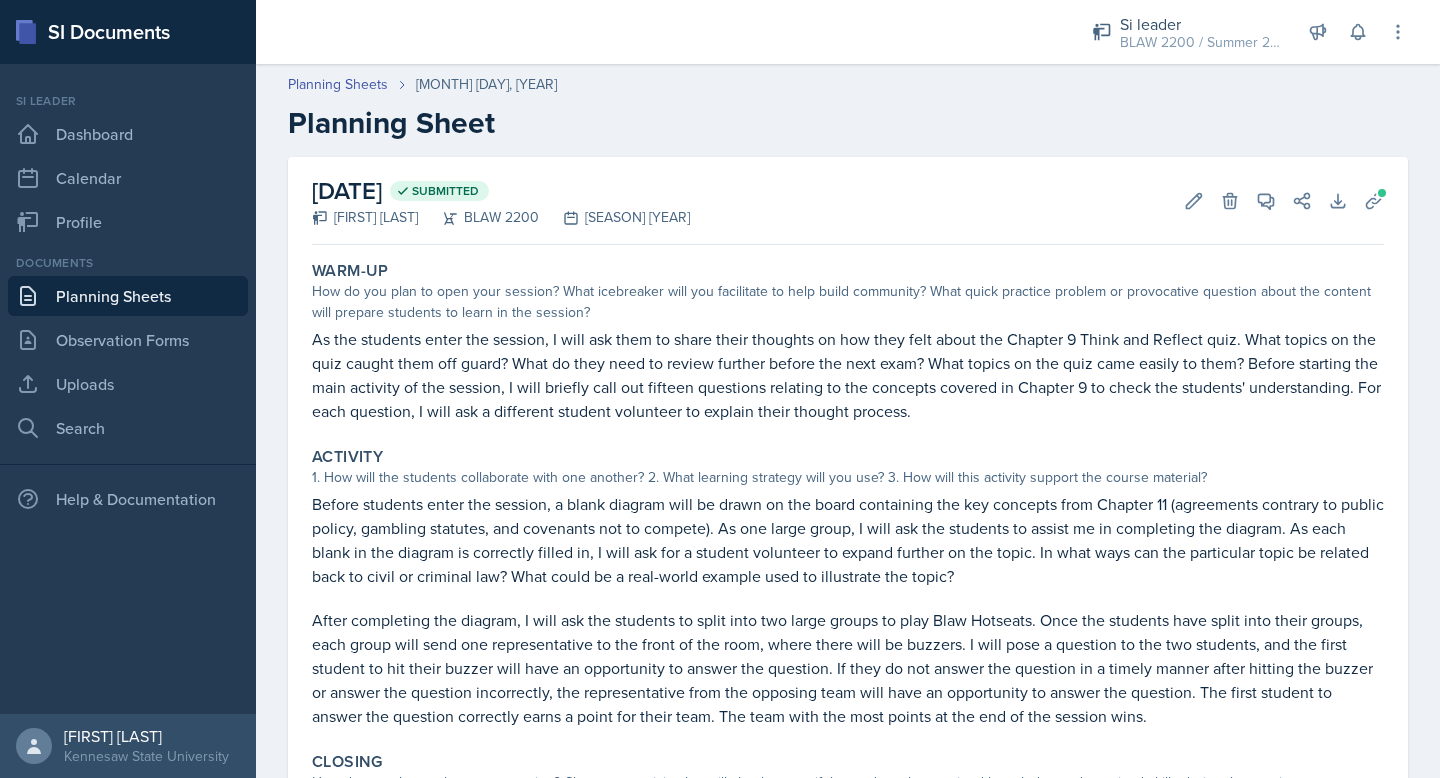 click on "Planning Sheet" at bounding box center [848, 123] 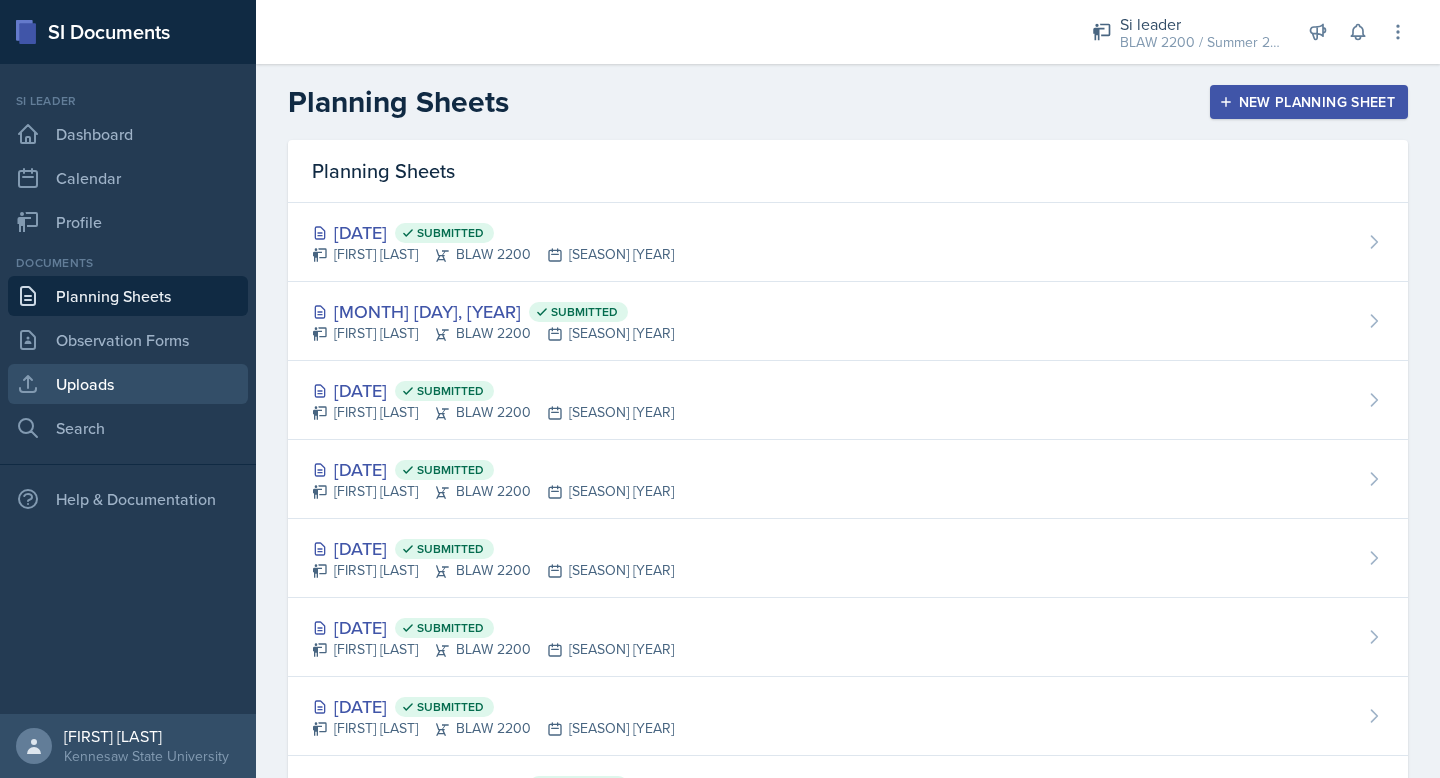 click on "Uploads" at bounding box center [128, 384] 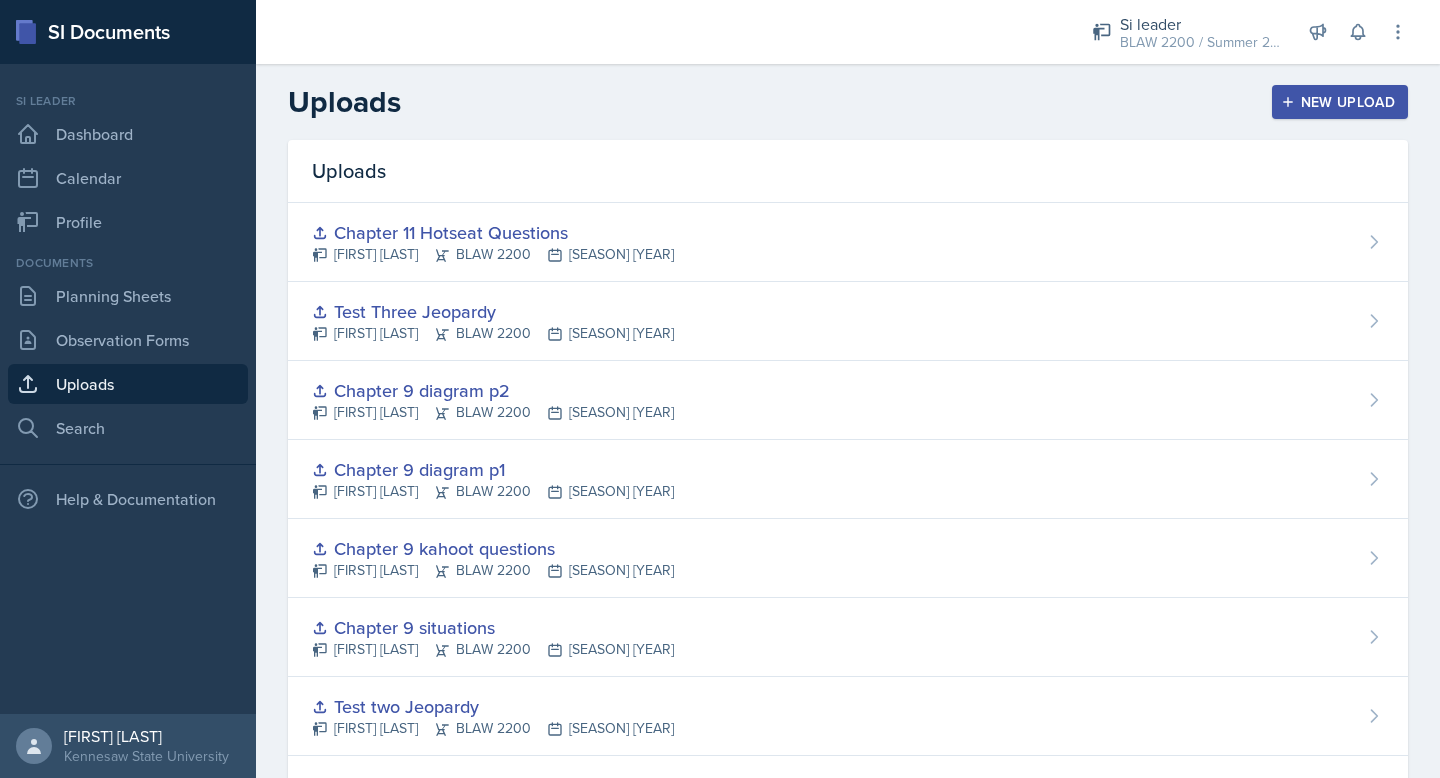 click on "New Upload" at bounding box center [1340, 102] 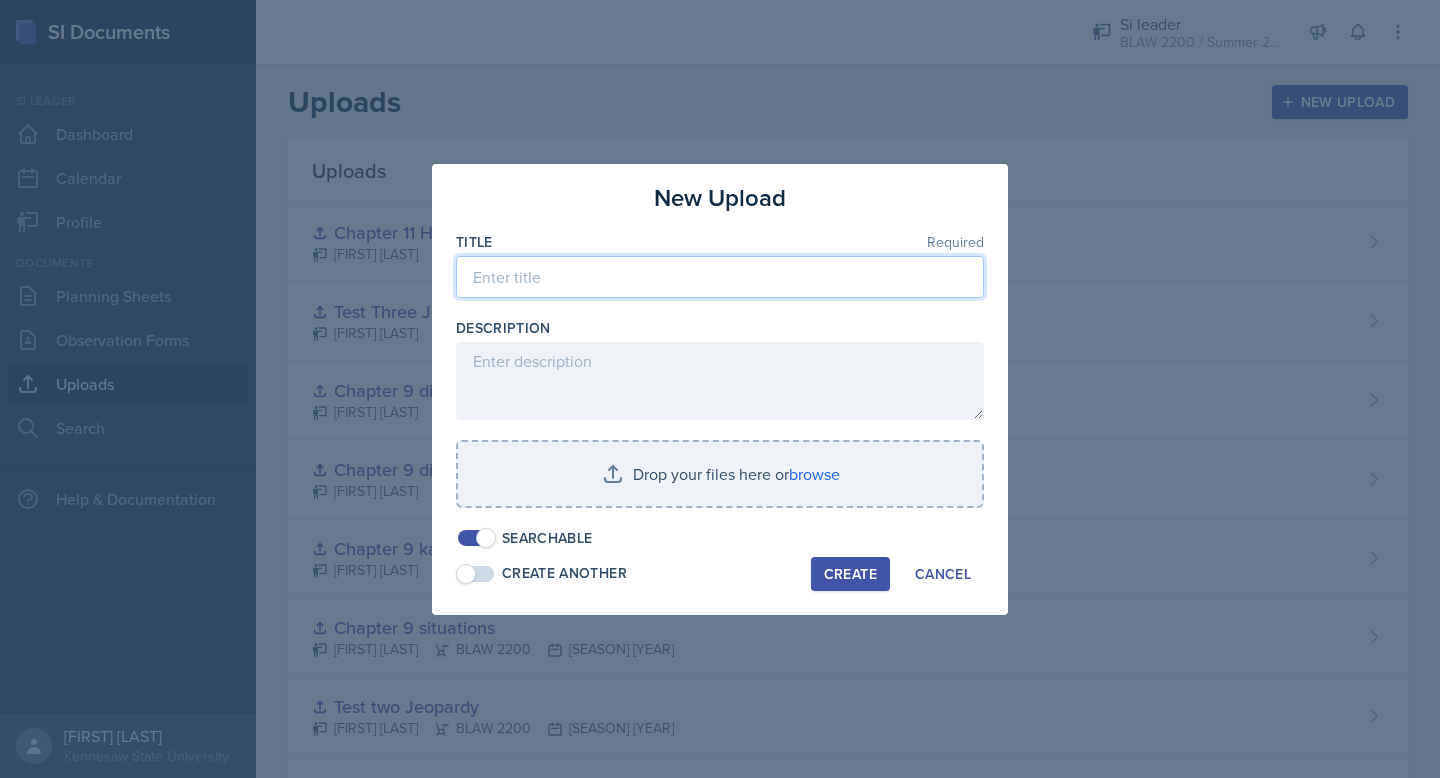 click at bounding box center [720, 277] 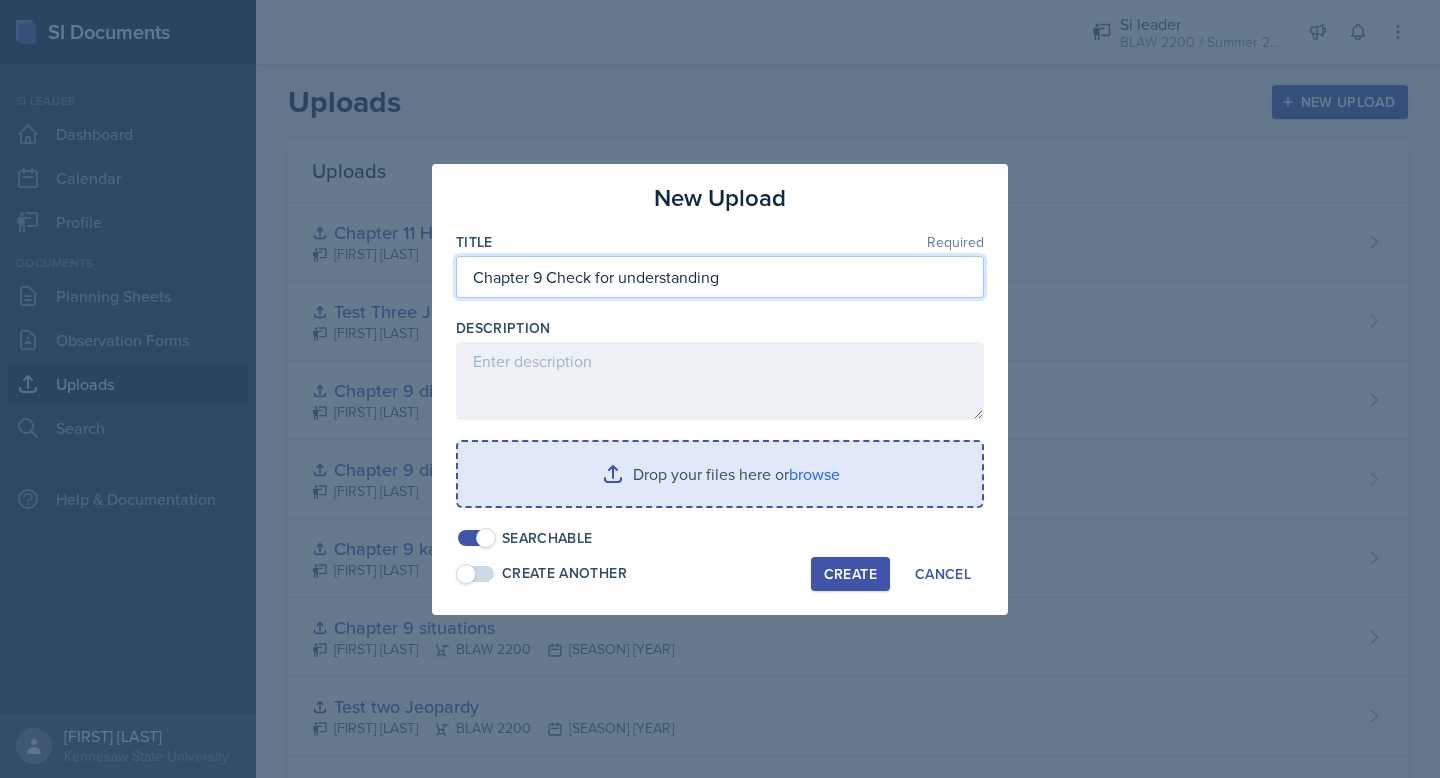 type on "Chapter 9 Check for understanding" 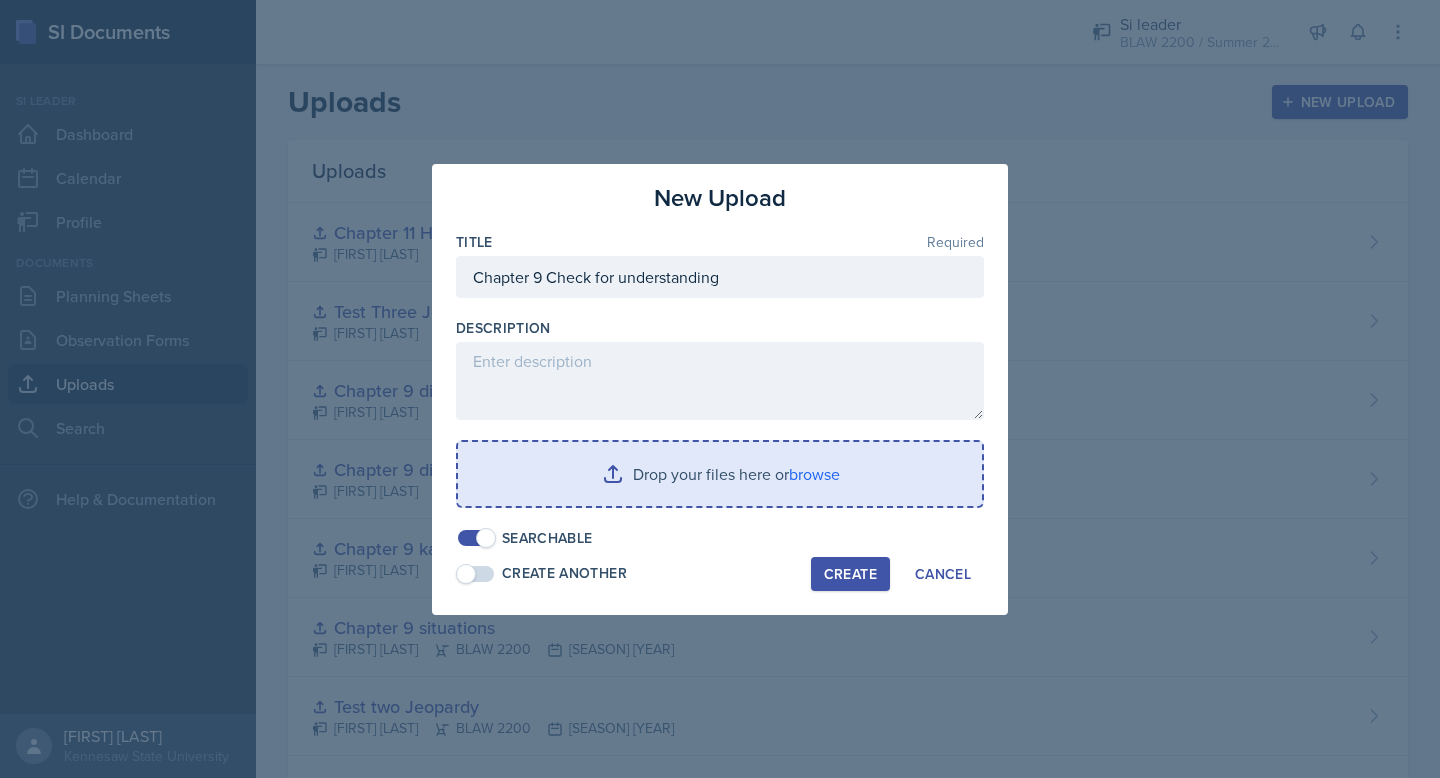 click at bounding box center (720, 474) 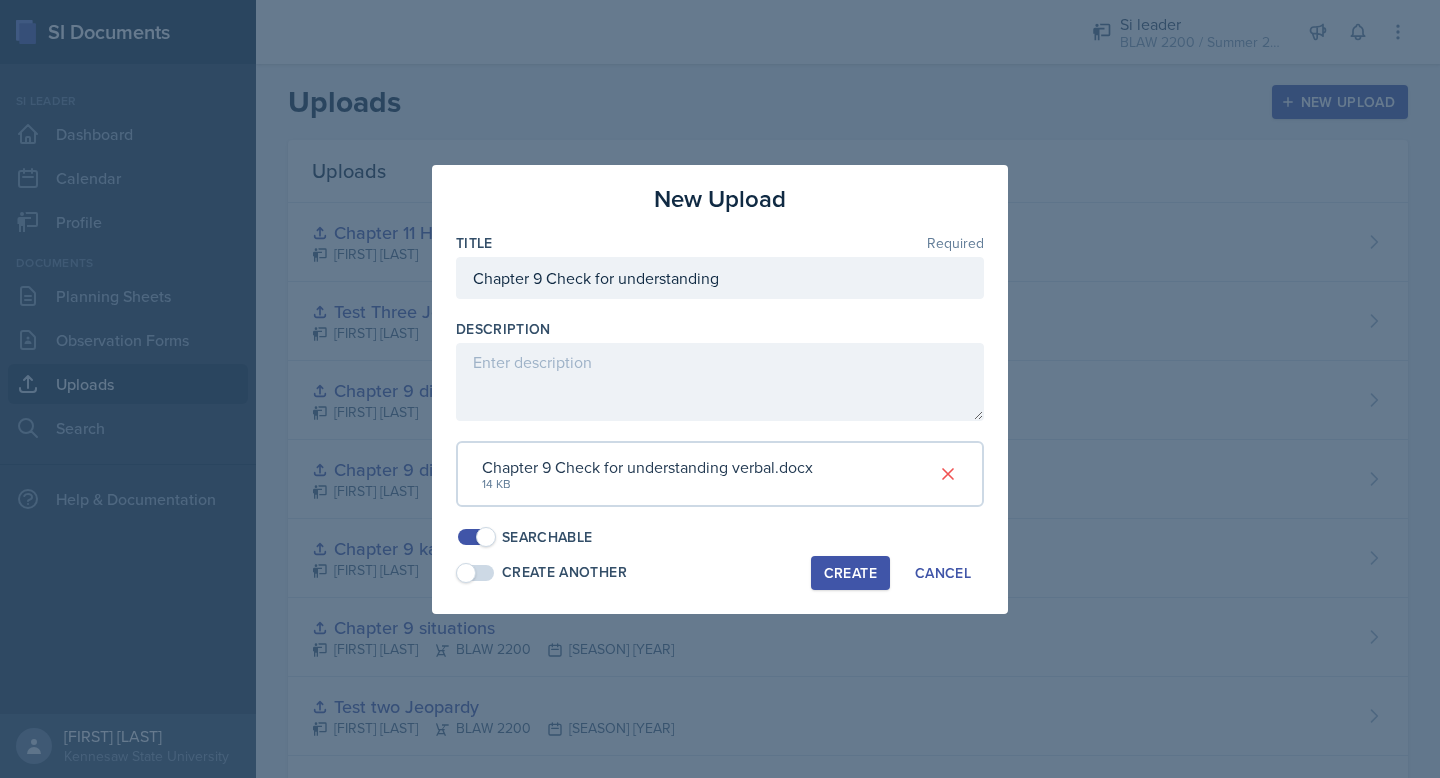 click on "Create" at bounding box center [850, 573] 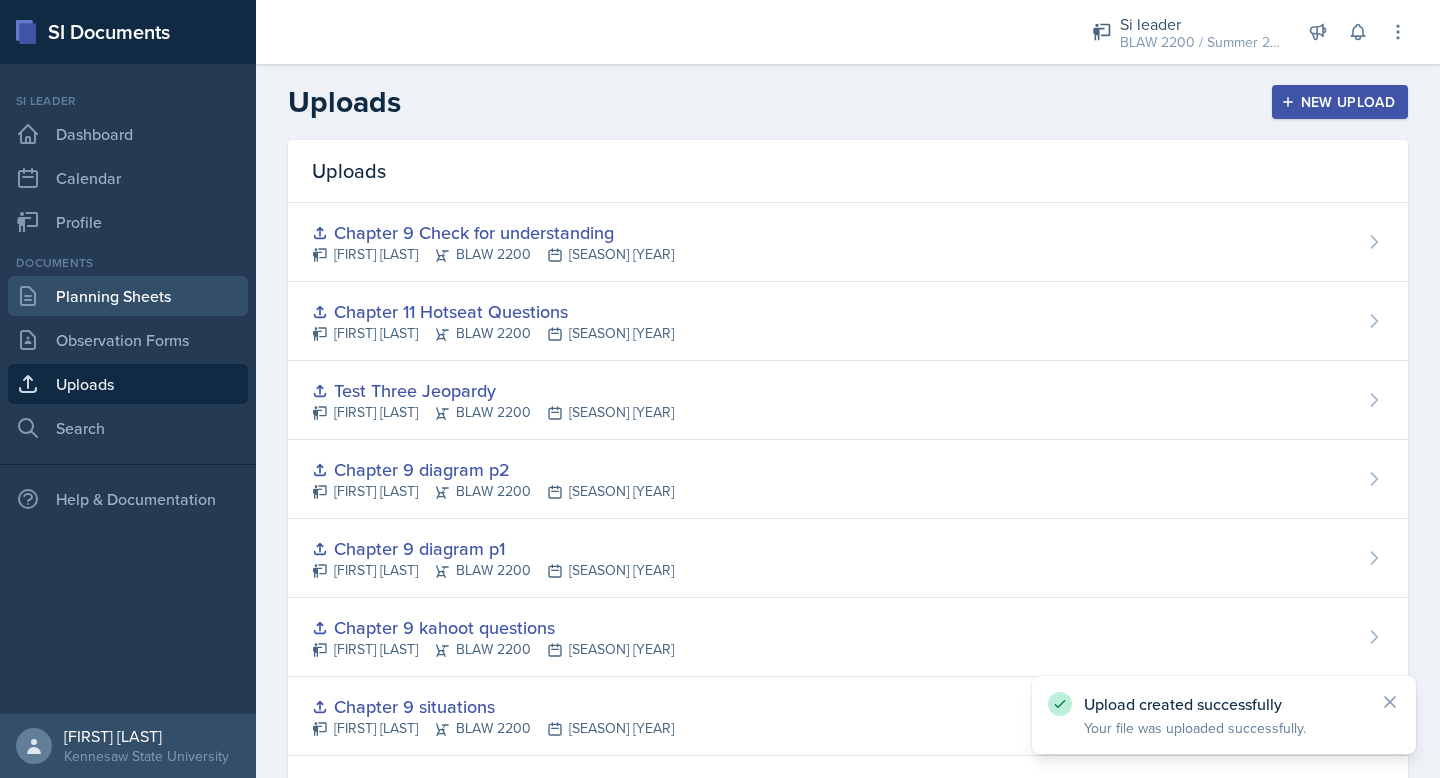 click on "Planning Sheets" at bounding box center [128, 296] 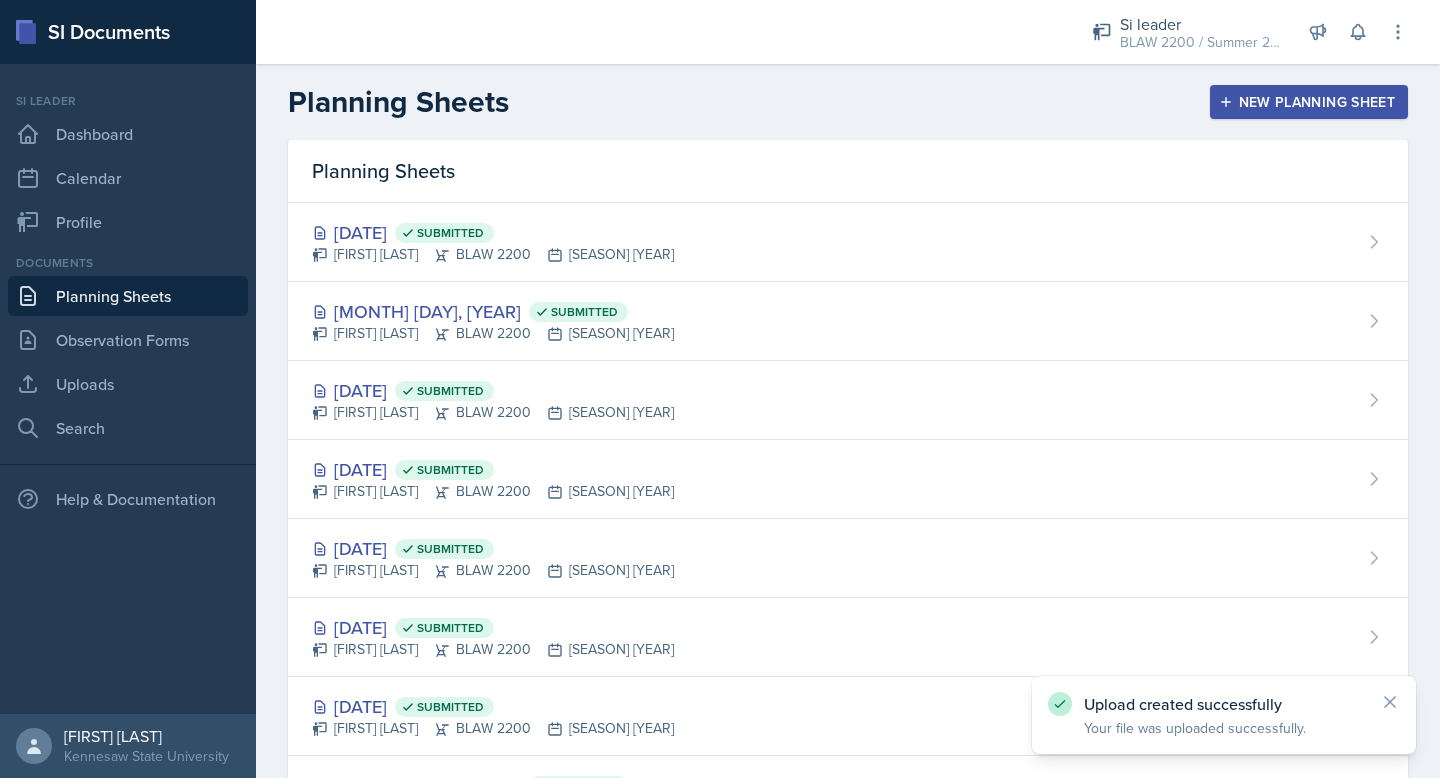 click on "[DATE]
Submitted" at bounding box center (493, 311) 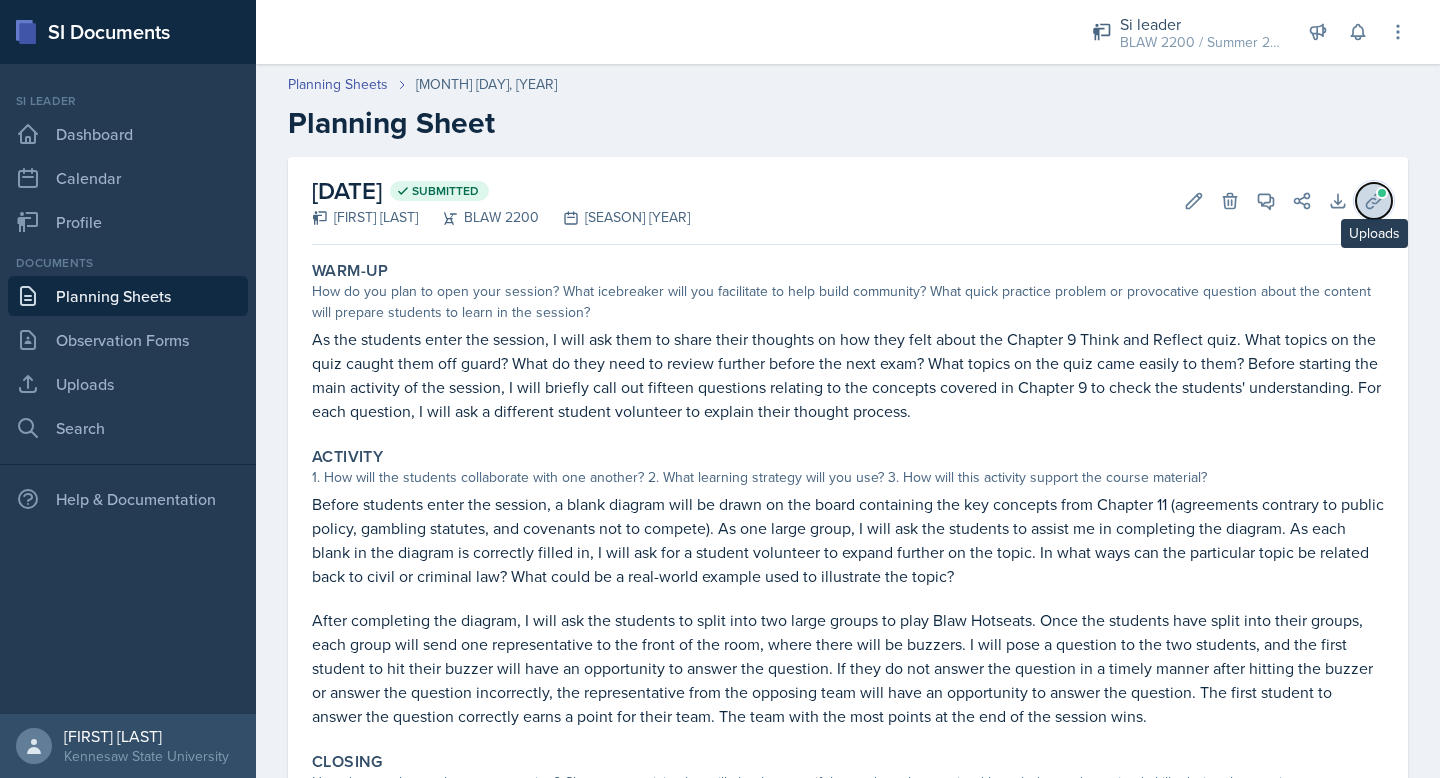 click at bounding box center (1374, 201) 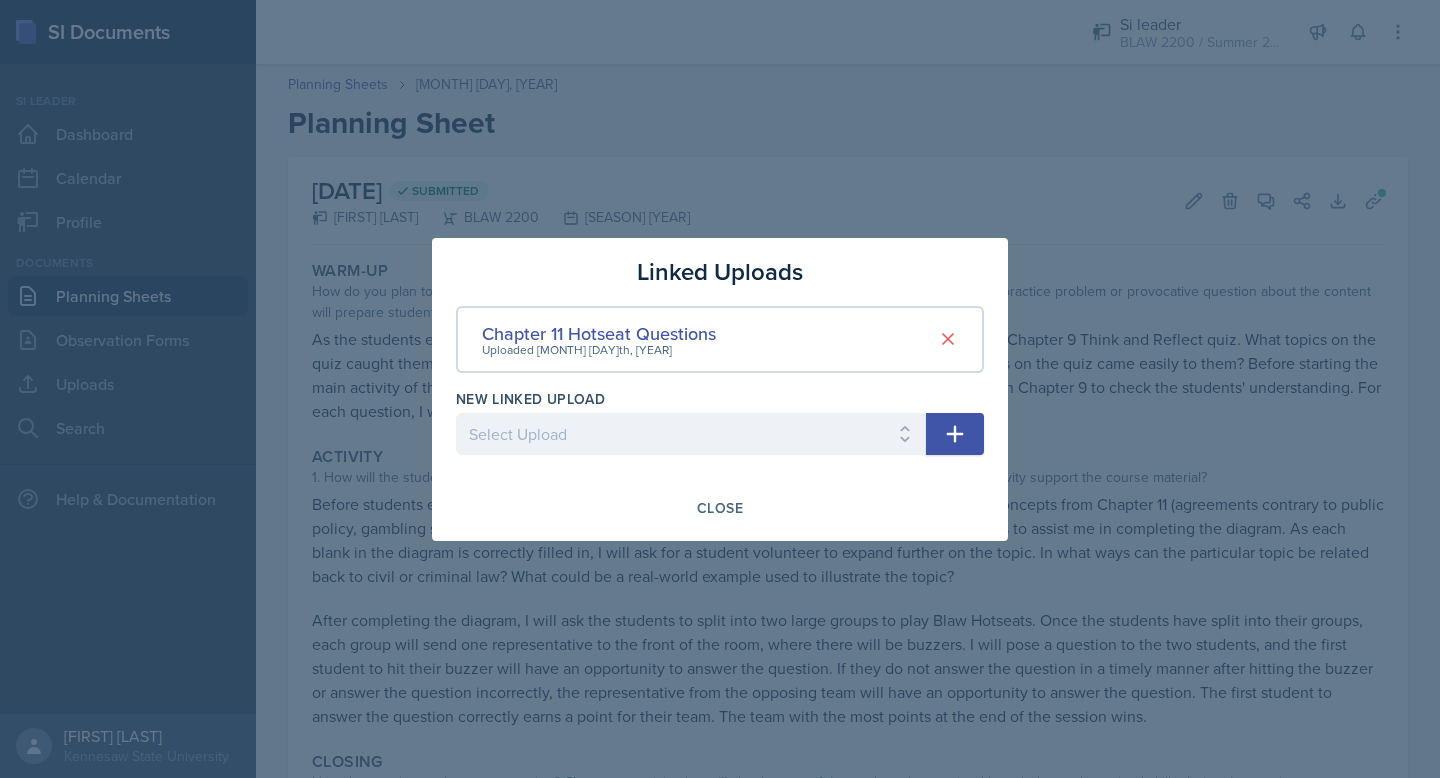 click at bounding box center (955, 434) 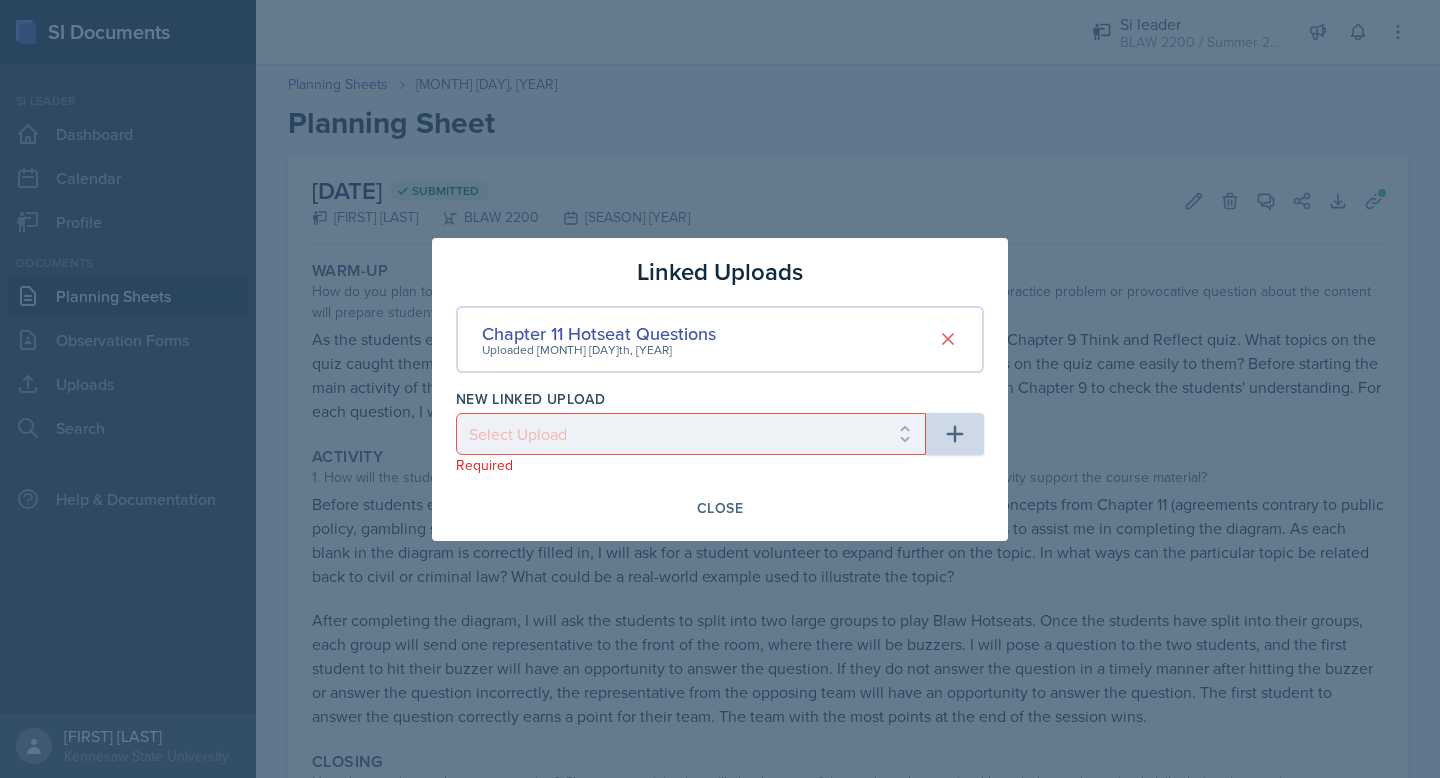 click on "Required" at bounding box center [691, 465] 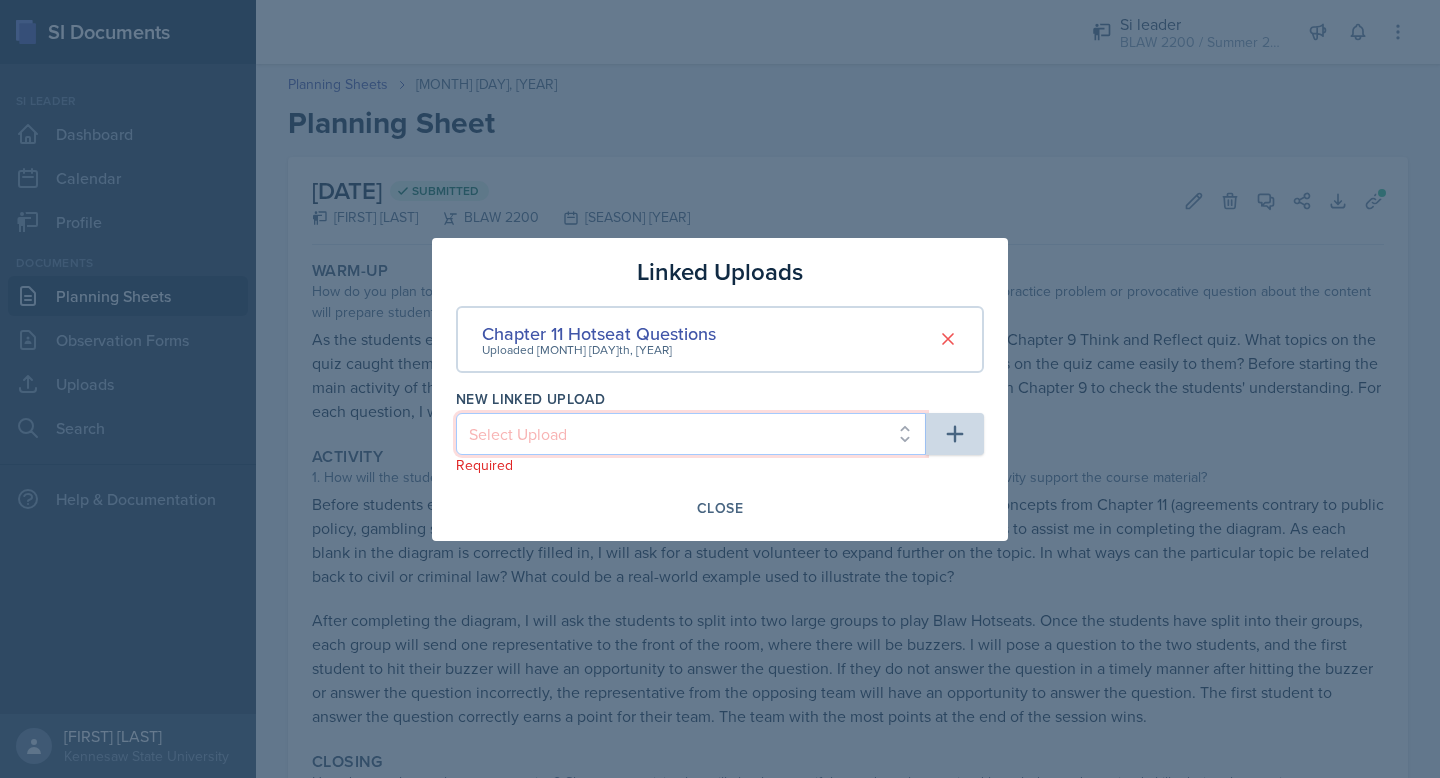 click on "Select Upload   Chapters 1-3 Kahoot check for understanding 6/10 Scenarios  Chapter 7 Kahoot downloaded Employment law diagram employment law check for understanding (verbal)  Ch 7 diagram Ch 7 hot seat questions  Chapter 2 Kahoot Test two Jeopardy  Chapter 9 situations  Chapter 9 kahoot questions Chapter 9 diagram p1 Chapter 9 diagram p2 Test Three Jeopardy  Chapter 9 Check for understanding" at bounding box center [691, 434] 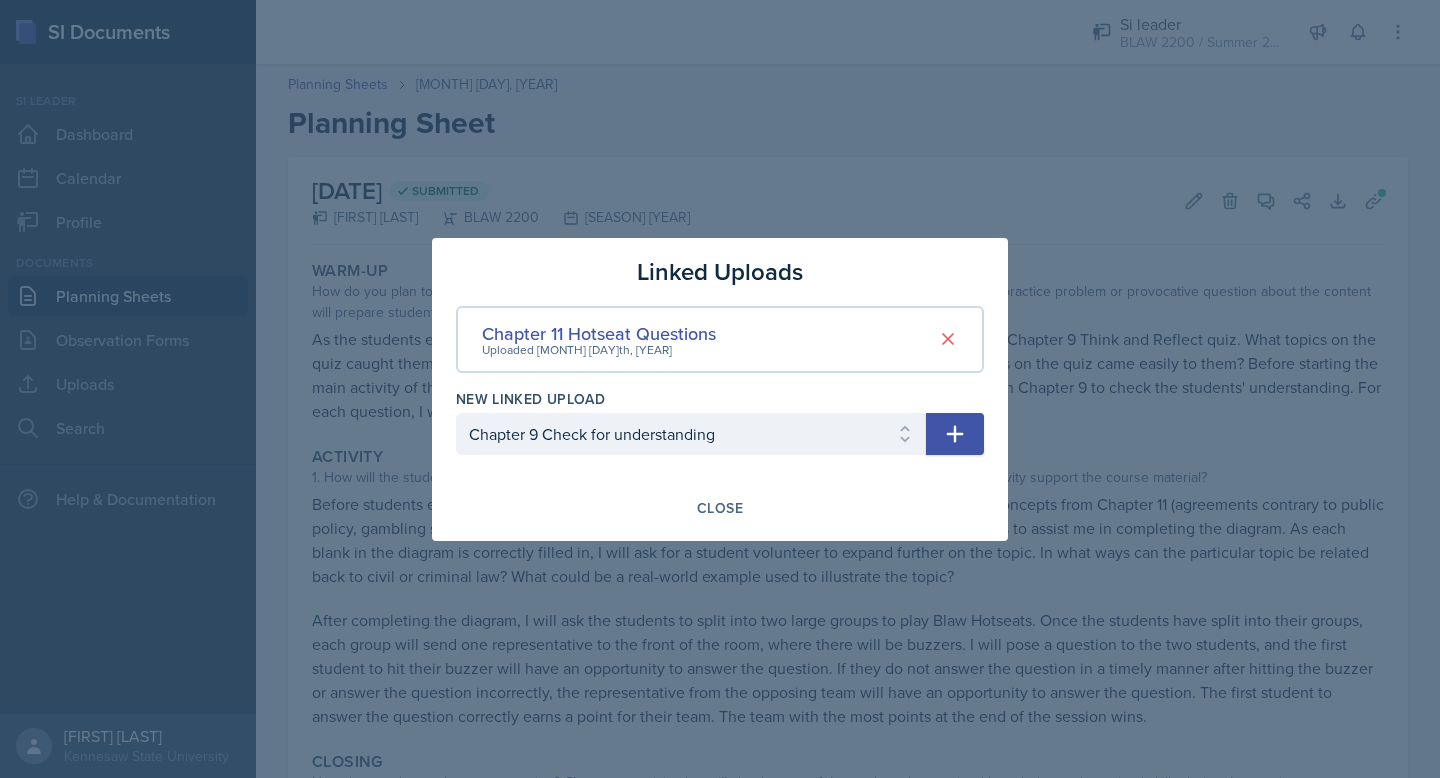click at bounding box center [955, 433] 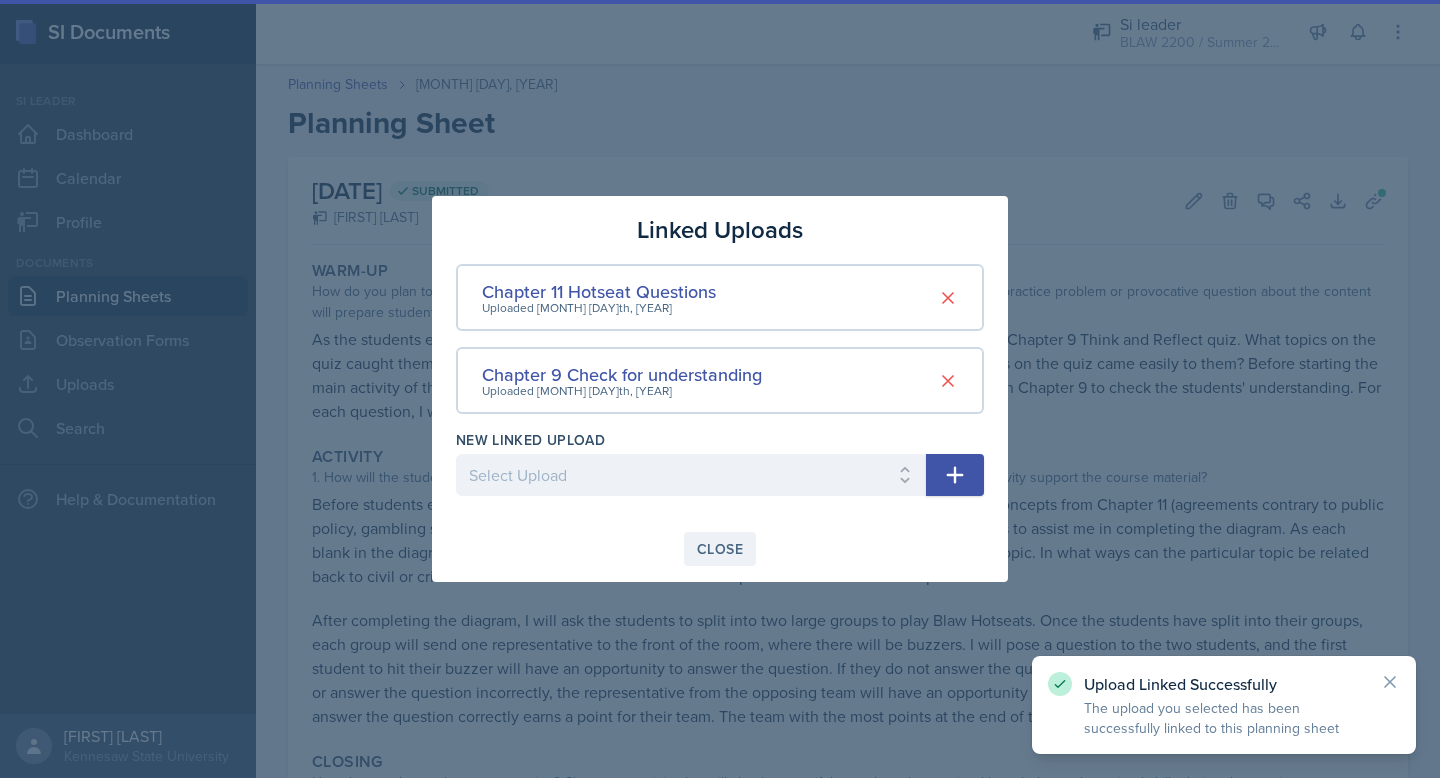 click on "Close" at bounding box center (720, 549) 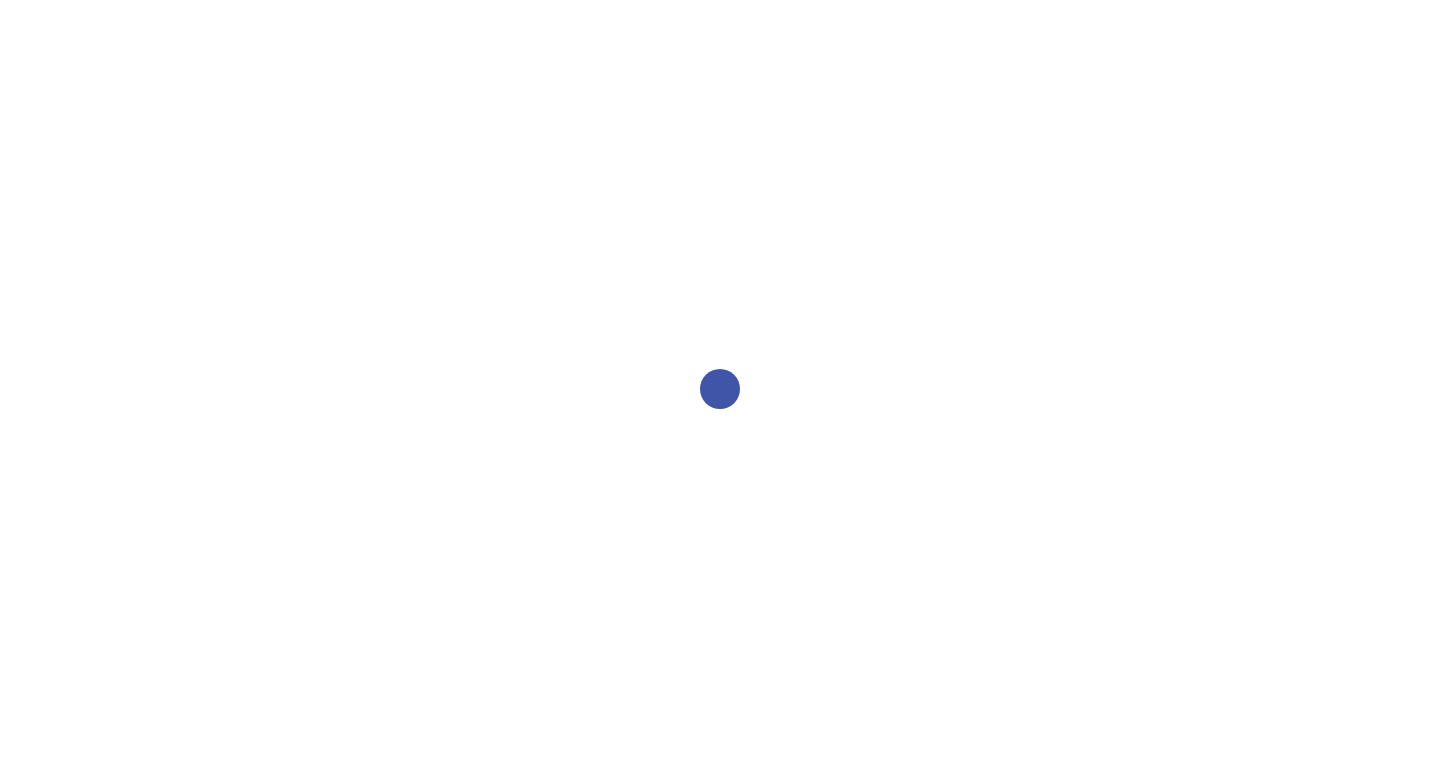 scroll, scrollTop: 0, scrollLeft: 0, axis: both 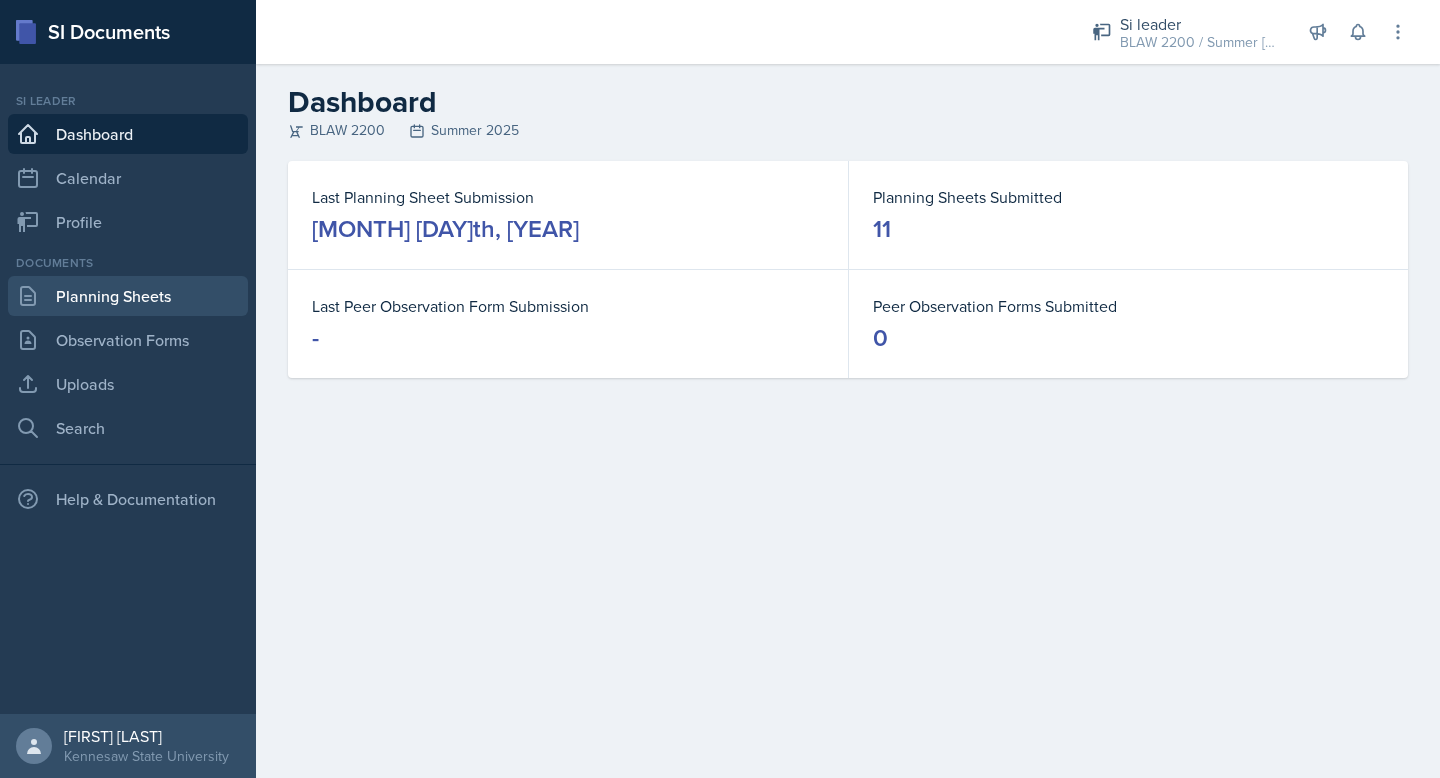 click on "Planning Sheets" at bounding box center [128, 296] 